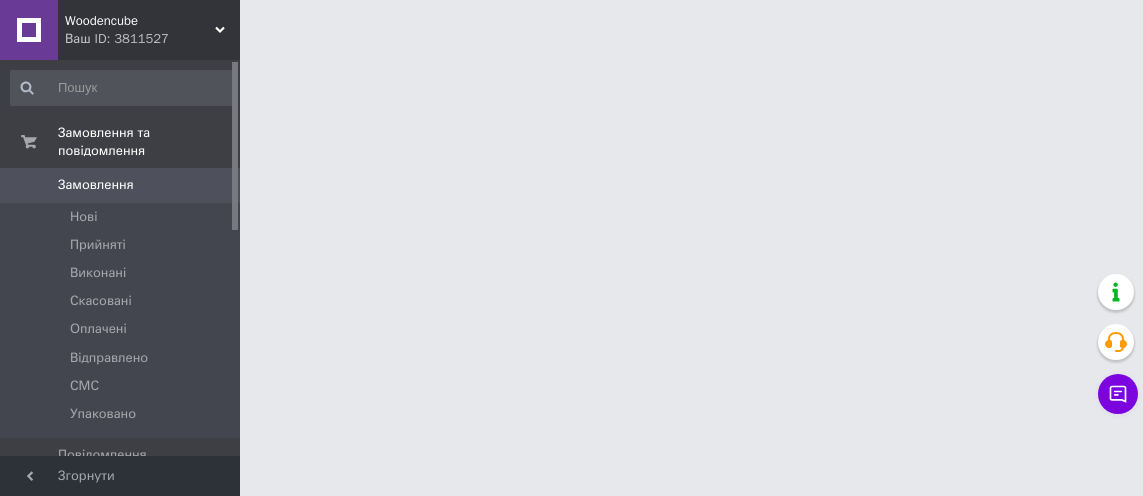 scroll, scrollTop: 0, scrollLeft: 0, axis: both 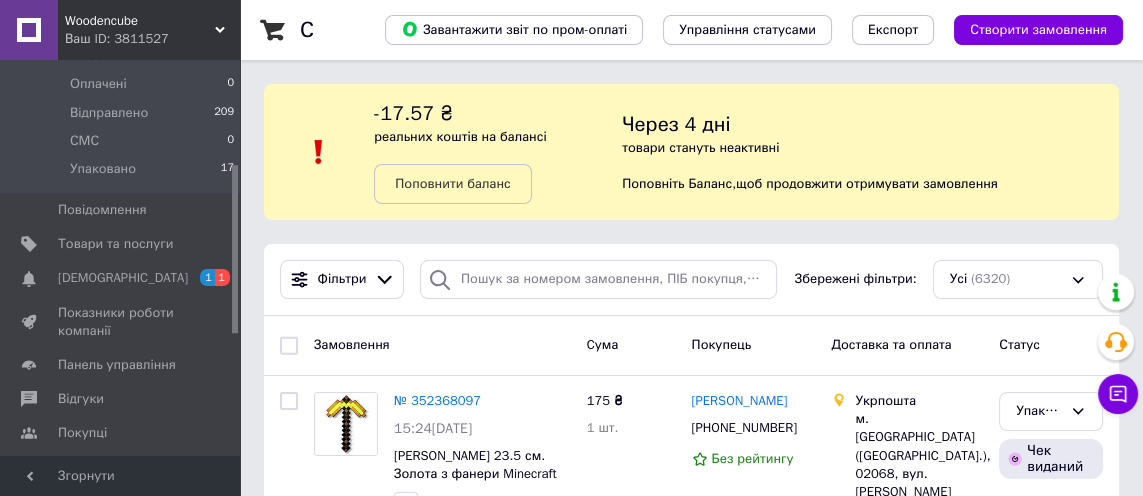click on "[DEMOGRAPHIC_DATA]" at bounding box center [121, 278] 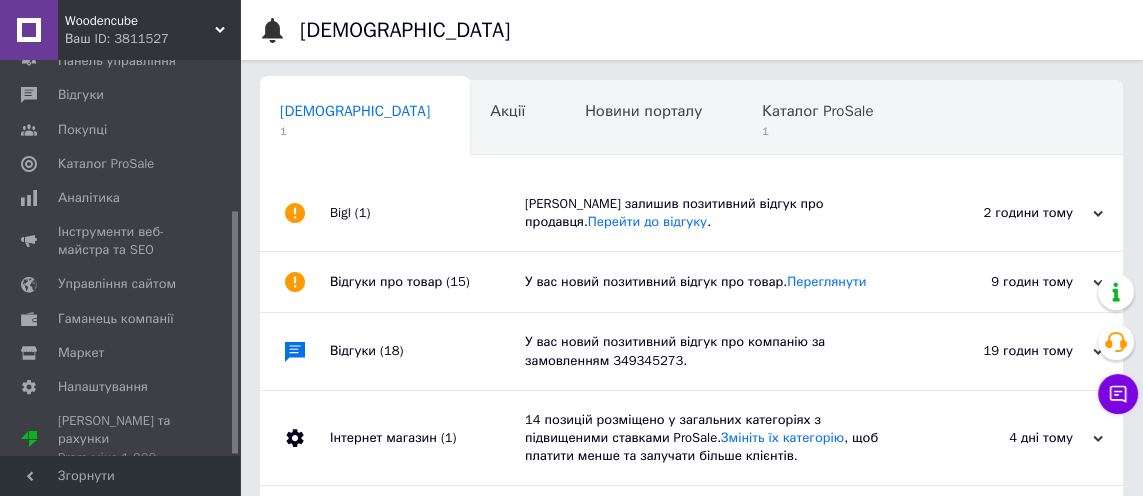 scroll, scrollTop: 0, scrollLeft: 10, axis: horizontal 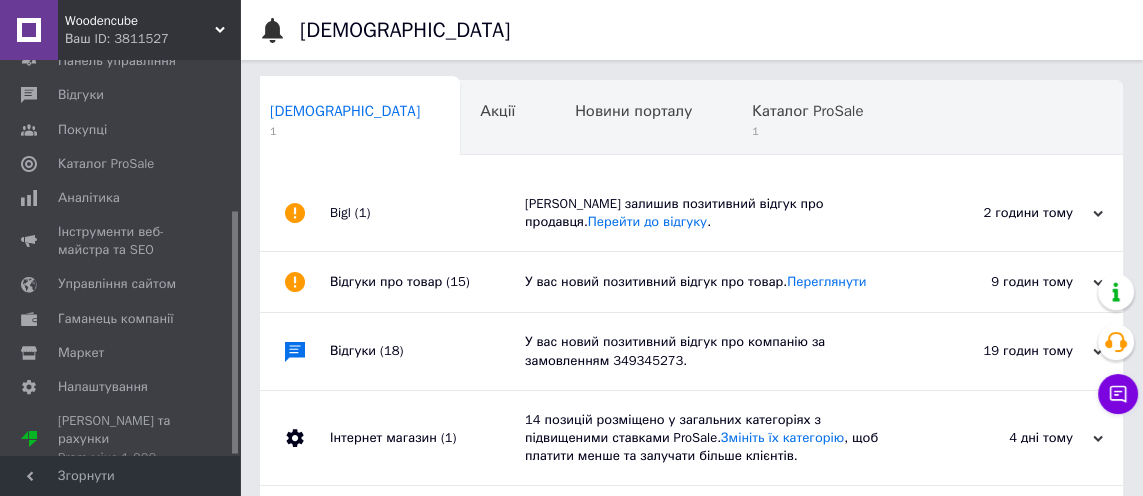 click on "[PERSON_NAME] залишив позитивний відгук про продавця.  Перейти до відгуку ." at bounding box center [714, 213] 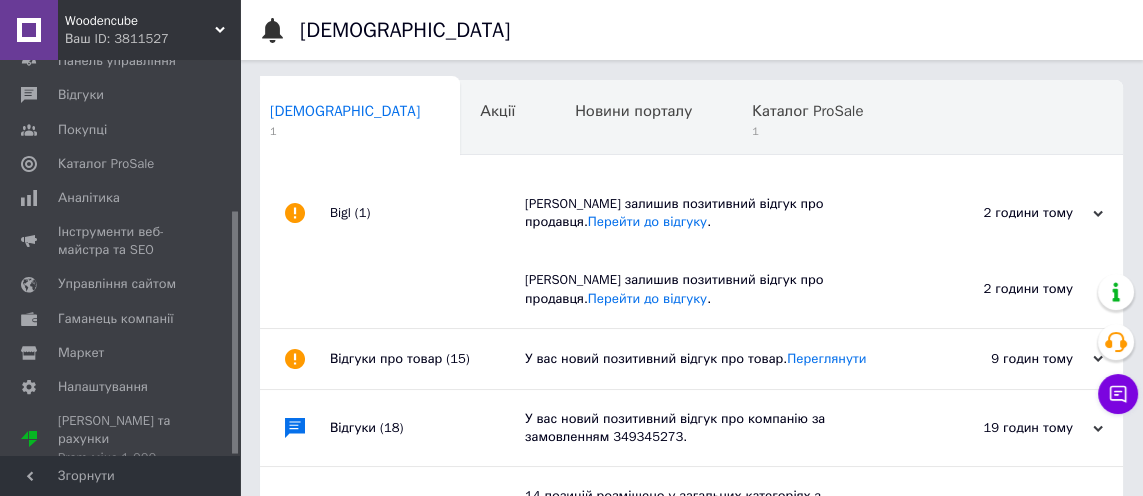 click on "1" at bounding box center (807, 131) 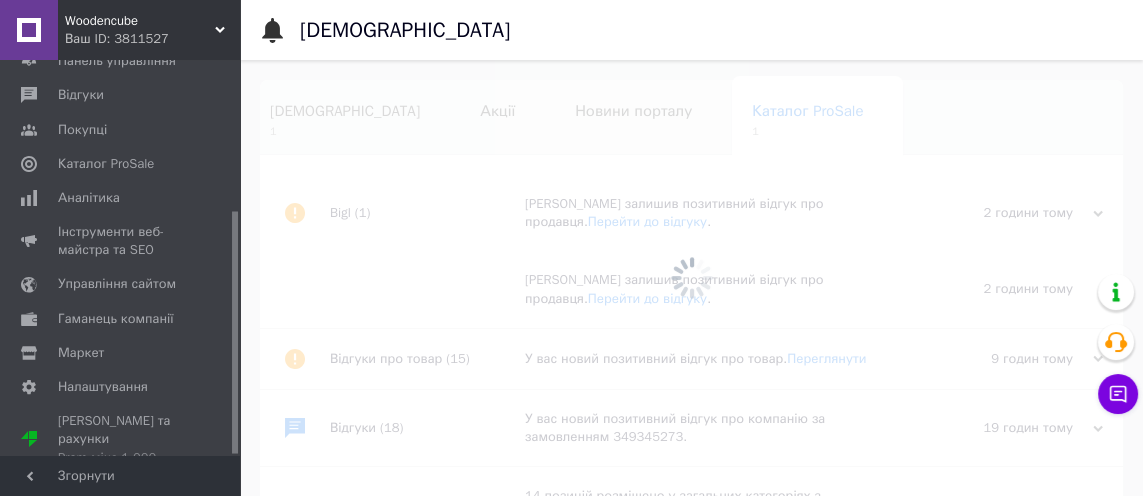 scroll, scrollTop: 0, scrollLeft: 96, axis: horizontal 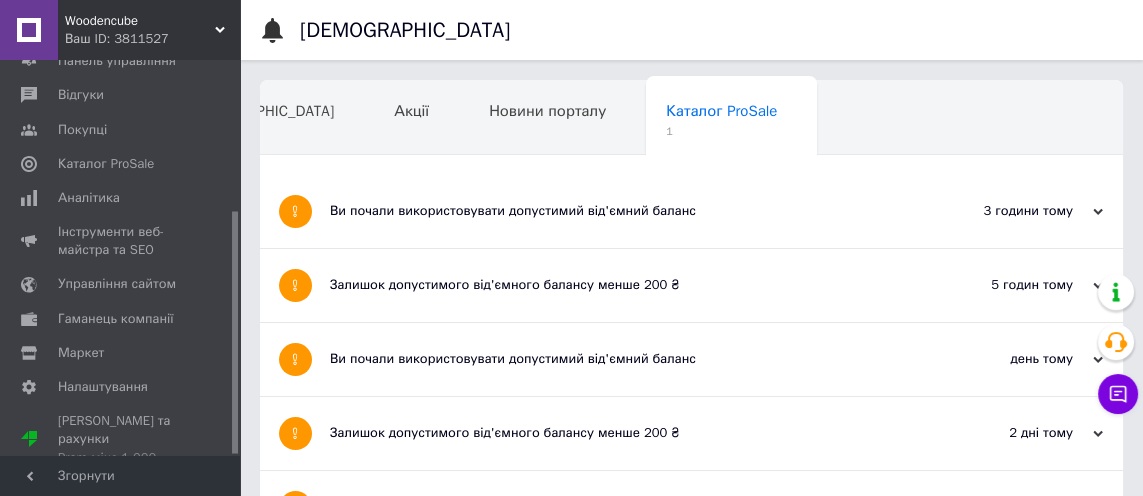 click on "Ви почали використовувати допустимий від'ємний баланс" at bounding box center [616, 211] 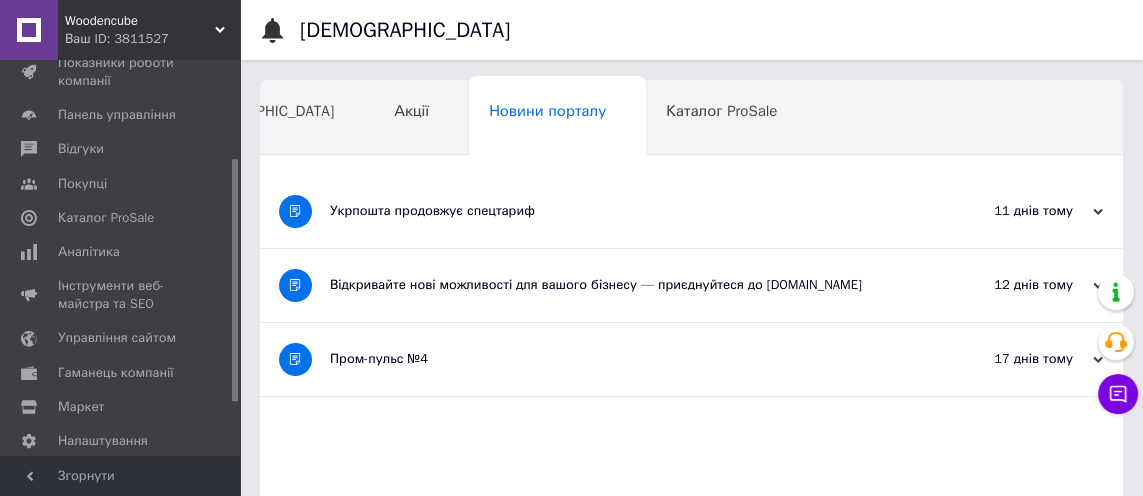 scroll, scrollTop: 152, scrollLeft: 0, axis: vertical 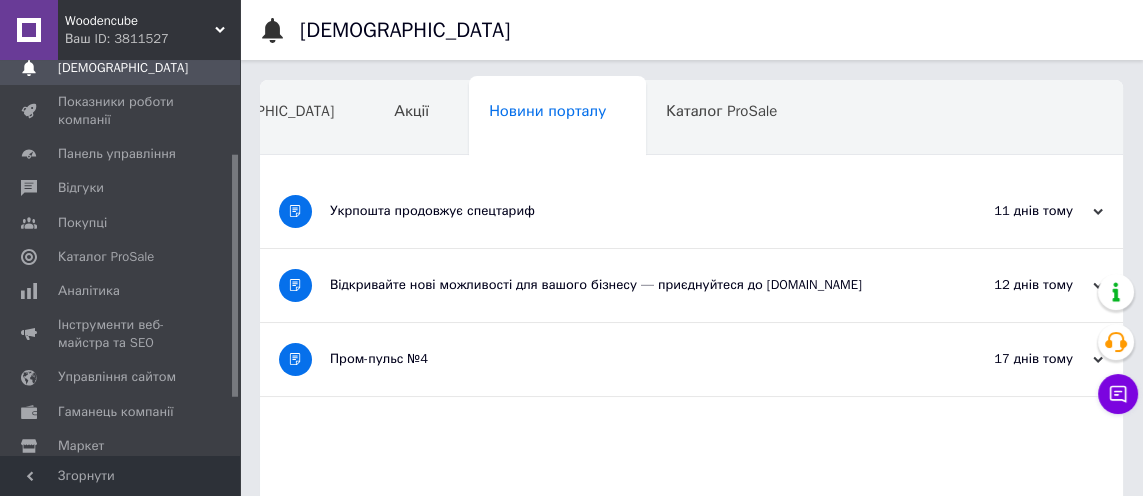 click on "Відгуки" at bounding box center [123, 188] 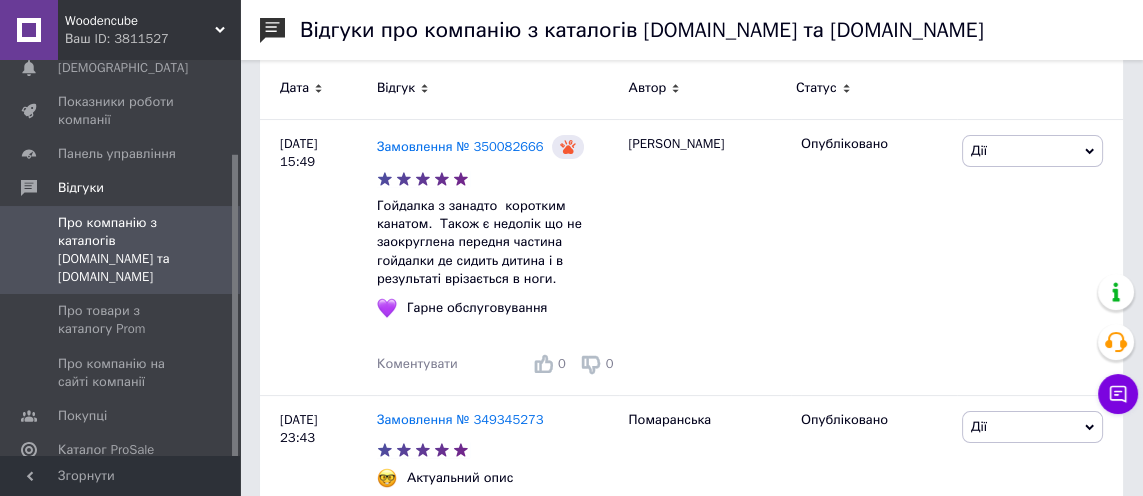 scroll, scrollTop: 331, scrollLeft: 0, axis: vertical 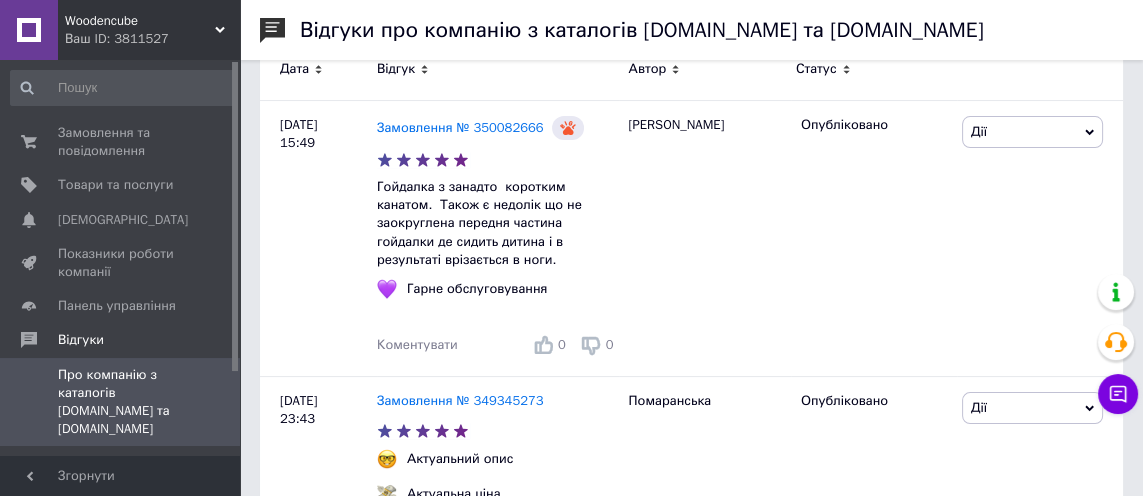 click on "Замовлення та повідомлення" at bounding box center [121, 142] 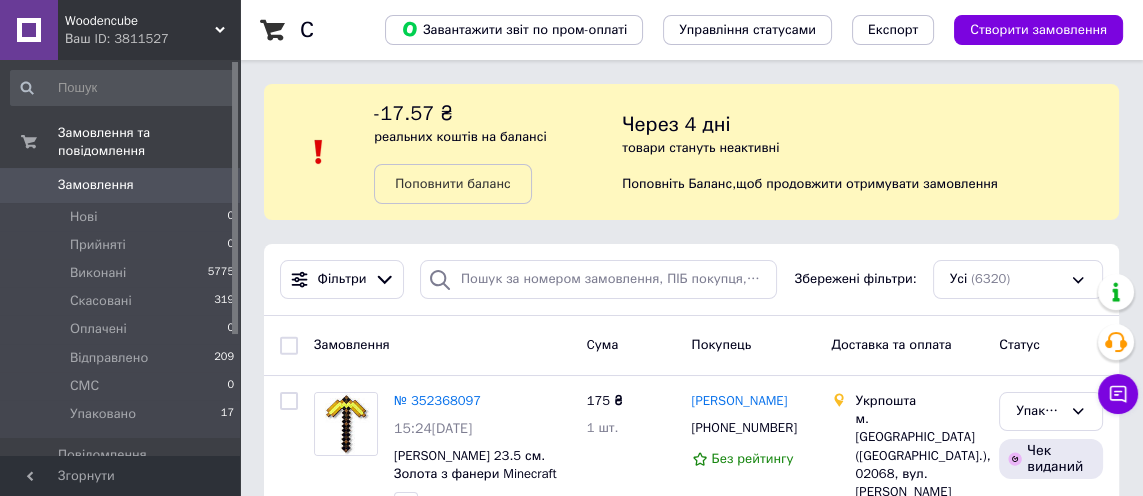 click on "Упаковано 17" at bounding box center (123, 419) 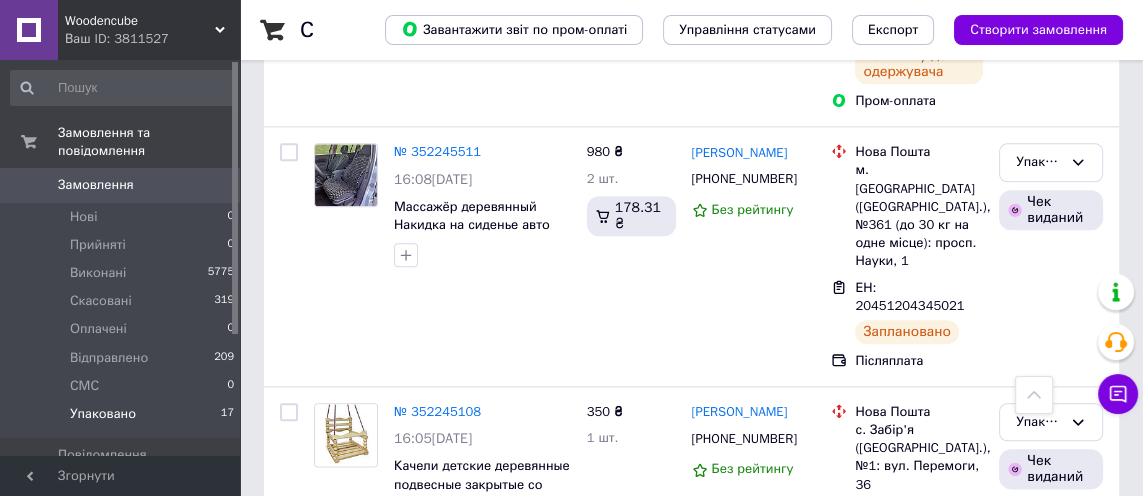 scroll, scrollTop: 2535, scrollLeft: 0, axis: vertical 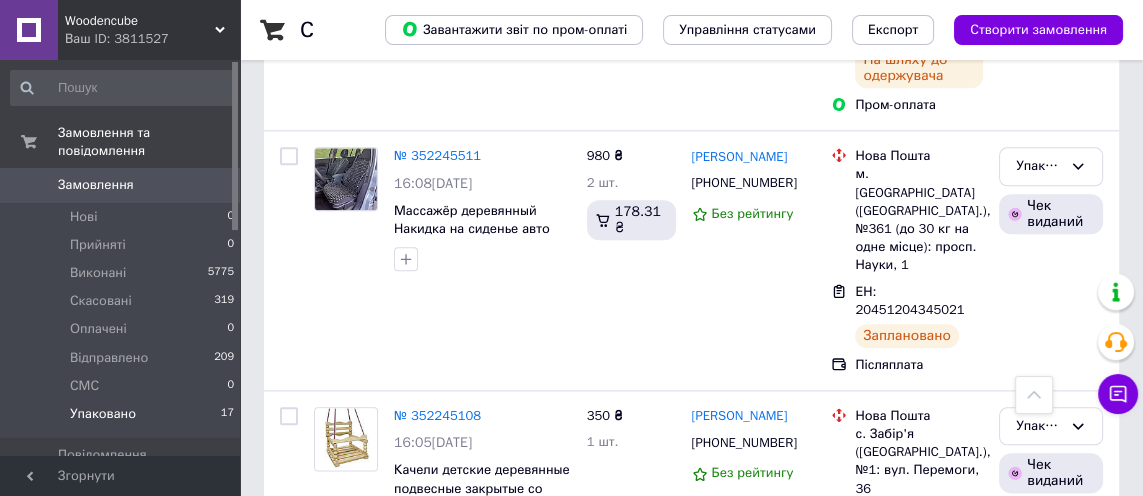 click on "№ 352232040" at bounding box center (437, 638) 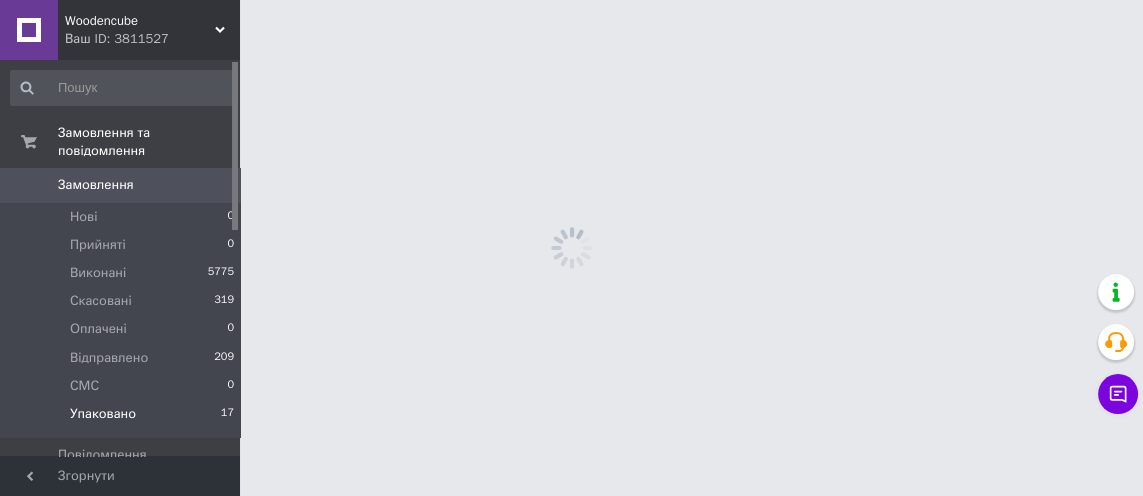 scroll, scrollTop: 0, scrollLeft: 0, axis: both 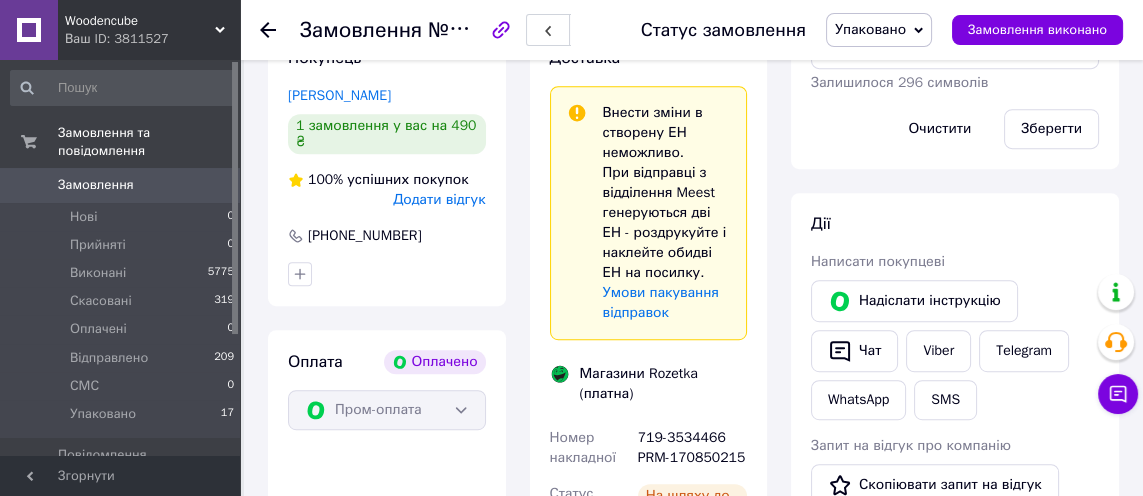 click on "SMS" at bounding box center [945, 400] 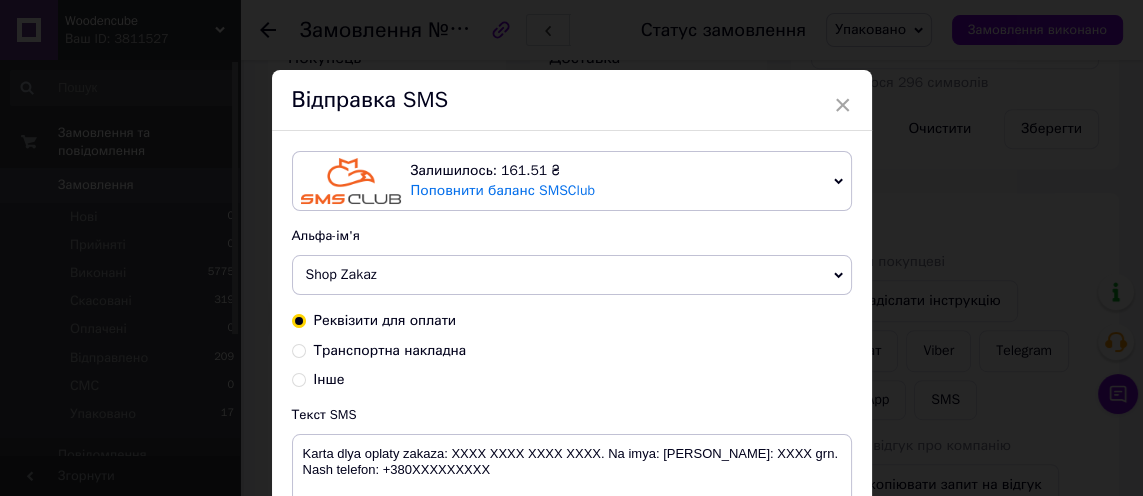 click on "Транспортна накладна" at bounding box center [390, 350] 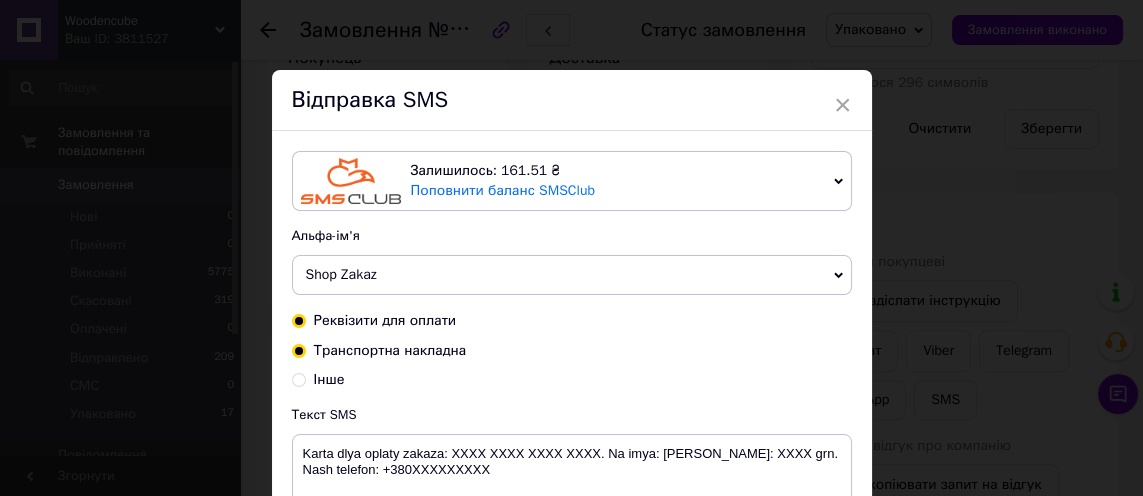 radio on "true" 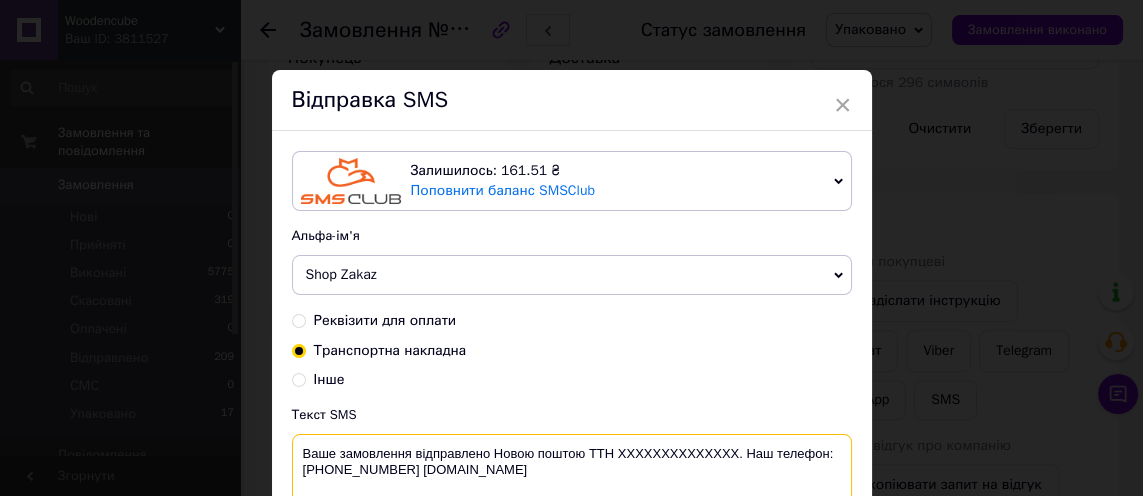 click on "Ваше замовлення відправлено Новою поштою ТТН XXXXXXXXXXXXXX. Наш телефон:[PHONE_NUMBER] [DOMAIN_NAME]" at bounding box center [572, 486] 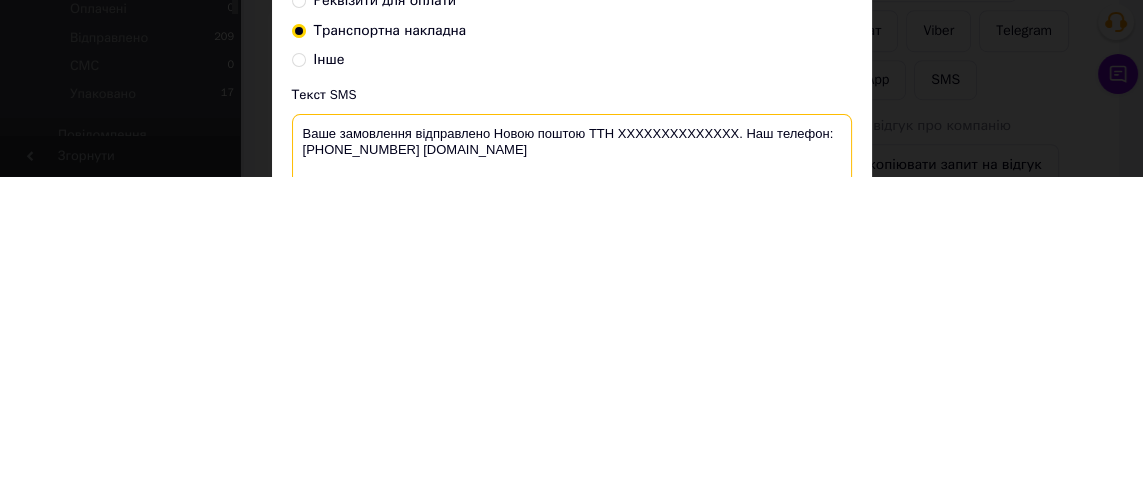 click on "Ваше замовлення відправлено Новою поштою ТТН XXXXXXXXXXXXXX. Наш телефон:[PHONE_NUMBER] [DOMAIN_NAME]" at bounding box center (572, 486) 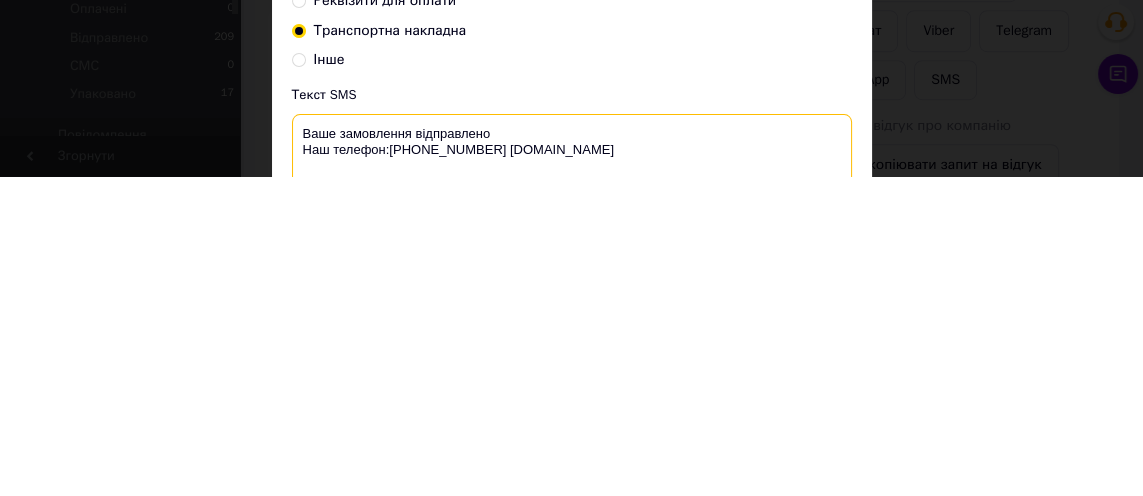click on "Ваше замовлення відправлено
Наш телефон:[PHONE_NUMBER] [DOMAIN_NAME]" at bounding box center [572, 486] 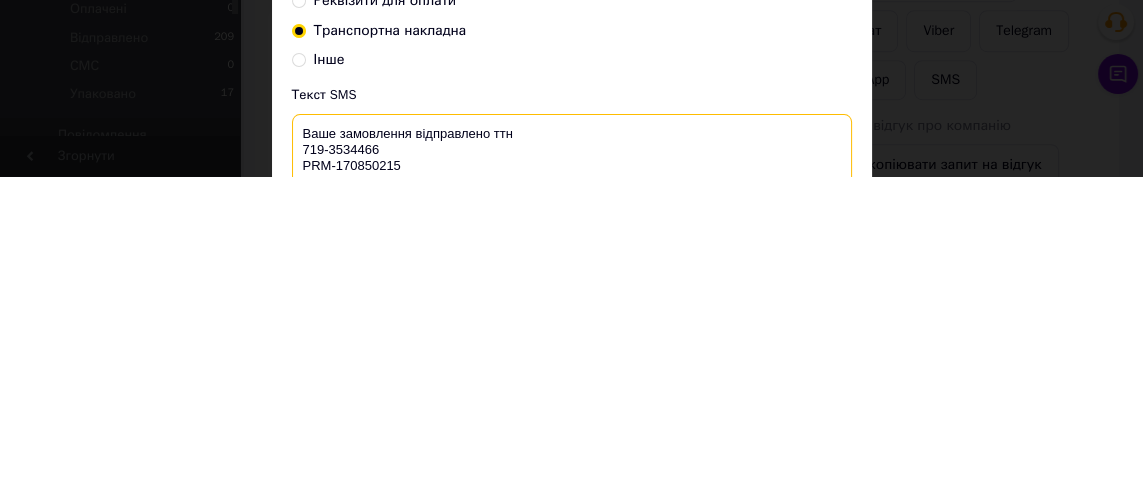 type on "Ваше замовлення відправлено ттн
719-3534466
PRM-170850215
Наш телефон:[PHONE_NUMBER] [DOMAIN_NAME]" 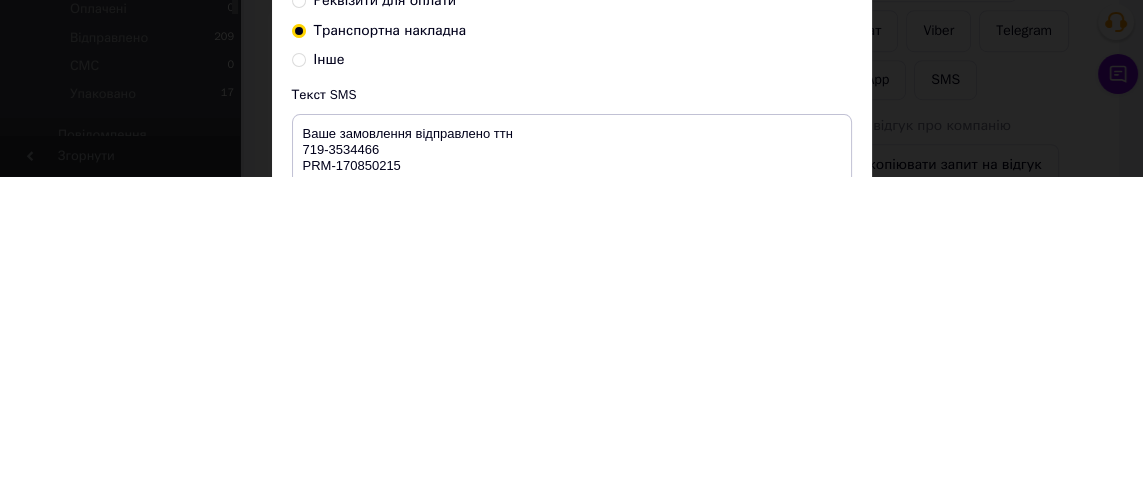 click on "Відправити" at bounding box center [795, 599] 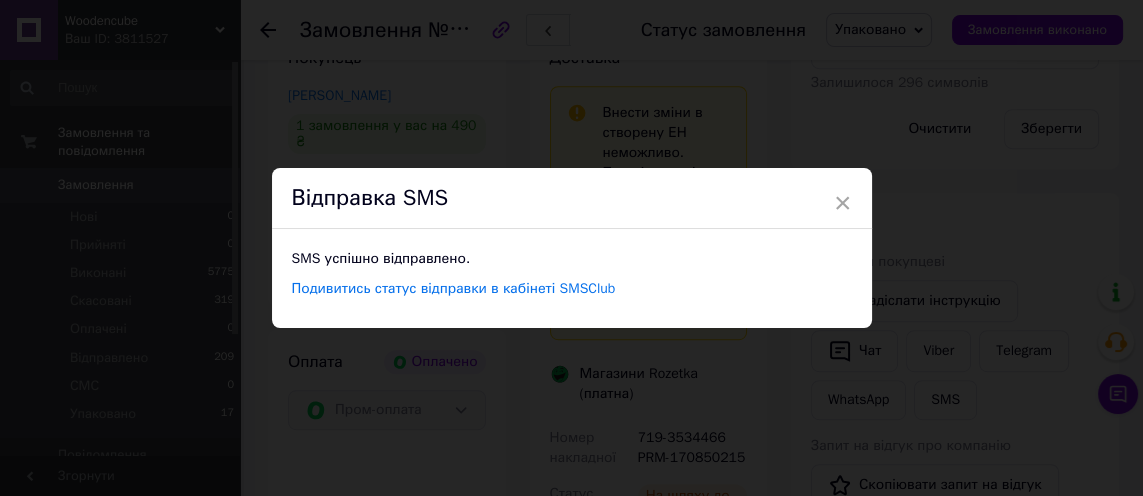 click on "×" at bounding box center [843, 203] 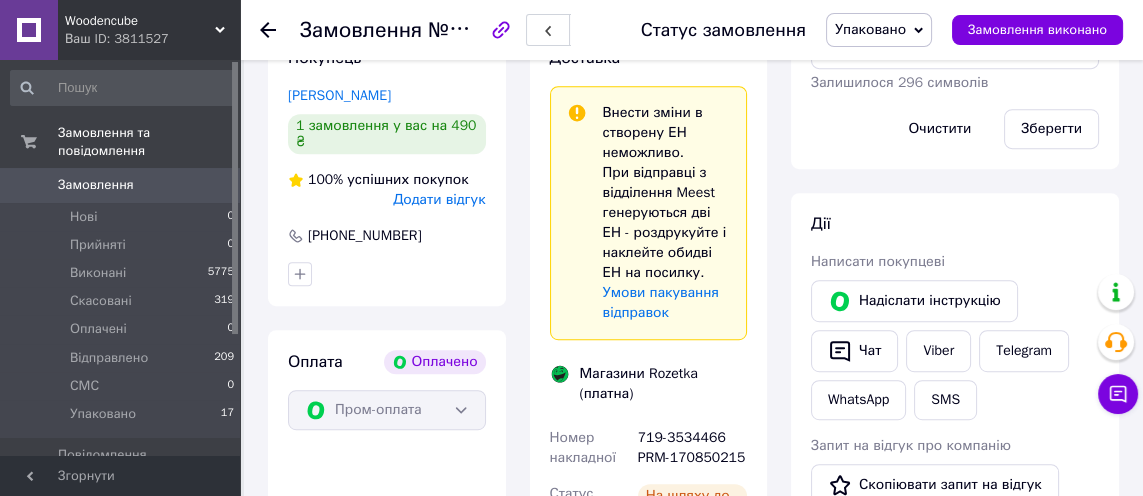 click on "Упаковано" at bounding box center [870, 29] 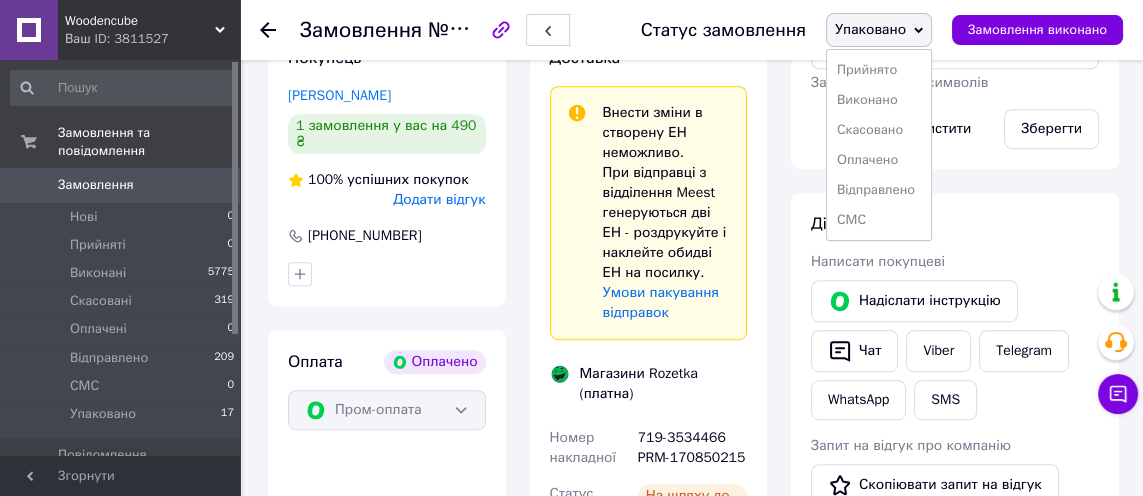 click on "Відправлено" at bounding box center [879, 190] 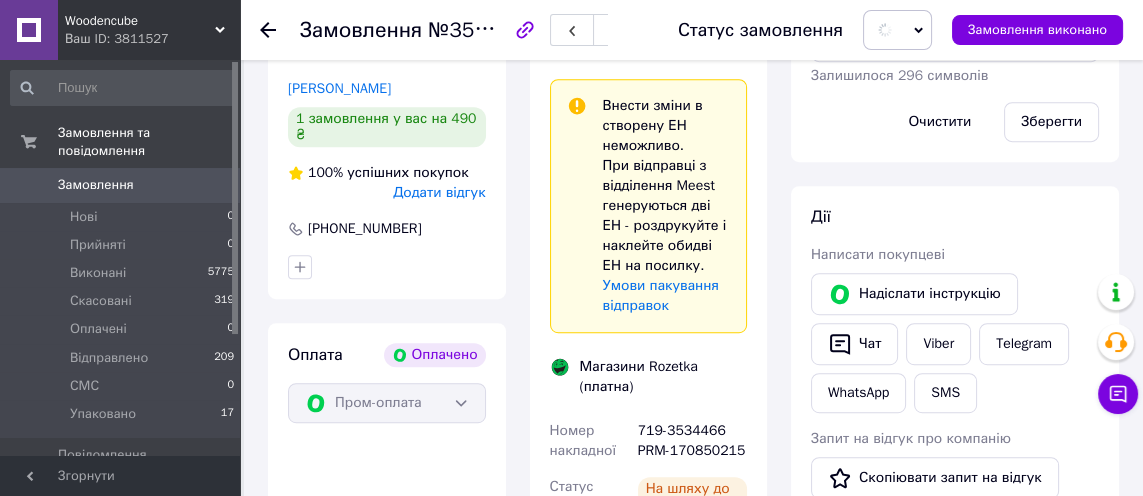 scroll, scrollTop: 1282, scrollLeft: 0, axis: vertical 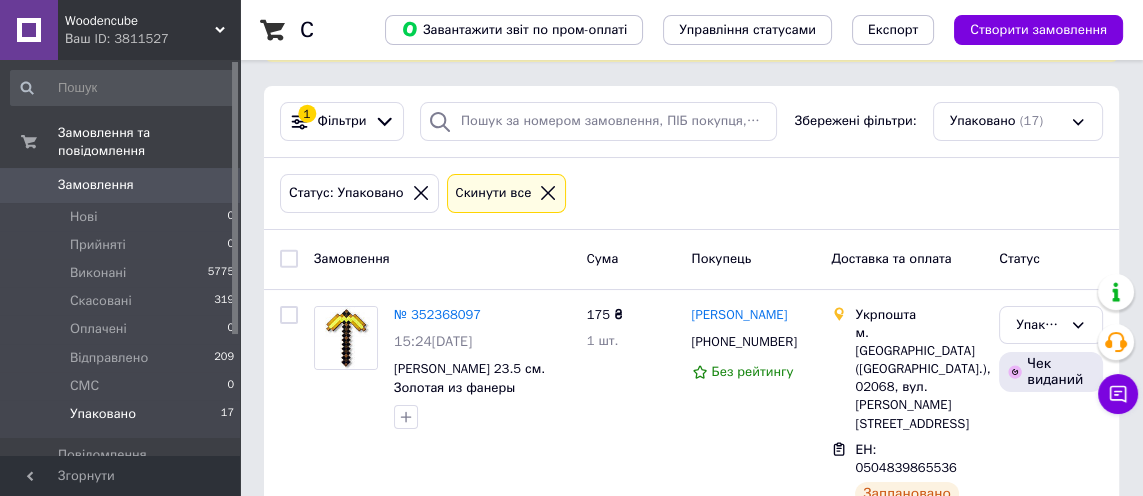 click on "№ 352364592" at bounding box center (437, 573) 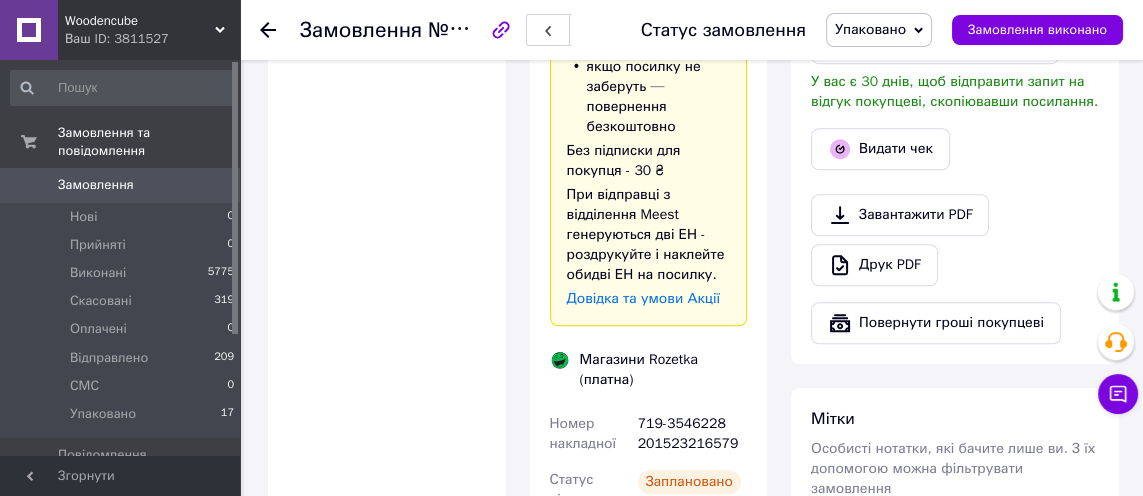 scroll, scrollTop: 1593, scrollLeft: 0, axis: vertical 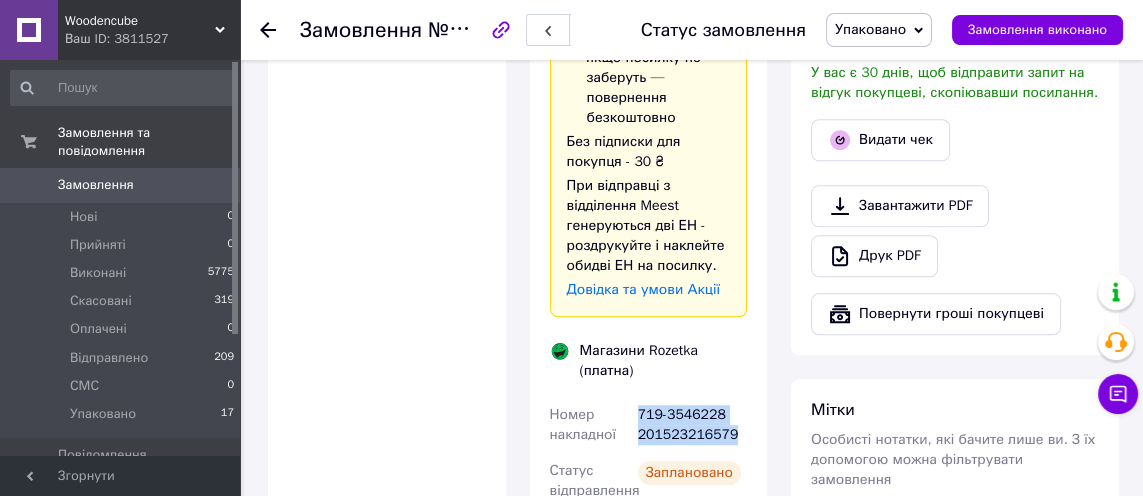 copy on "719-3546228 201523216579" 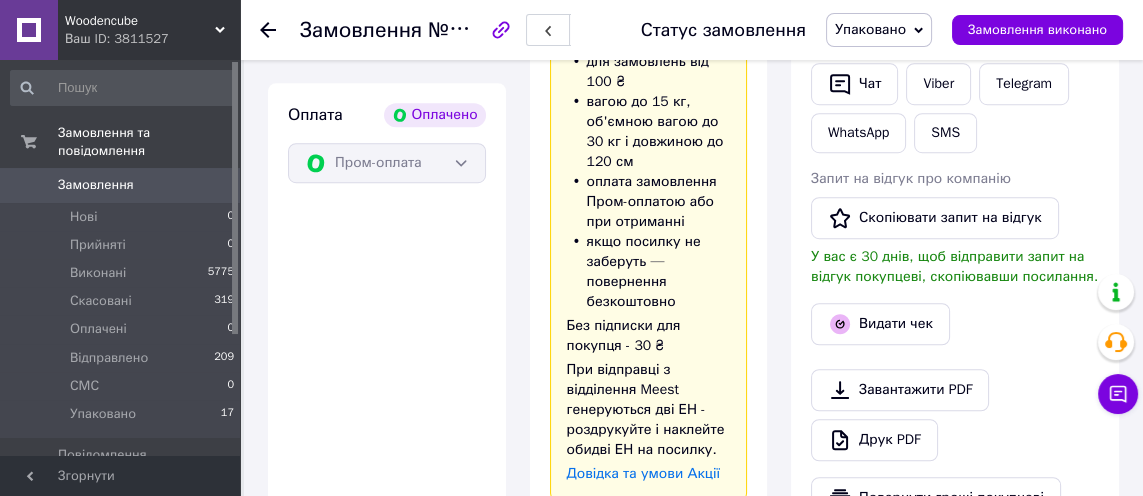 scroll, scrollTop: 1410, scrollLeft: 0, axis: vertical 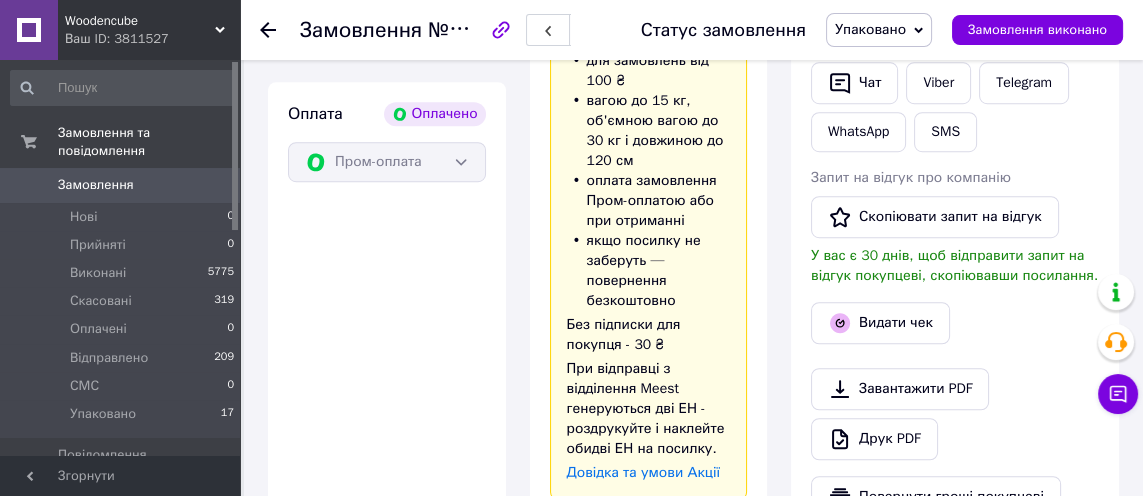 click on "Видати чек" at bounding box center (880, 323) 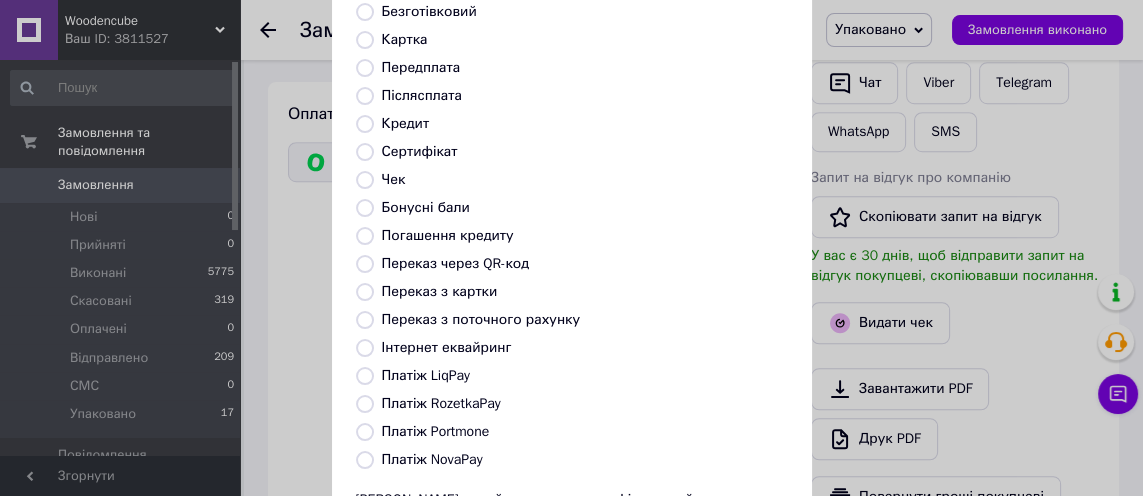 scroll, scrollTop: 361, scrollLeft: 0, axis: vertical 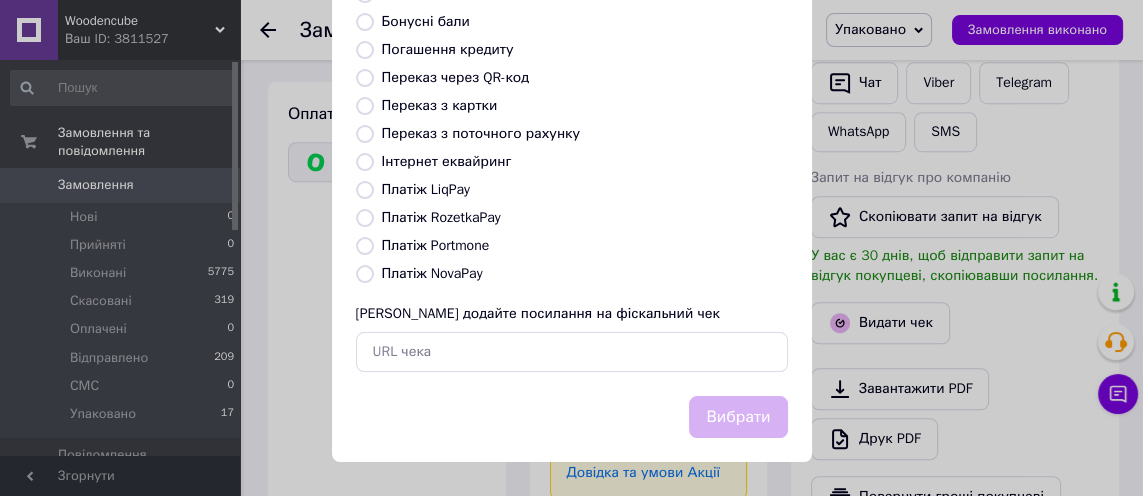 click on "Інтернет еквайринг" at bounding box center [447, 161] 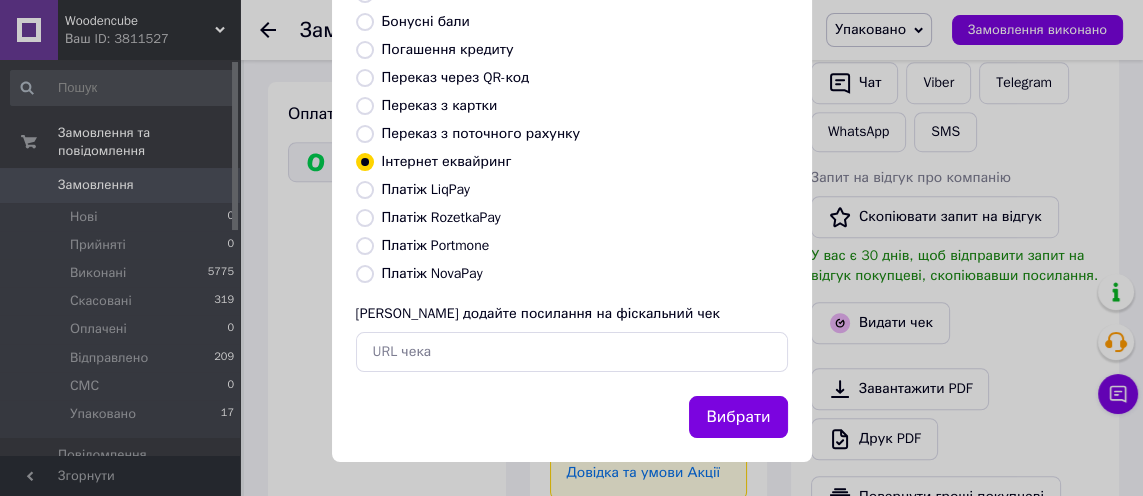 click on "Вибрати" at bounding box center (738, 417) 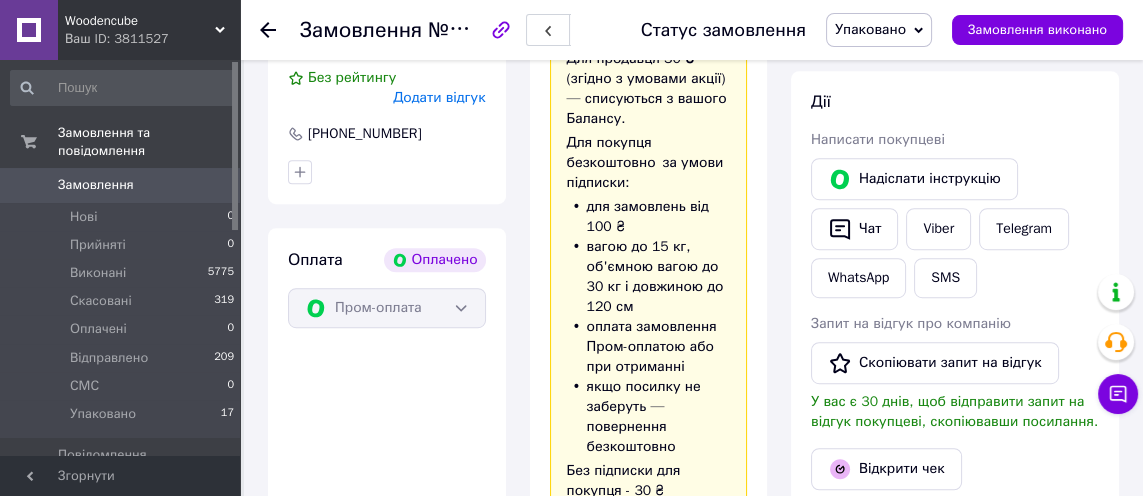 scroll, scrollTop: 1250, scrollLeft: 0, axis: vertical 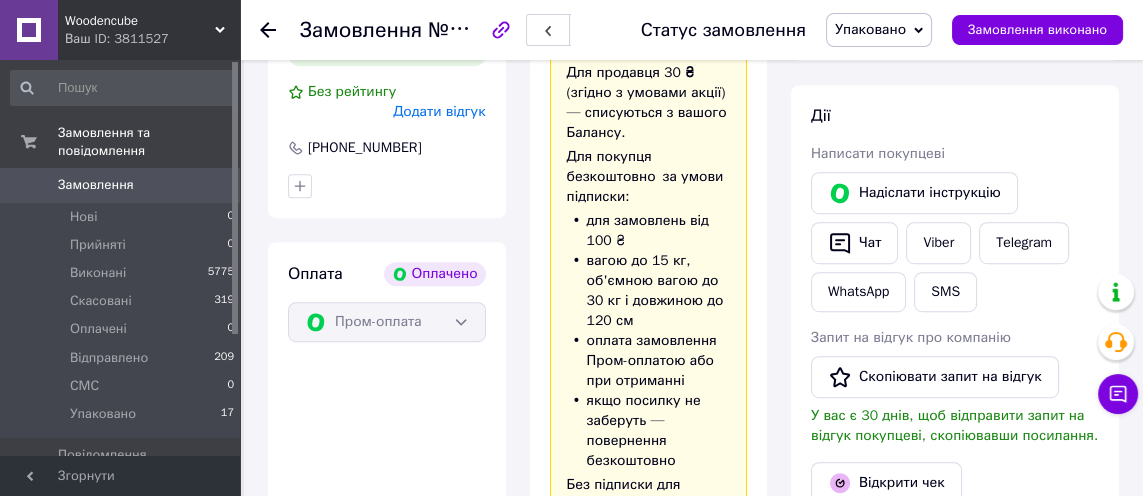 click on "SMS" at bounding box center [945, 292] 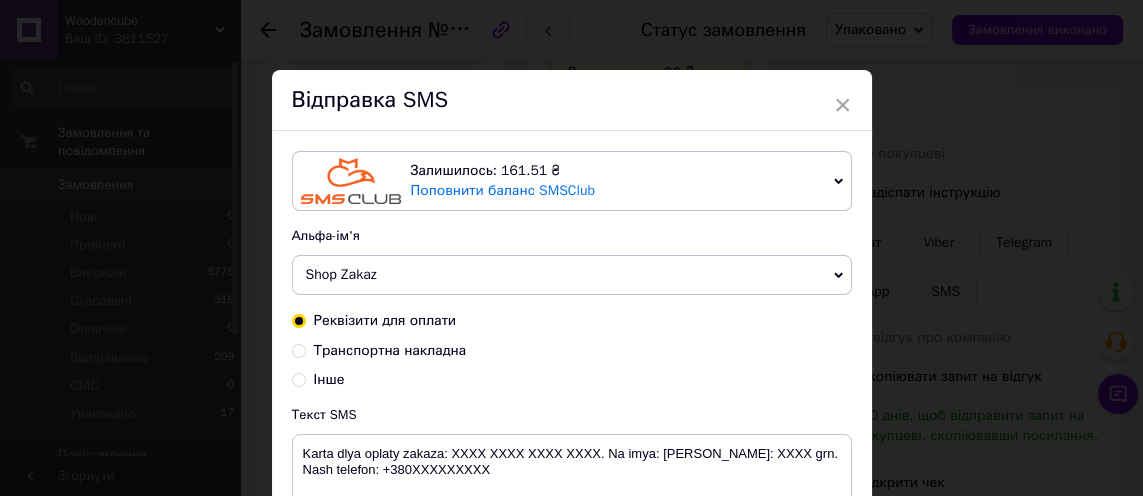 click on "Транспортна накладна" at bounding box center (390, 350) 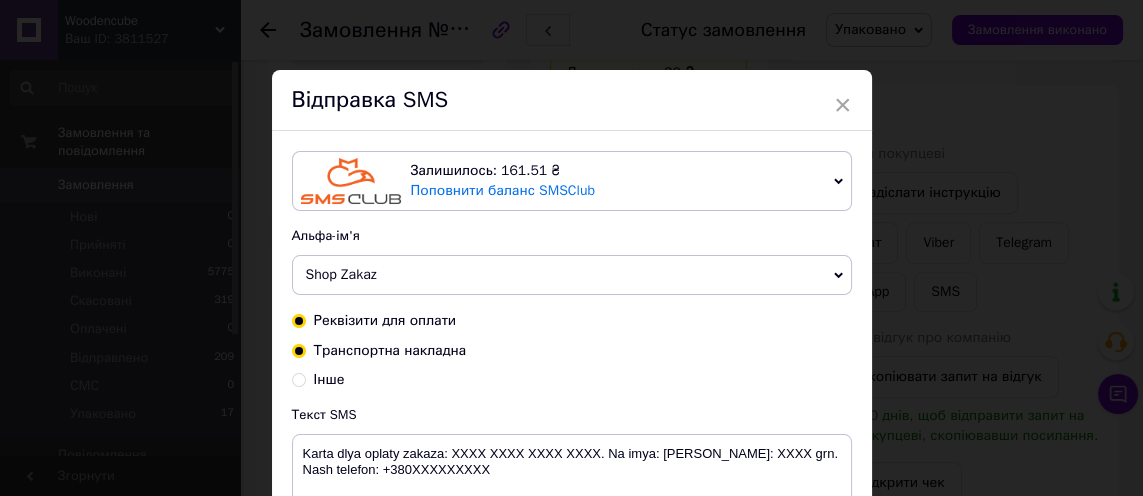 radio on "true" 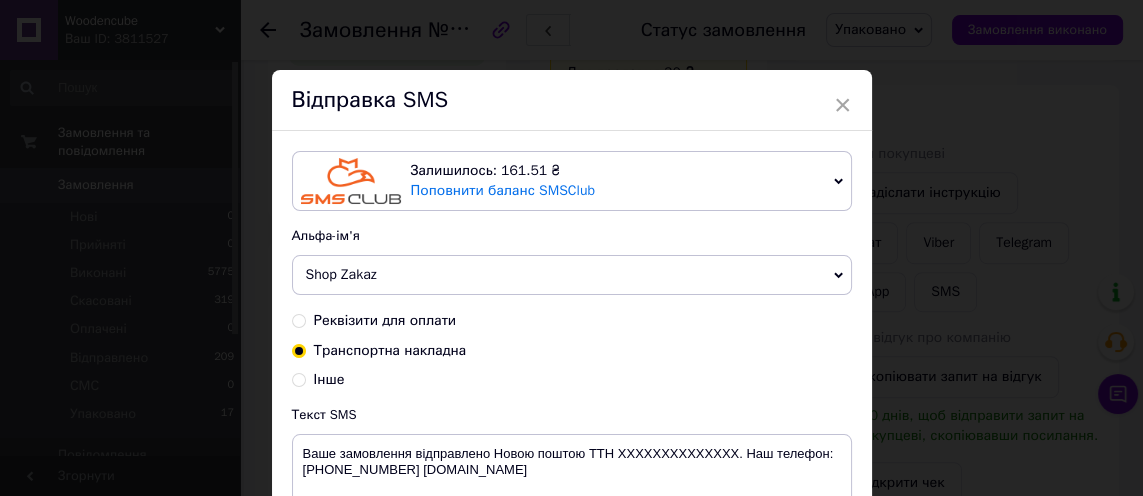 click on "Транспортна накладна" at bounding box center [390, 350] 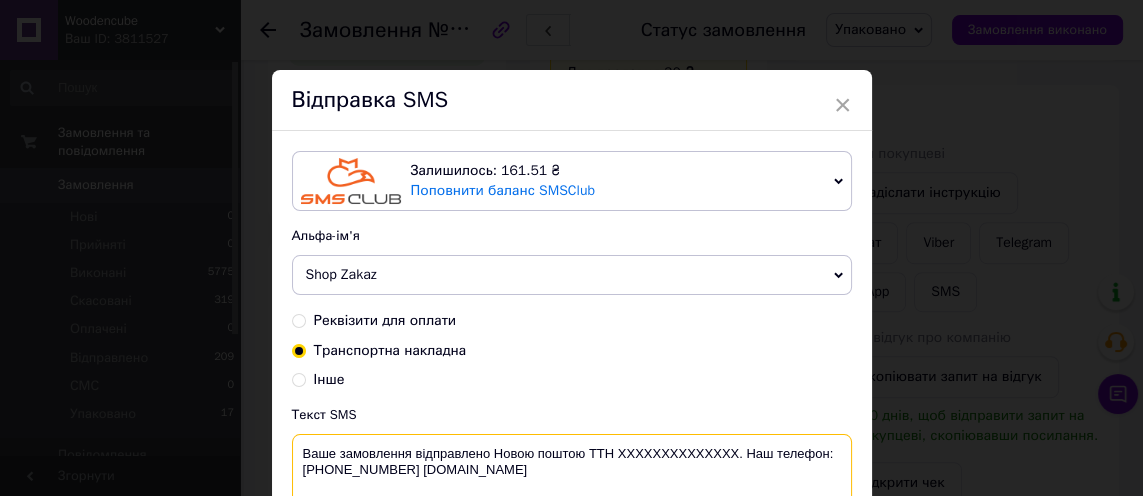click on "Ваше замовлення відправлено Новою поштою ТТН XXXXXXXXXXXXXX. Наш телефон:[PHONE_NUMBER] [DOMAIN_NAME]" at bounding box center (572, 486) 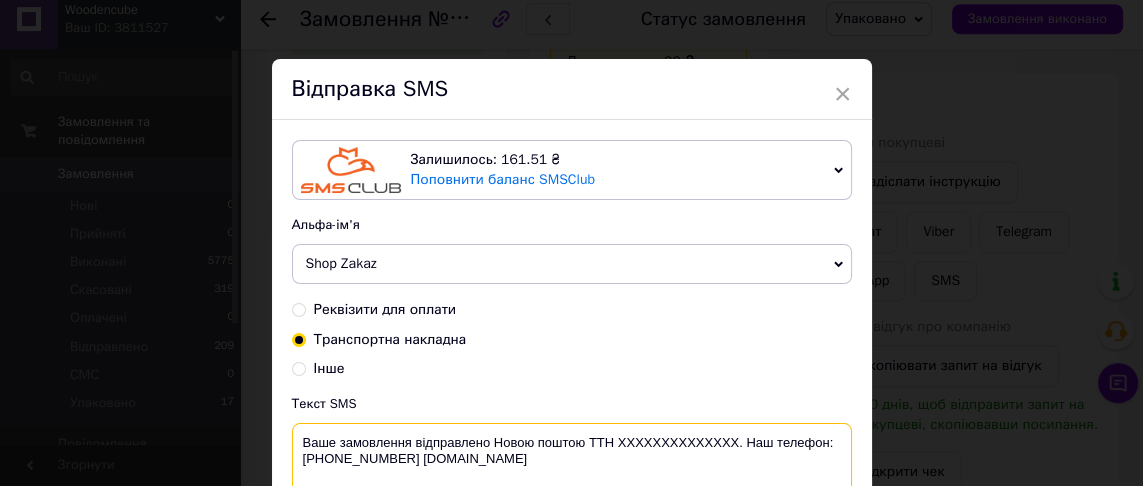 scroll, scrollTop: 1250, scrollLeft: 0, axis: vertical 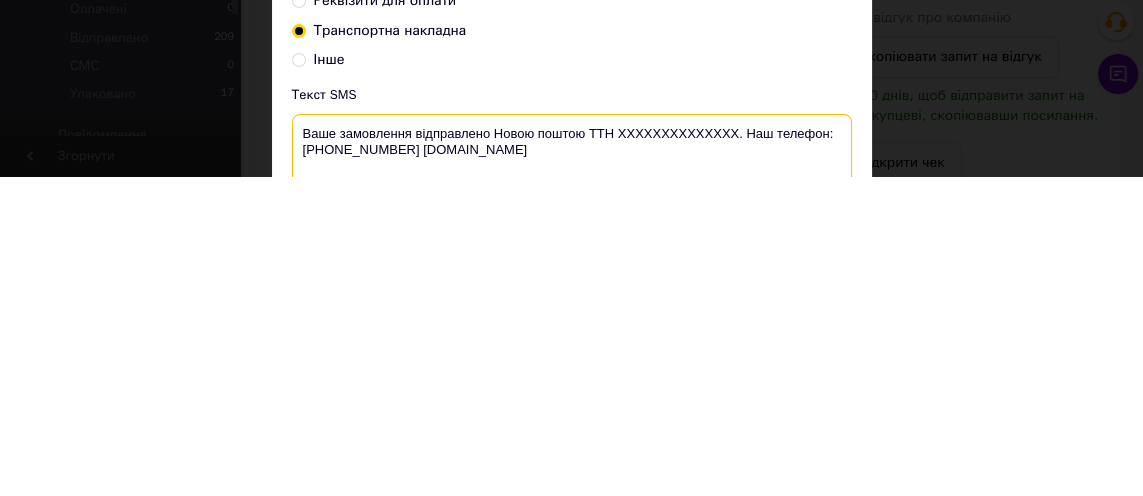 click on "Ваше замовлення відправлено Новою поштою ТТН XXXXXXXXXXXXXX. Наш телефон:[PHONE_NUMBER] [DOMAIN_NAME]" at bounding box center [572, 486] 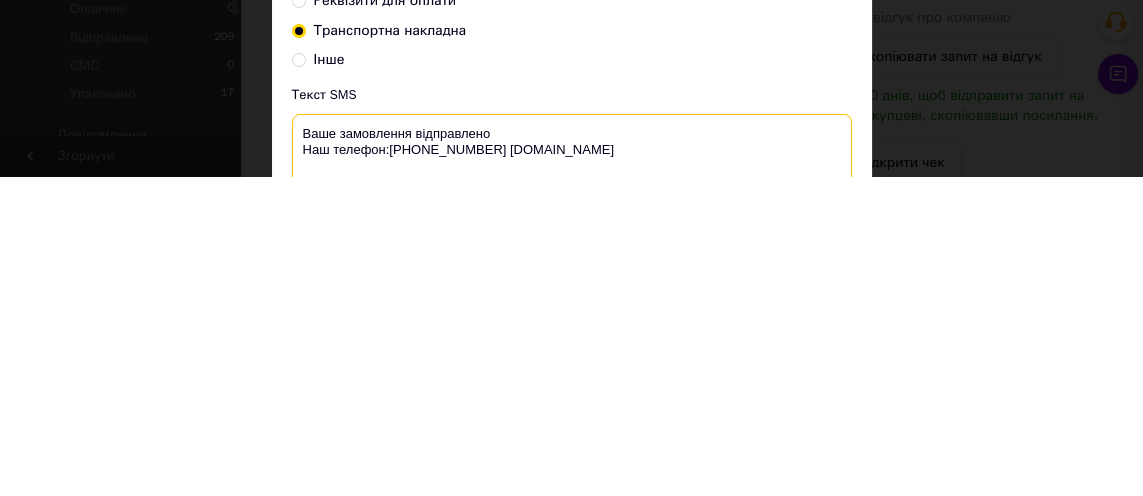 click on "Ваше замовлення відправлено
Наш телефон:[PHONE_NUMBER] [DOMAIN_NAME]" at bounding box center (572, 486) 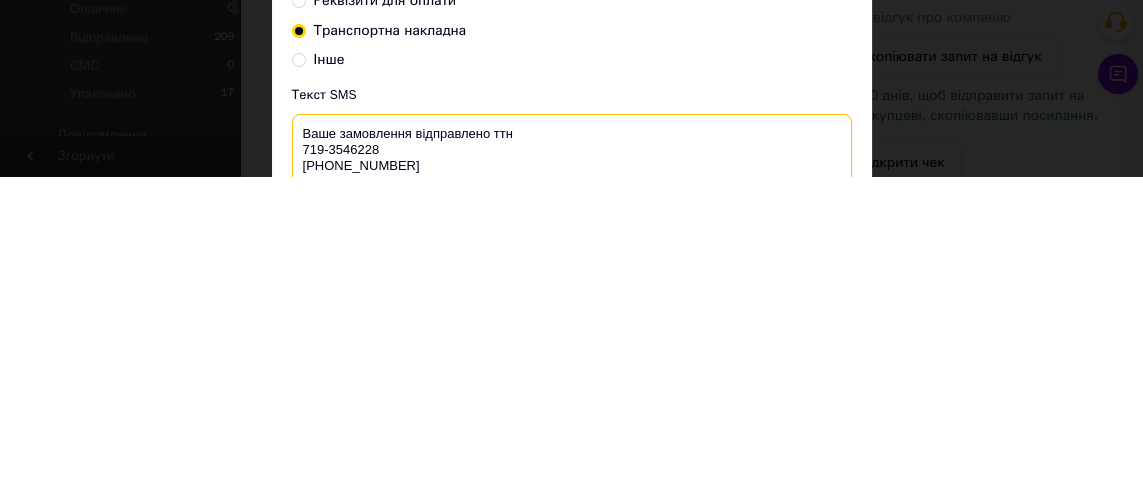 type on "Ваше замовлення відправлено ттн
719-3546228
[PHONE_NUMBER]
Наш телефон:[PHONE_NUMBER] [DOMAIN_NAME]" 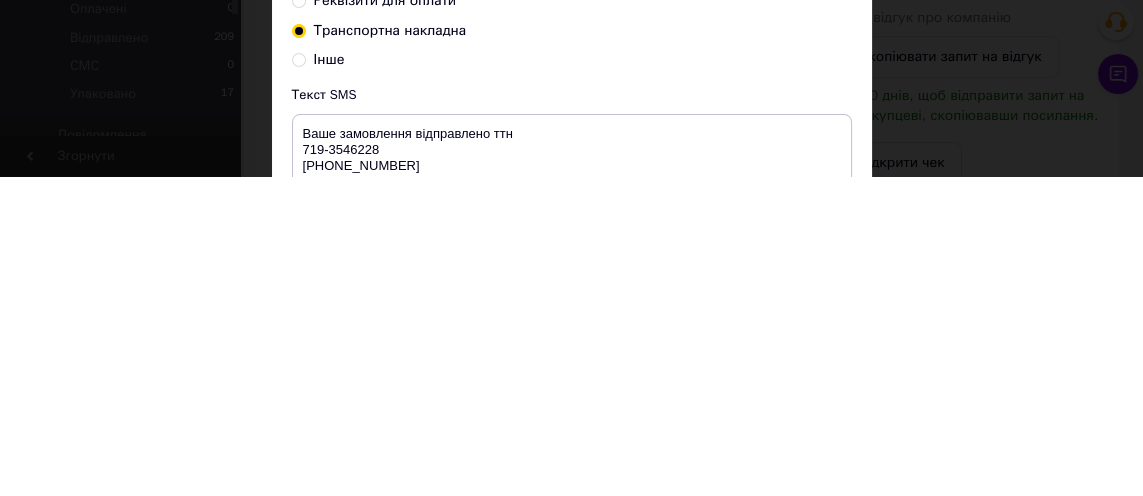 click on "Відправити" at bounding box center (795, 599) 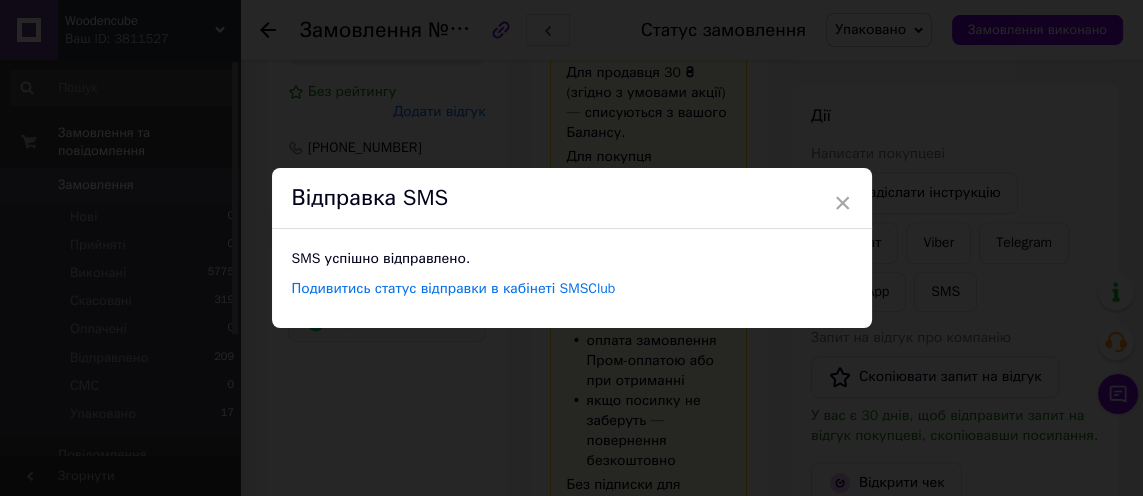 click on "×" at bounding box center [843, 203] 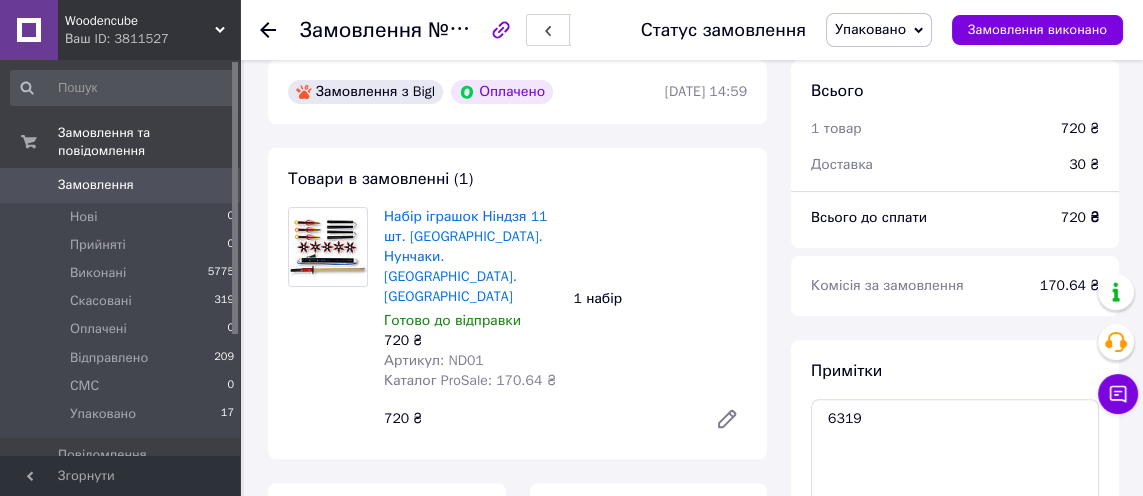 scroll, scrollTop: 686, scrollLeft: 0, axis: vertical 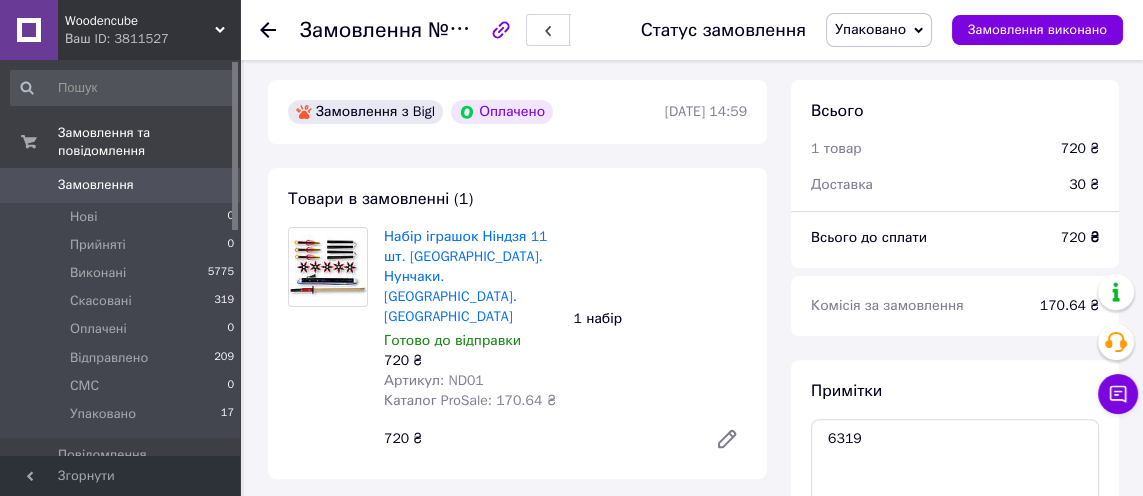 click on "Упаковано" at bounding box center (879, 30) 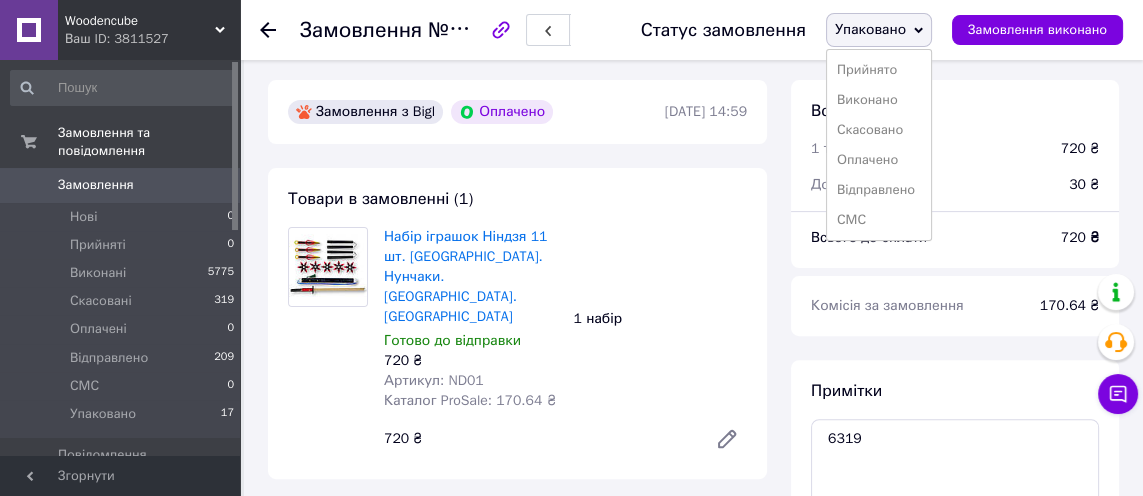 click on "Відправлено" at bounding box center (879, 190) 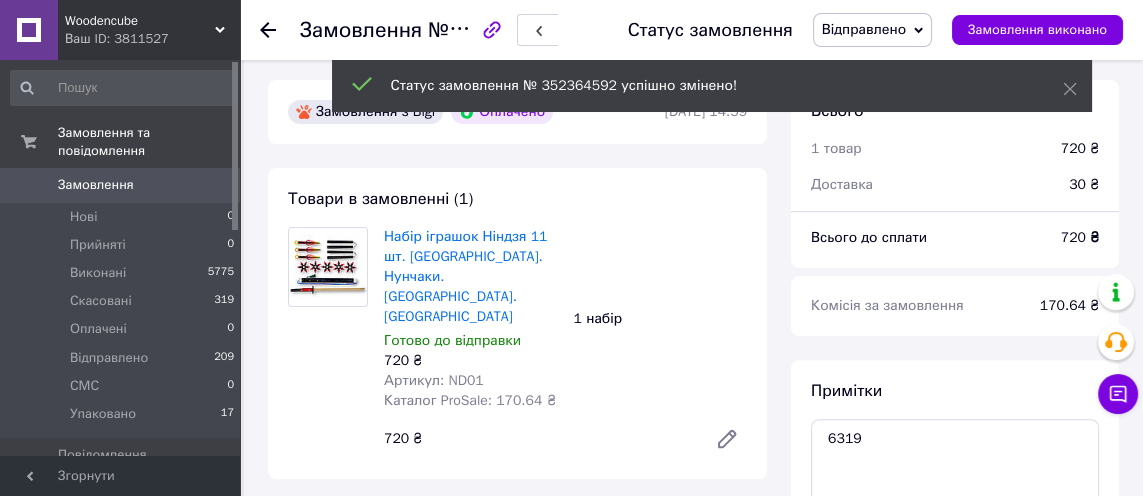 scroll, scrollTop: 40, scrollLeft: 0, axis: vertical 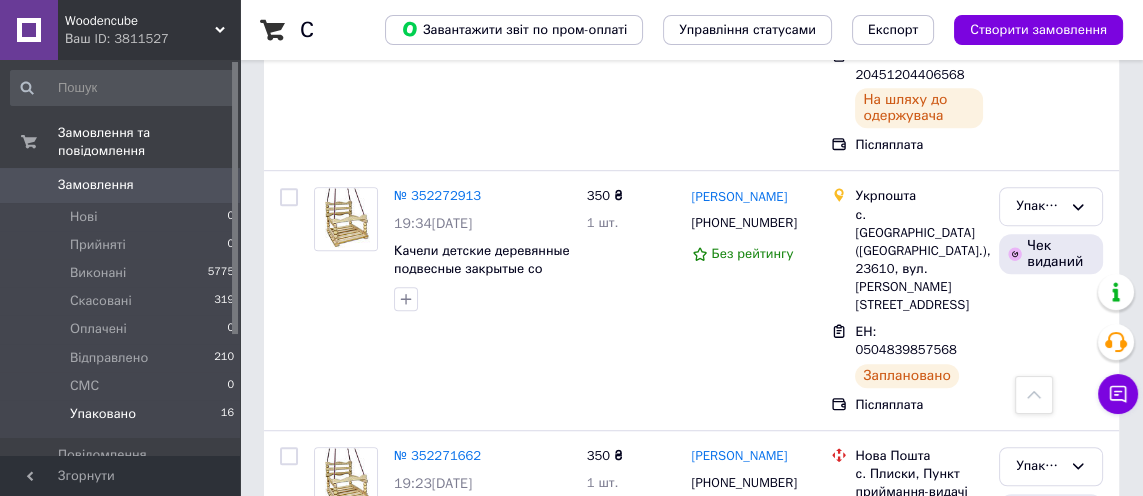 click on "ЕН: 0504839857568" at bounding box center [910, 341] 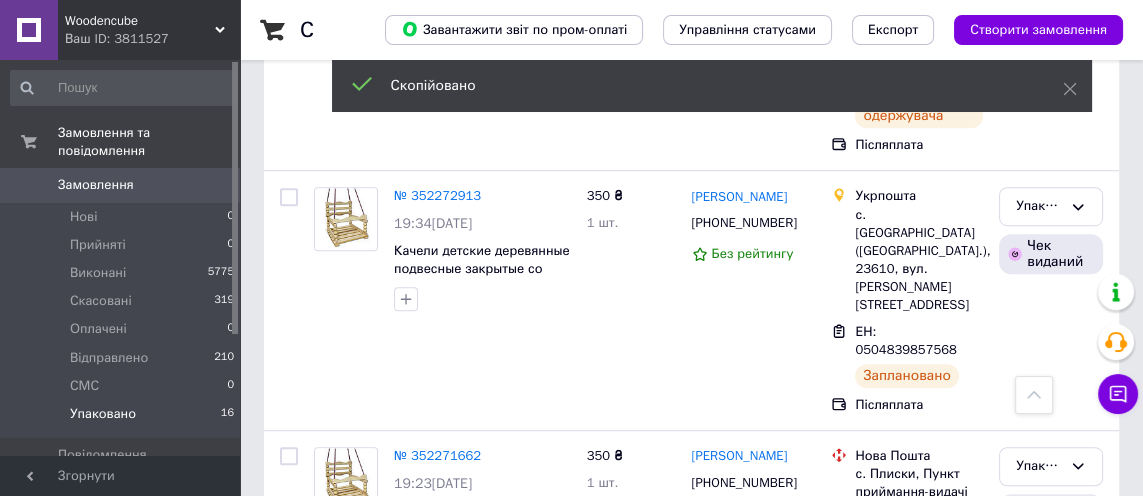 click on "[PHONE_NUMBER]" at bounding box center (744, 222) 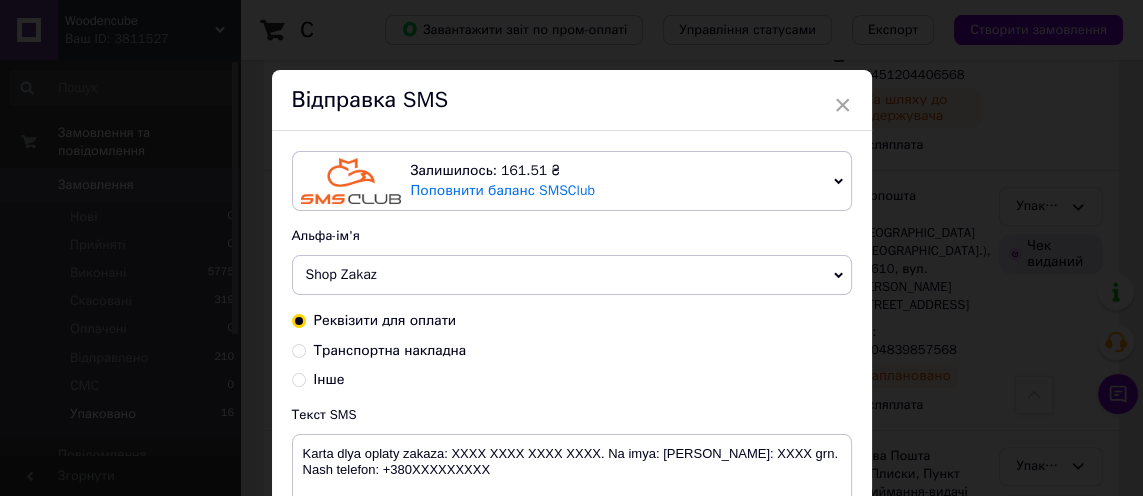 click on "Транспортна накладна" at bounding box center (390, 350) 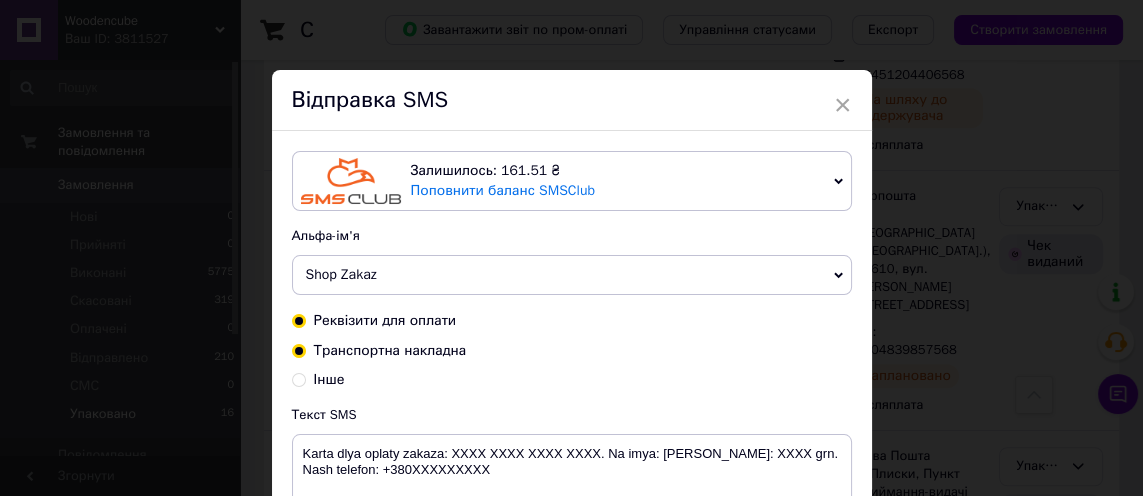 radio on "true" 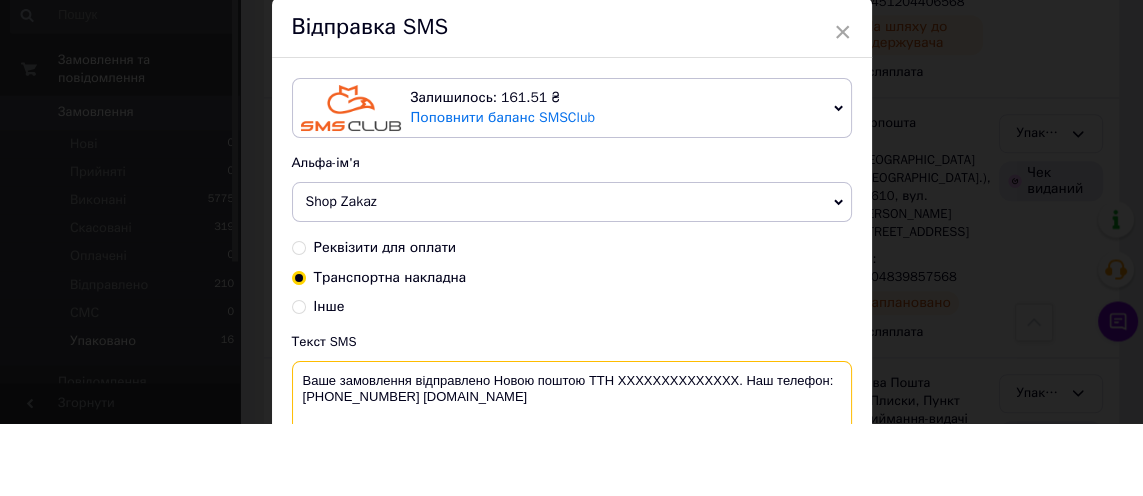 scroll, scrollTop: 1461, scrollLeft: 0, axis: vertical 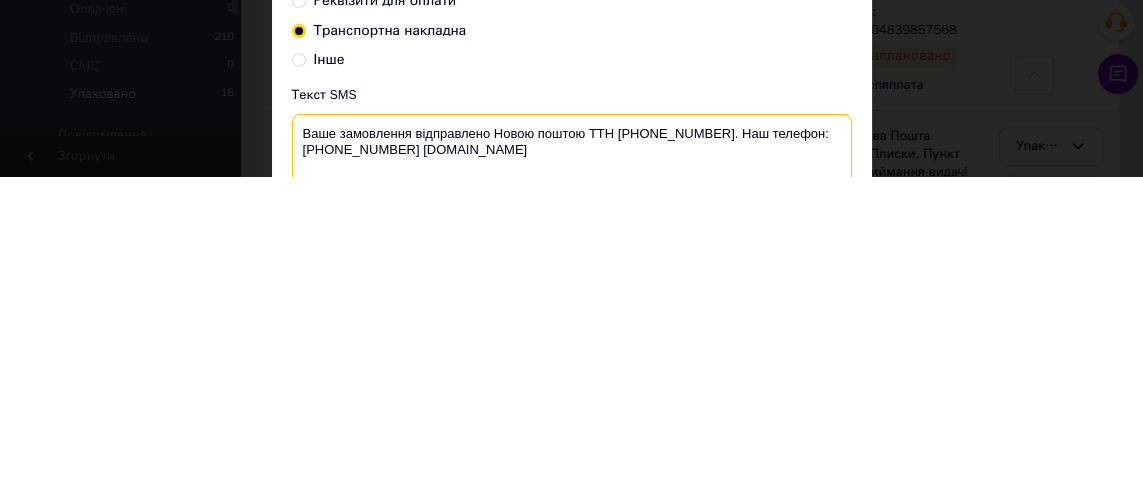 click on "Ваше замовлення відправлено Новою поштою ТТН [PHONE_NUMBER]. Наш телефон:[PHONE_NUMBER] [DOMAIN_NAME]" at bounding box center [572, 486] 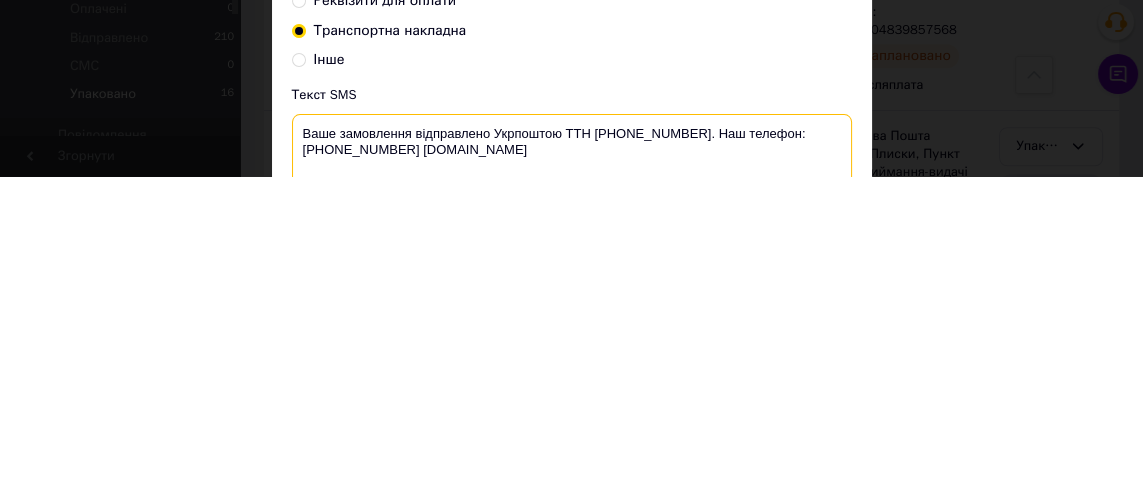 type on "Ваше замовлення відправлено Укрпоштою ТТН [PHONE_NUMBER]. Наш телефон:[PHONE_NUMBER] [DOMAIN_NAME]" 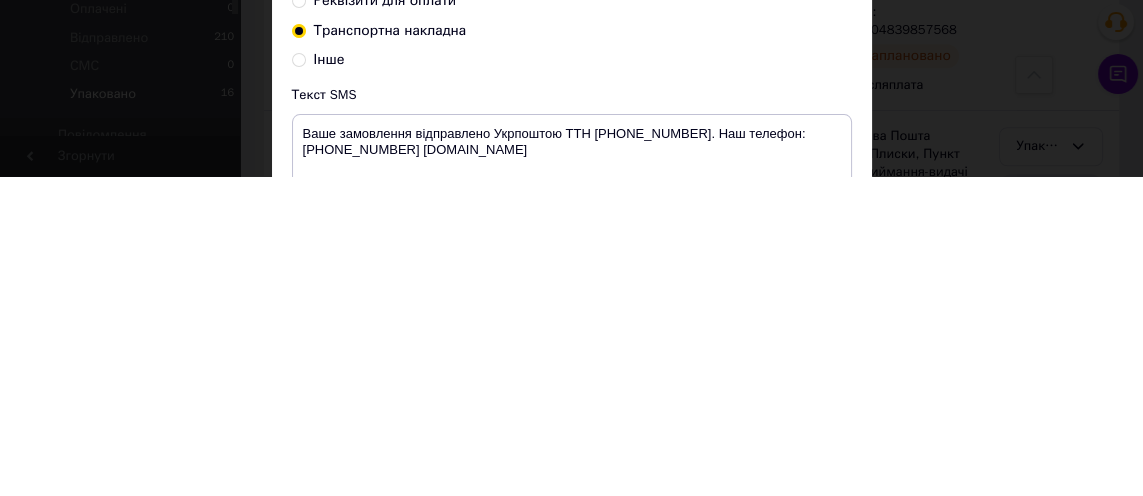 click on "Відправити" at bounding box center (795, 599) 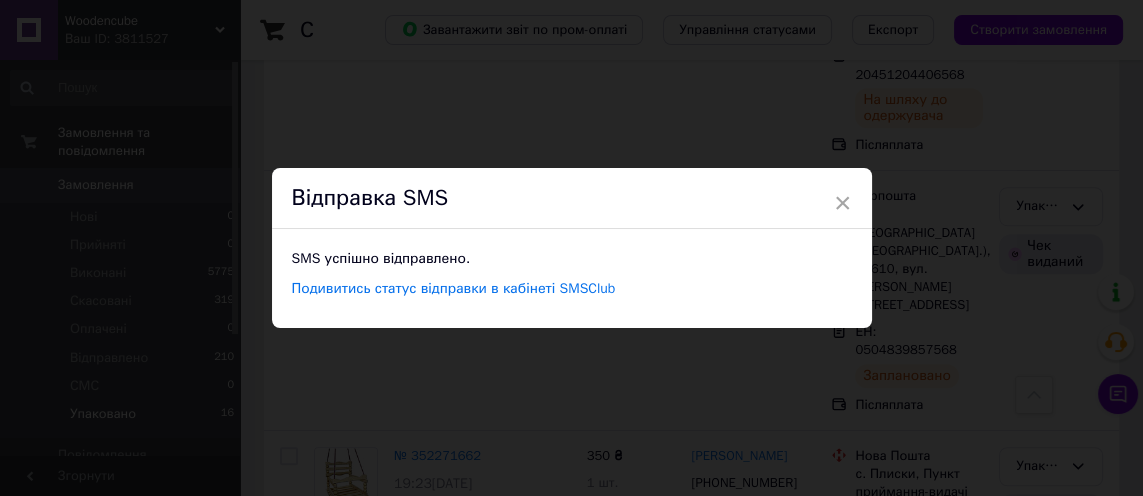click on "×" at bounding box center [843, 203] 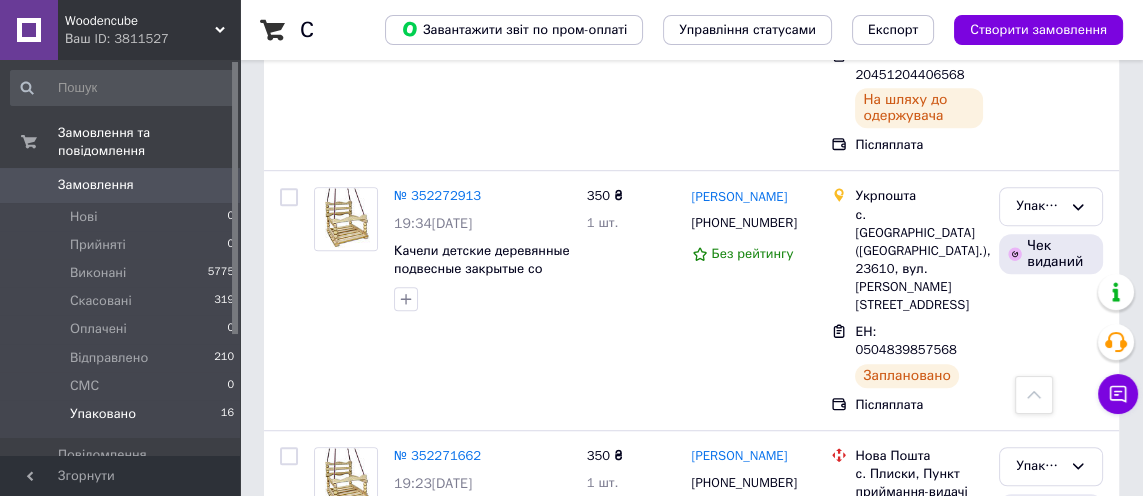 click 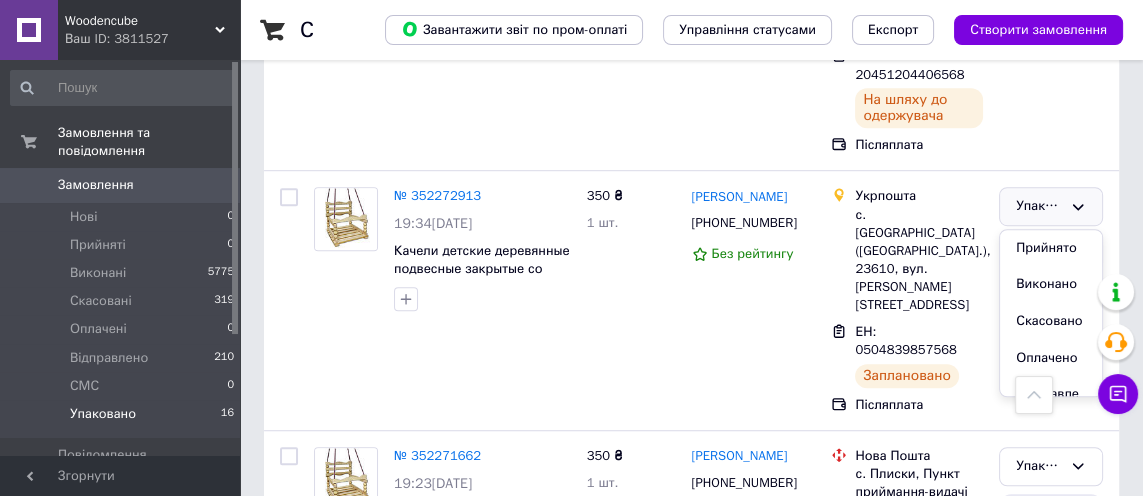 scroll, scrollTop: 74, scrollLeft: 0, axis: vertical 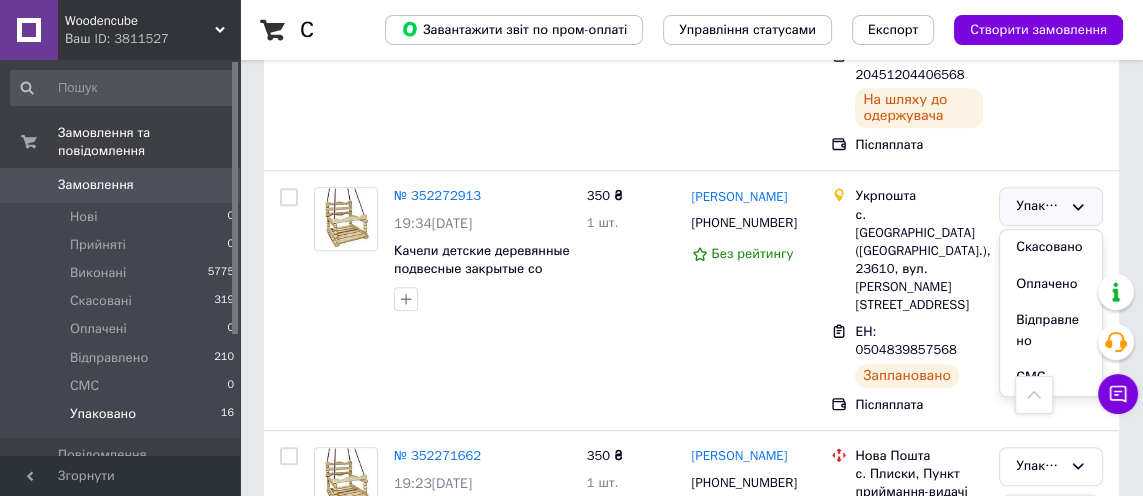 click on "Відправлено" at bounding box center [1051, 330] 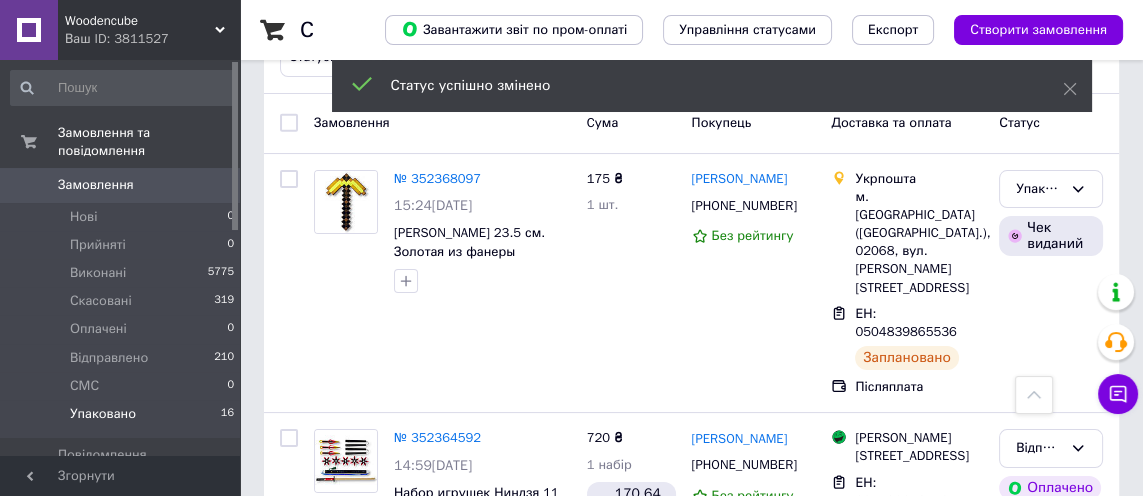 scroll, scrollTop: 293, scrollLeft: 0, axis: vertical 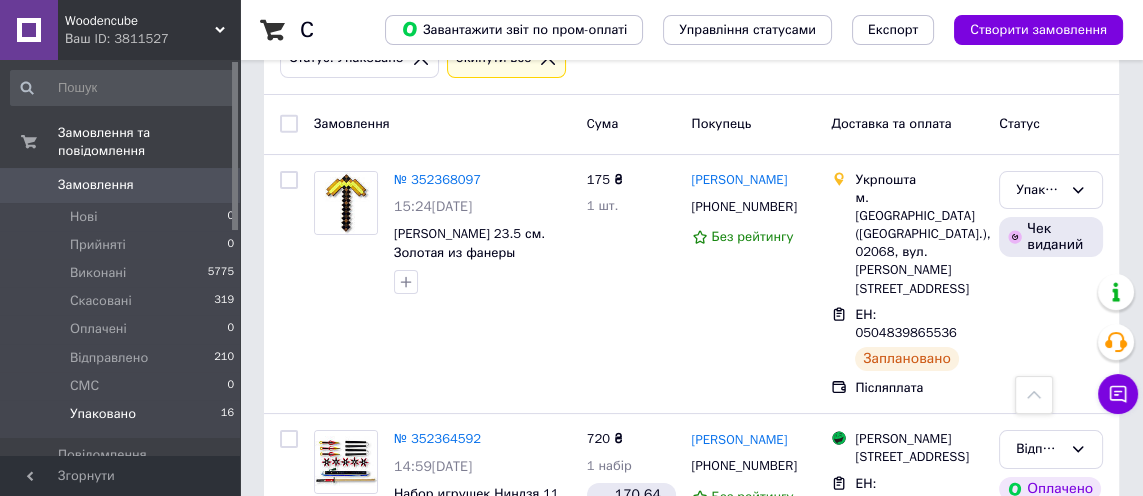 click on "ЕН: 0504839865536" at bounding box center (910, 324) 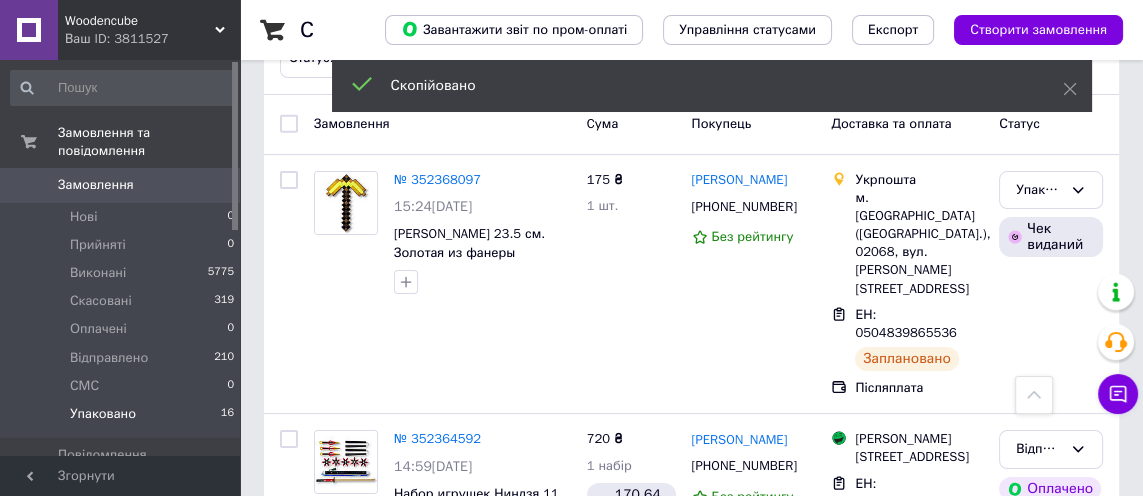 click on "[PHONE_NUMBER]" at bounding box center [744, 206] 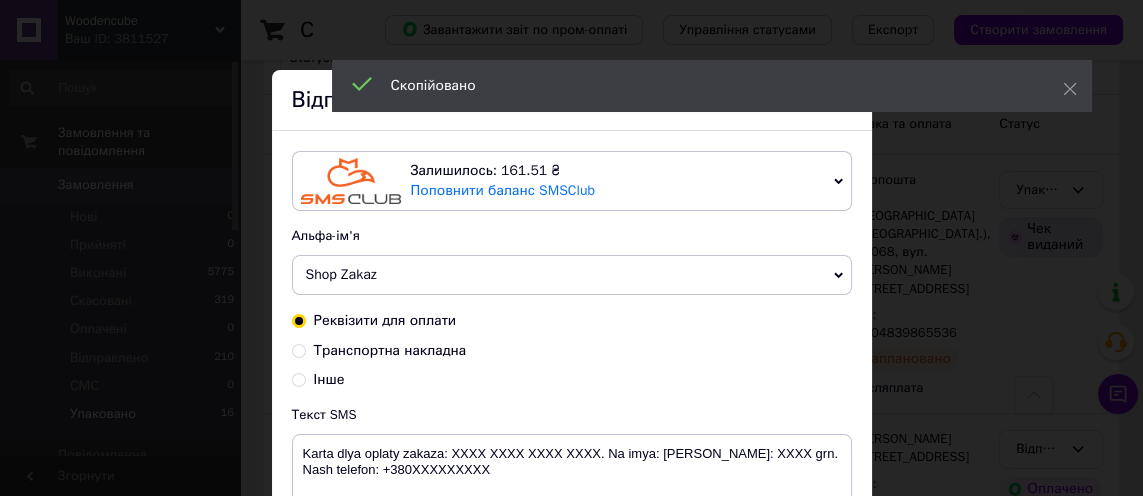 click on "Транспортна накладна" at bounding box center [390, 350] 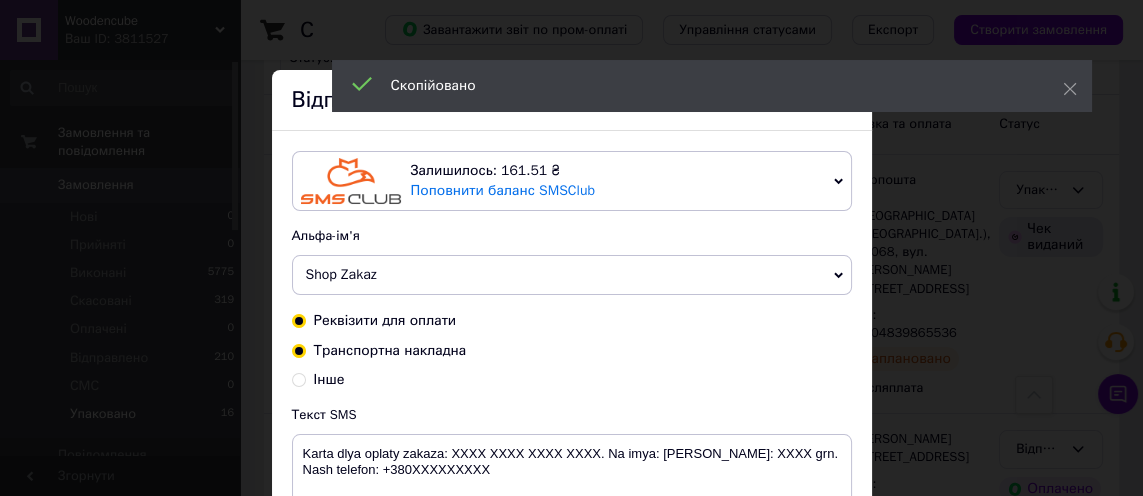 radio on "true" 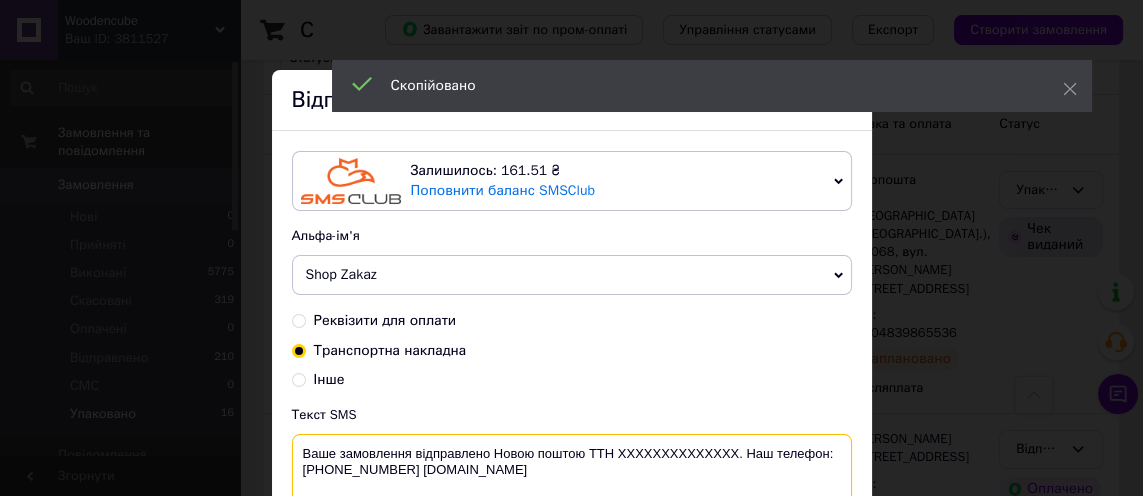 scroll, scrollTop: 293, scrollLeft: 0, axis: vertical 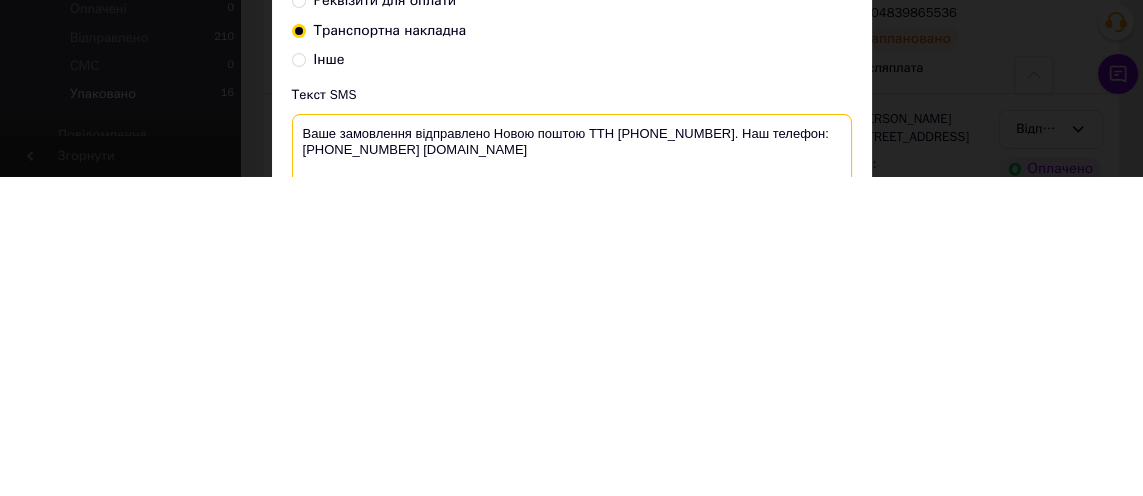 click on "Ваше замовлення відправлено Новою поштою ТТН [PHONE_NUMBER]. Наш телефон:[PHONE_NUMBER] [DOMAIN_NAME]" at bounding box center [572, 486] 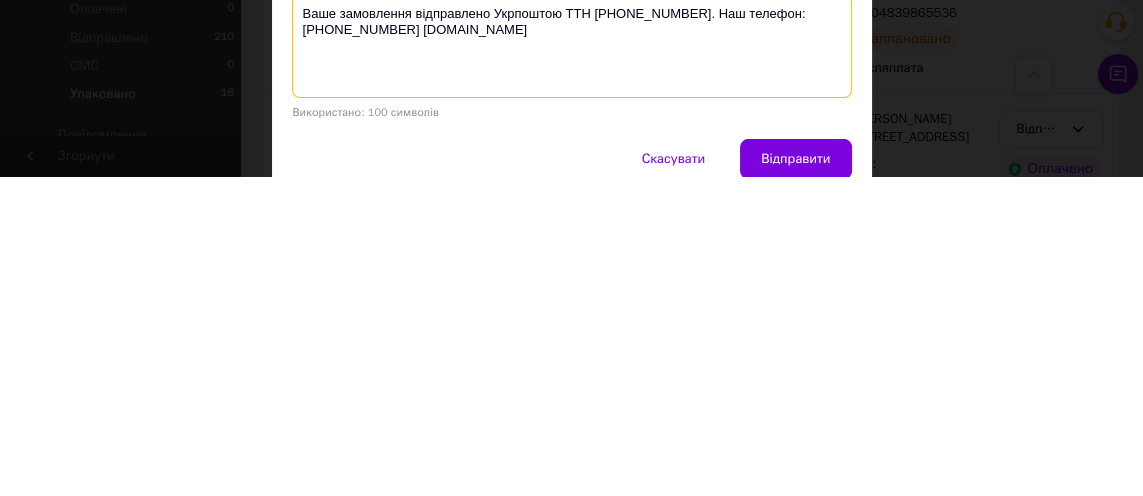 scroll, scrollTop: 148, scrollLeft: 0, axis: vertical 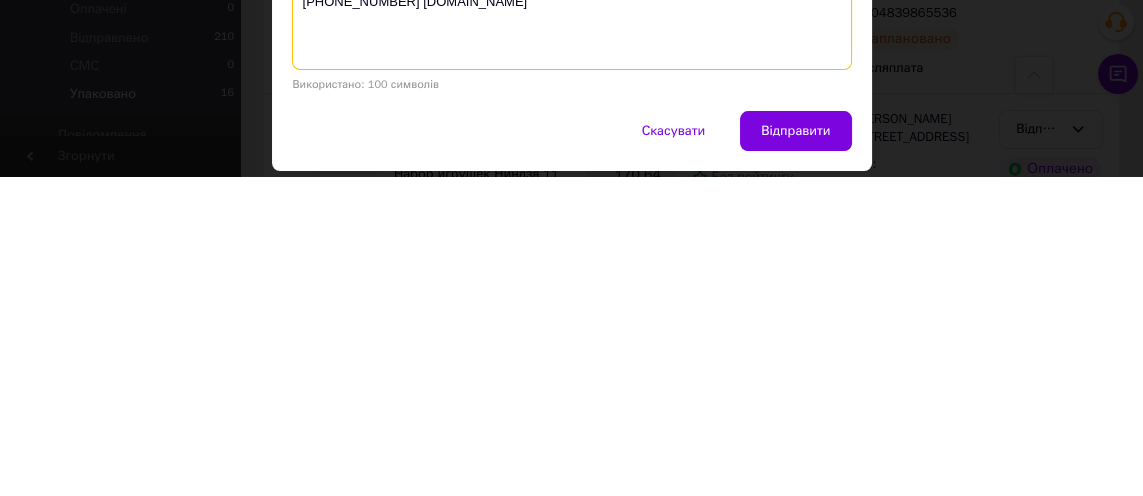 type on "Ваше замовлення відправлено Укрпоштою ТТН [PHONE_NUMBER]. Наш телефон:[PHONE_NUMBER] [DOMAIN_NAME]" 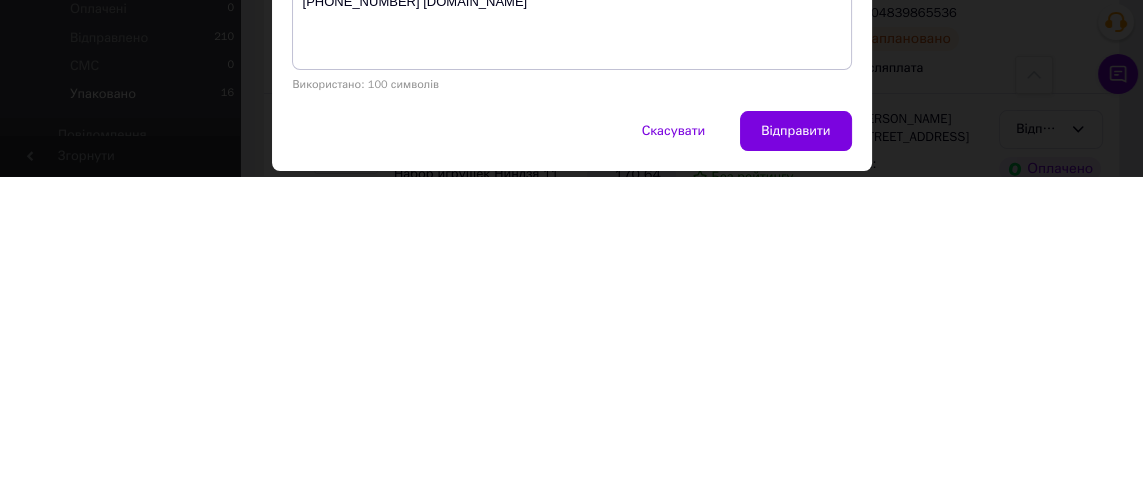 click on "Відправити" at bounding box center [795, 451] 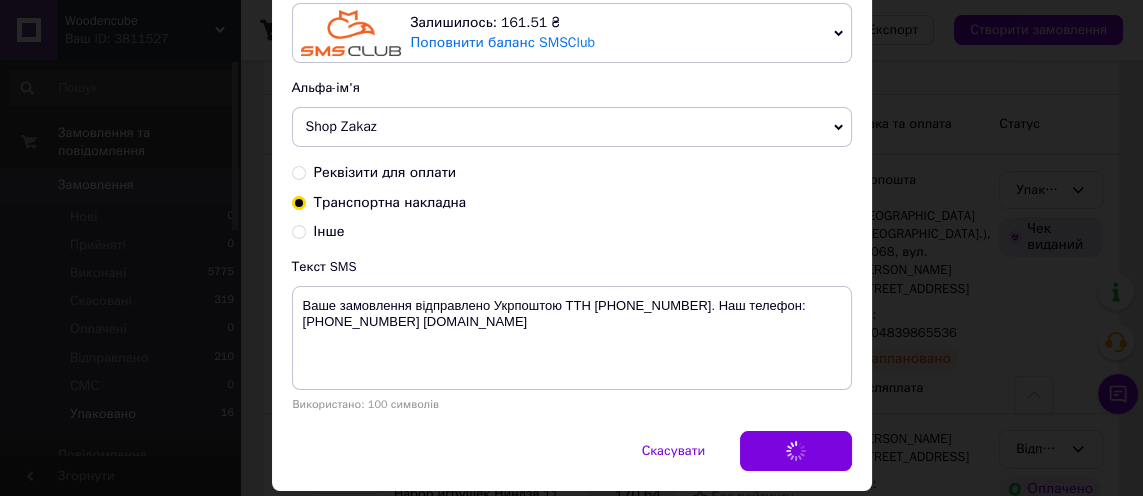 scroll, scrollTop: 0, scrollLeft: 0, axis: both 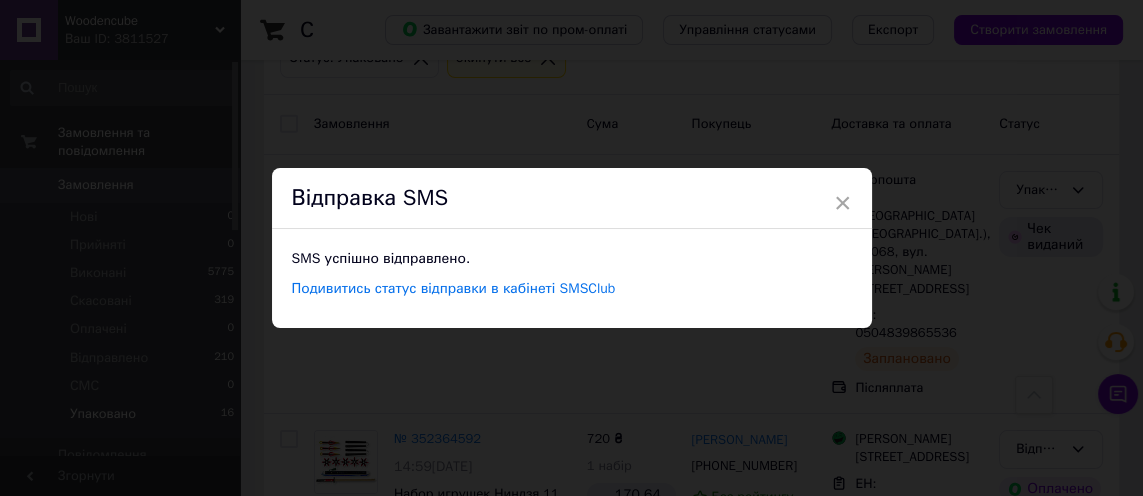 click on "×" at bounding box center (843, 203) 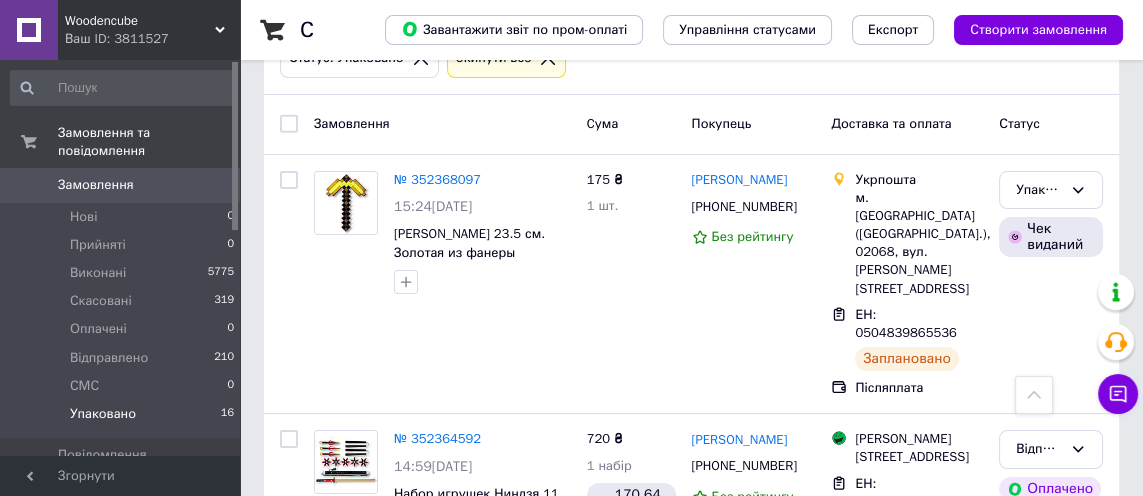 click on "Упаковано" at bounding box center [1051, 190] 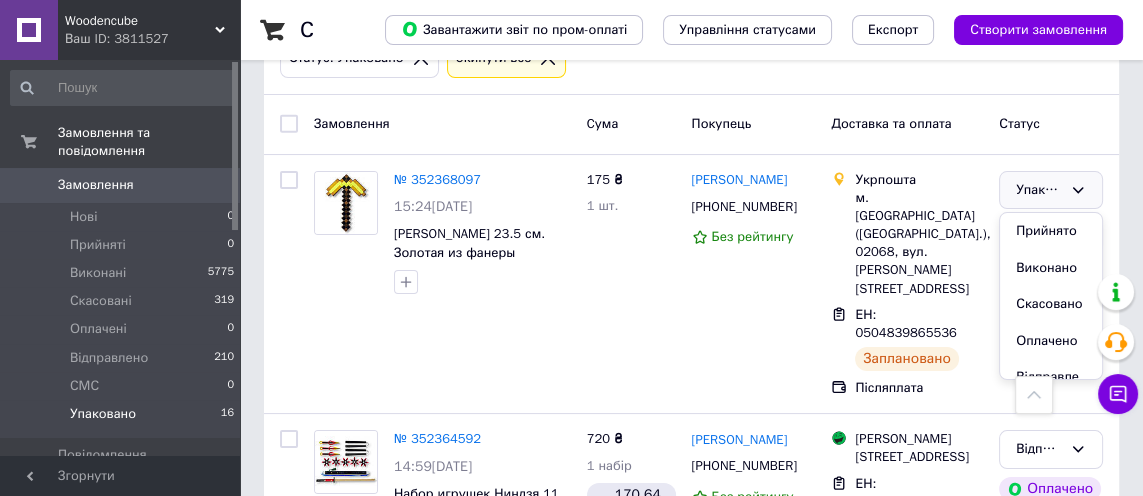 scroll, scrollTop: 74, scrollLeft: 0, axis: vertical 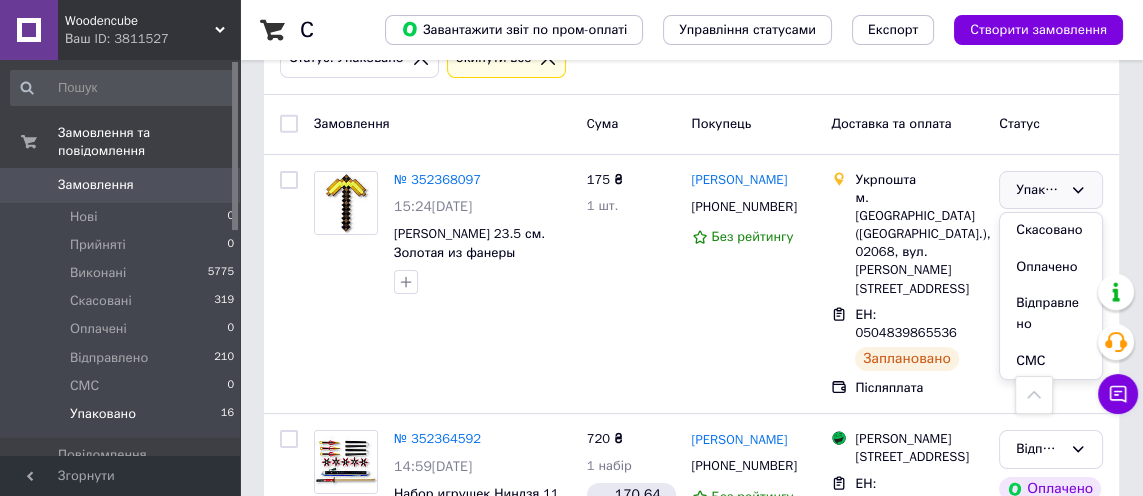 click on "Відправлено" at bounding box center (1051, 313) 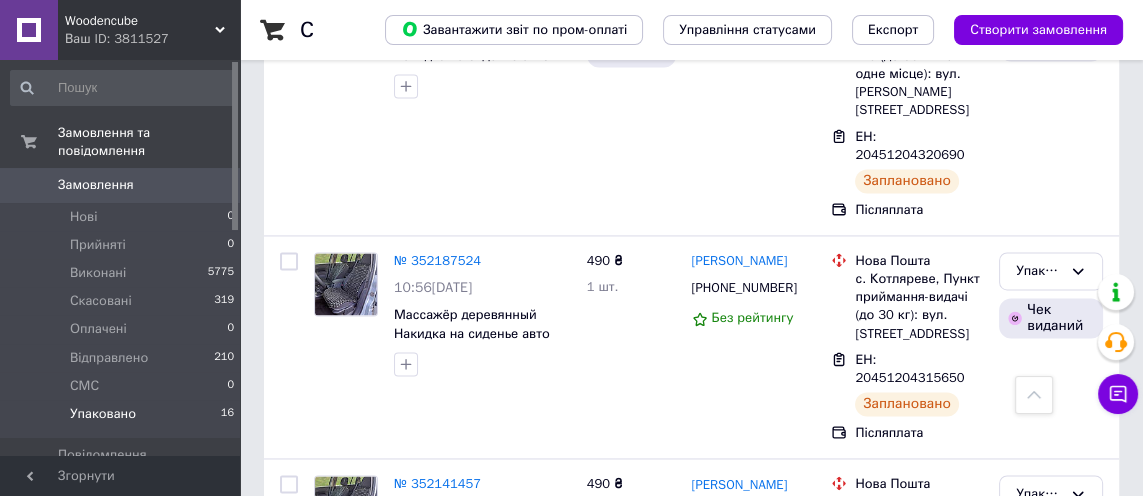 scroll, scrollTop: 3289, scrollLeft: 0, axis: vertical 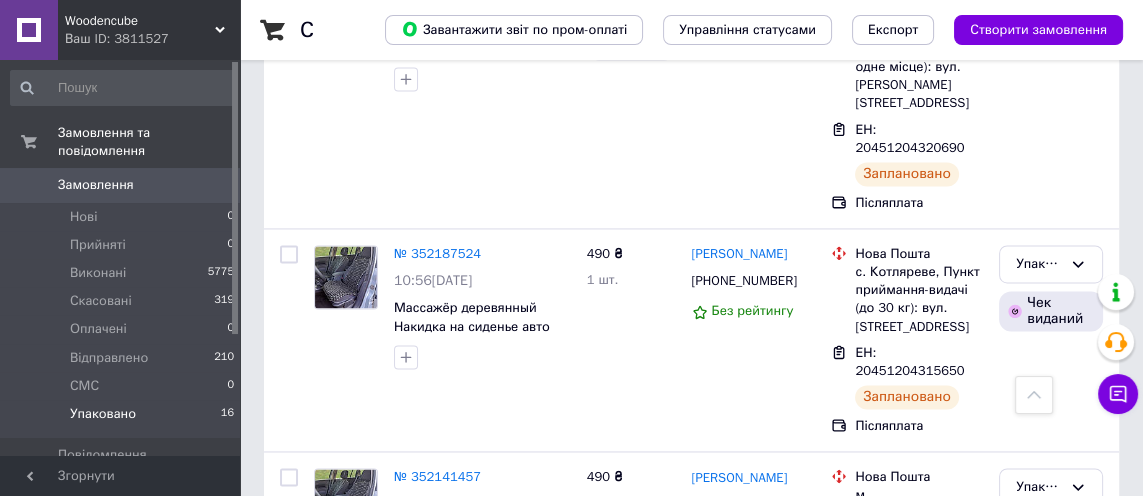 click 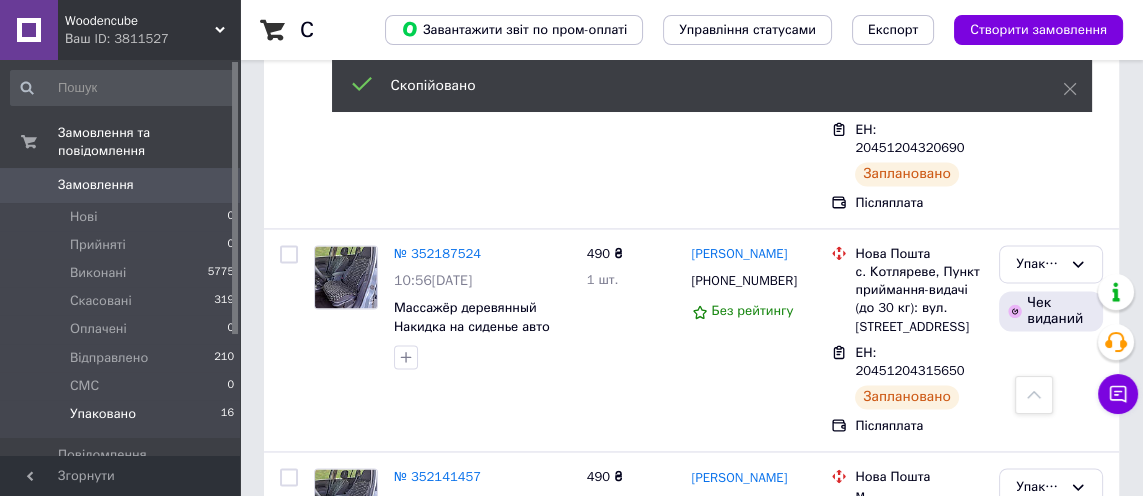 click on "[PHONE_NUMBER]" at bounding box center [744, 781] 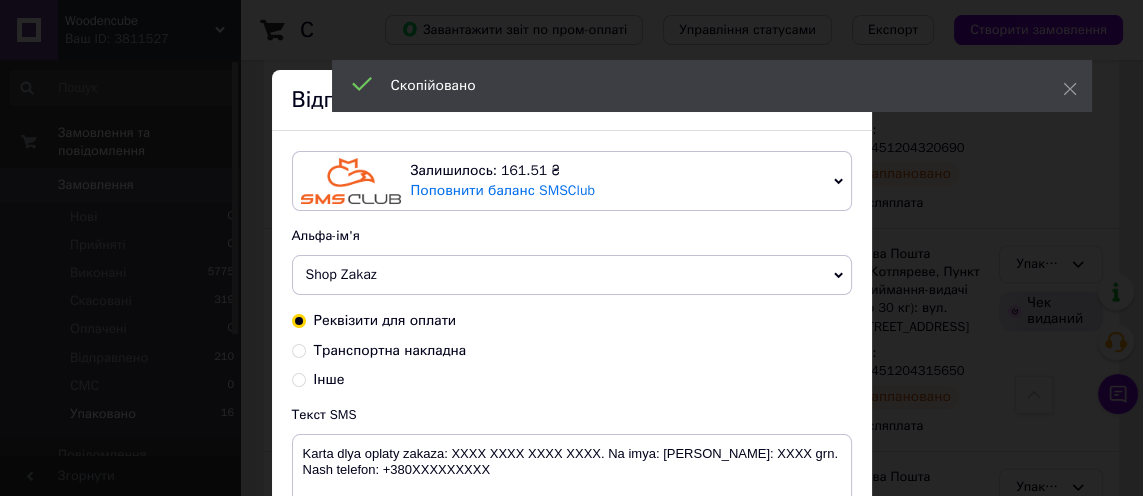 click on "Транспортна накладна" at bounding box center (390, 350) 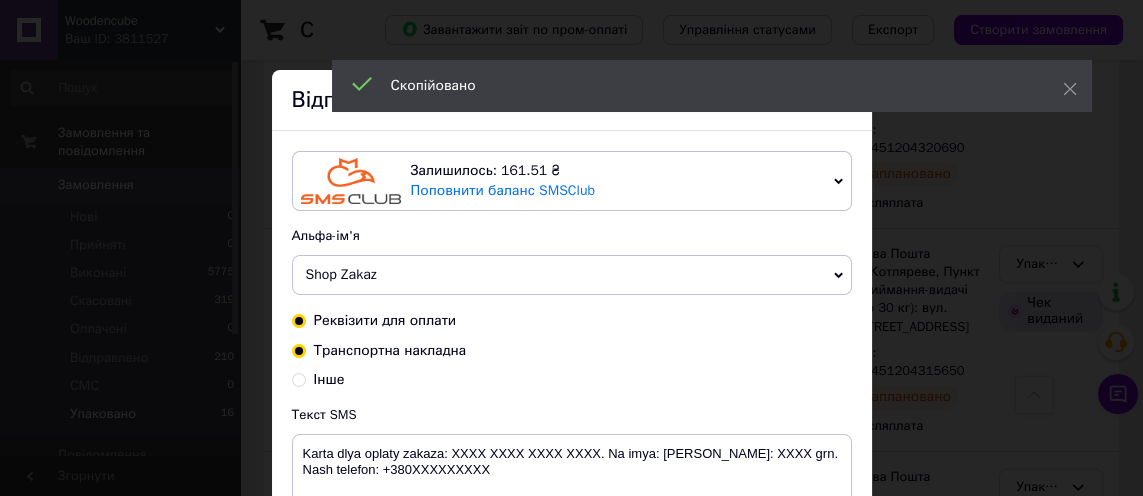 radio on "true" 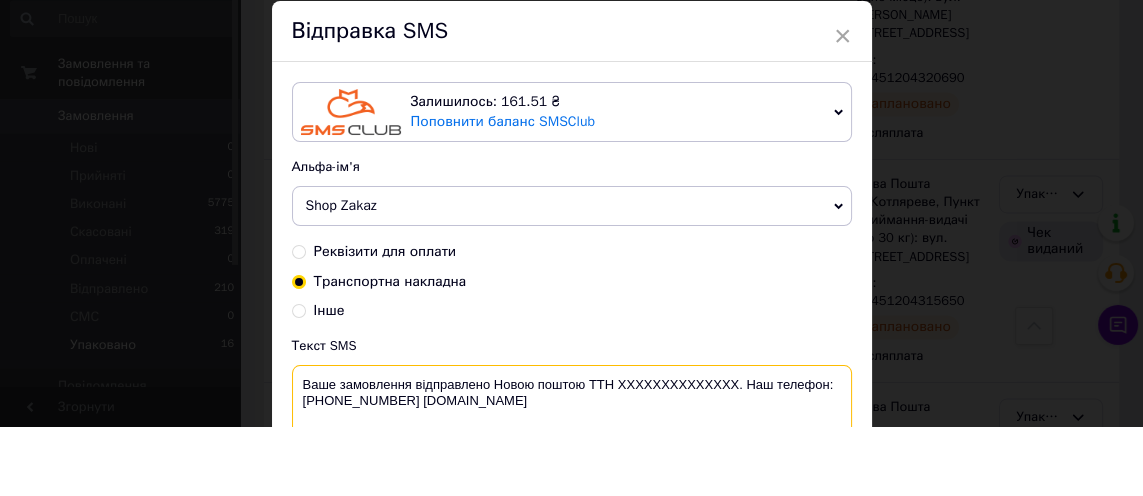 scroll, scrollTop: 3289, scrollLeft: 0, axis: vertical 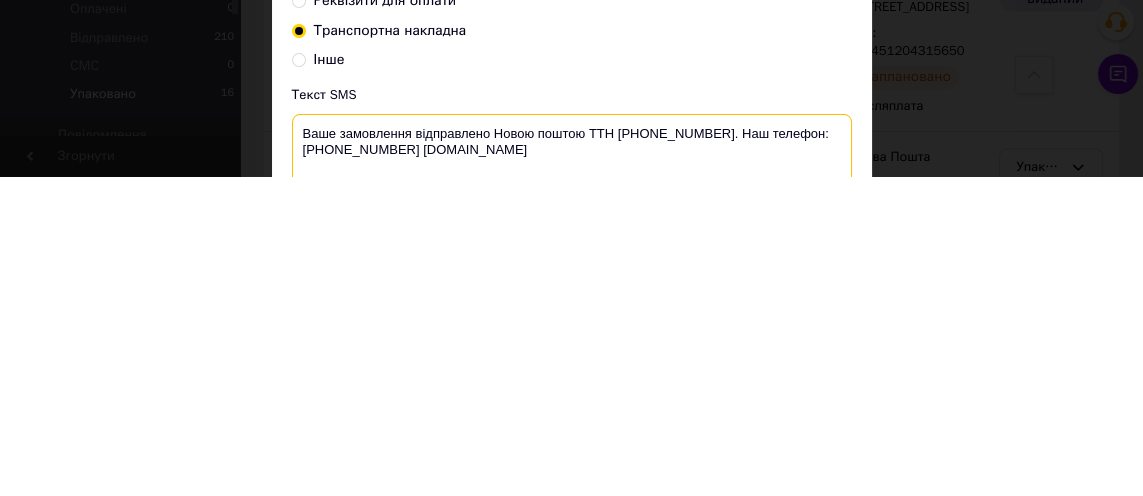 type on "Ваше замовлення відправлено Новою поштою ТТН [PHONE_NUMBER]. Наш телефон:[PHONE_NUMBER] [DOMAIN_NAME]" 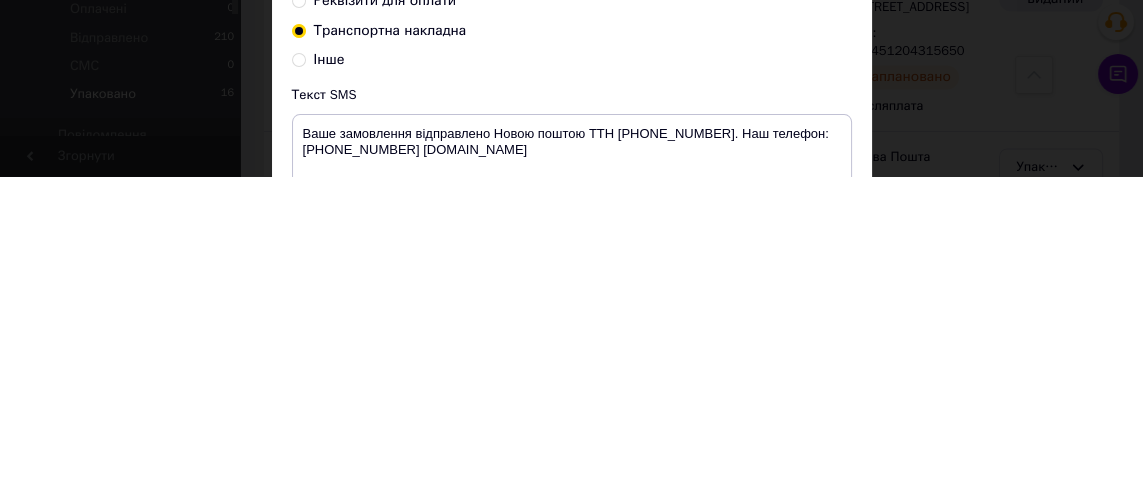 click on "Відправити" at bounding box center (795, 599) 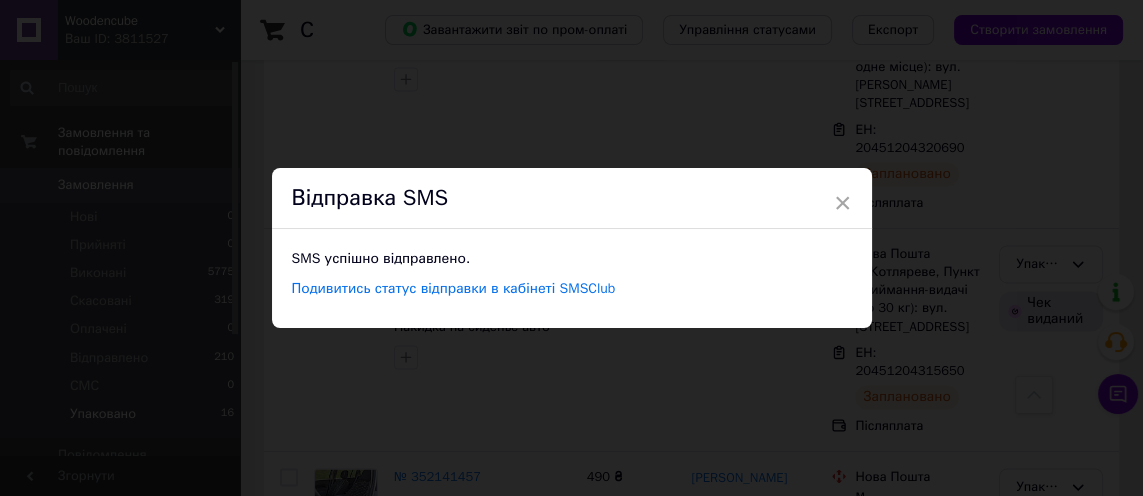 click on "×" at bounding box center [843, 203] 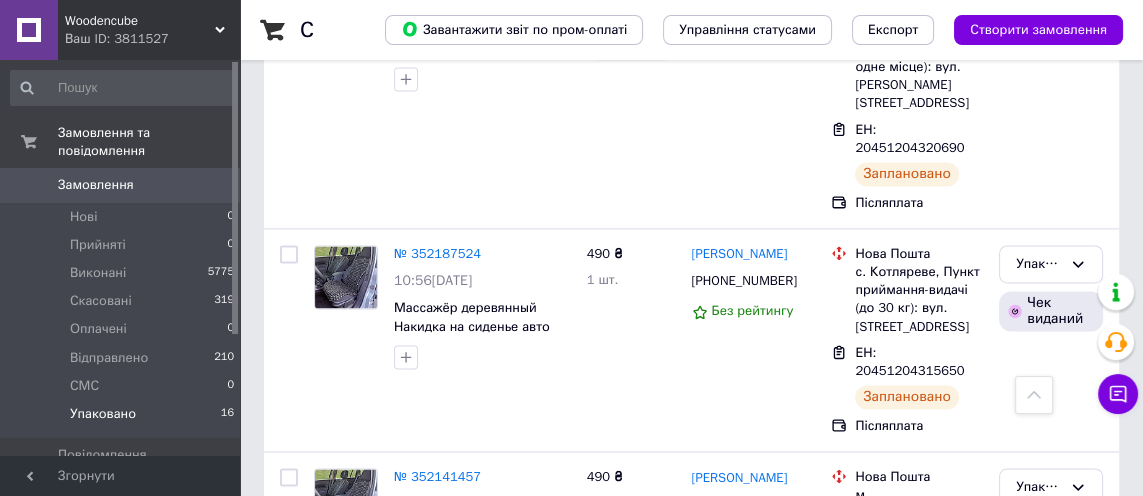 click on "Упаковано" at bounding box center [1039, 765] 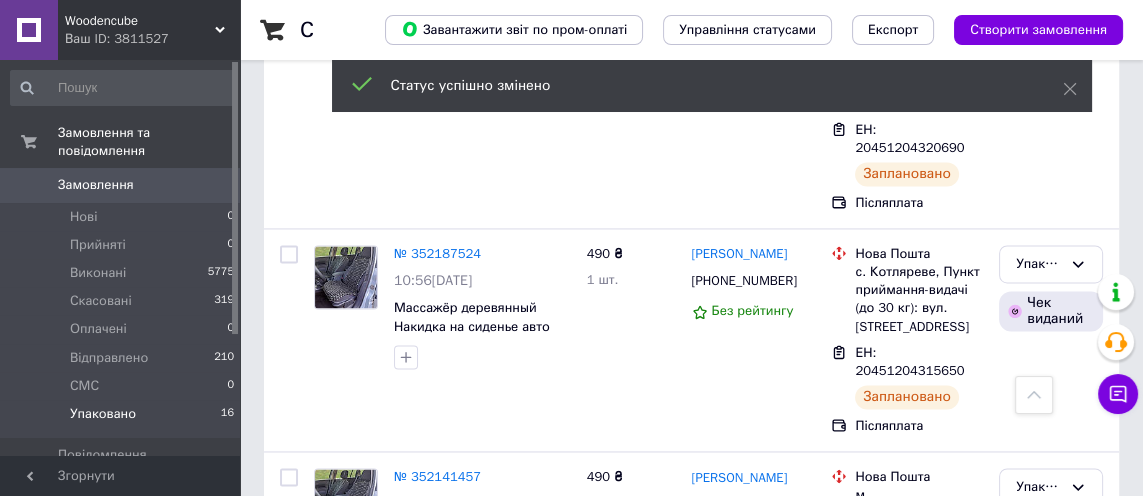 click on "ЕН: 20451204312501" at bounding box center (910, 640) 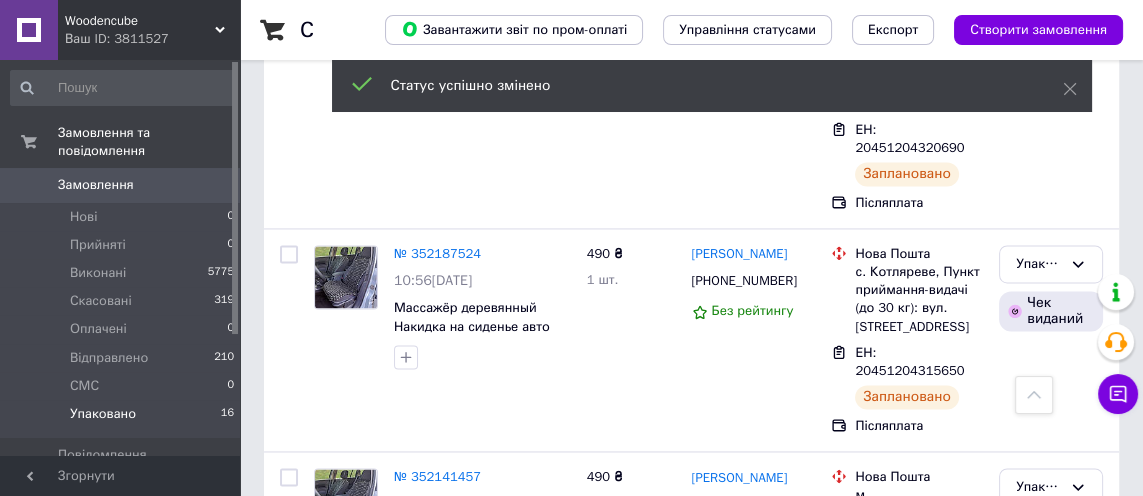 scroll, scrollTop: 3289, scrollLeft: 0, axis: vertical 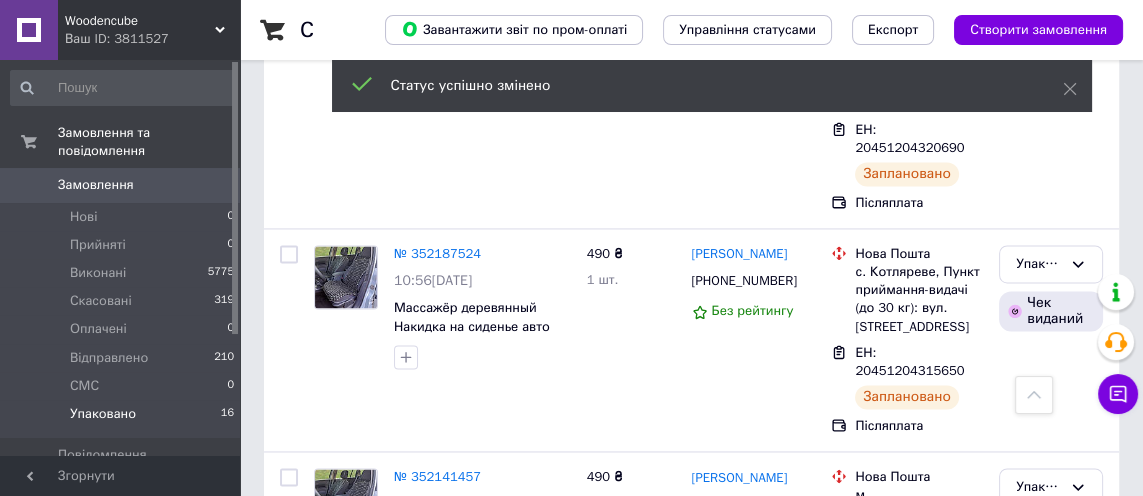 click 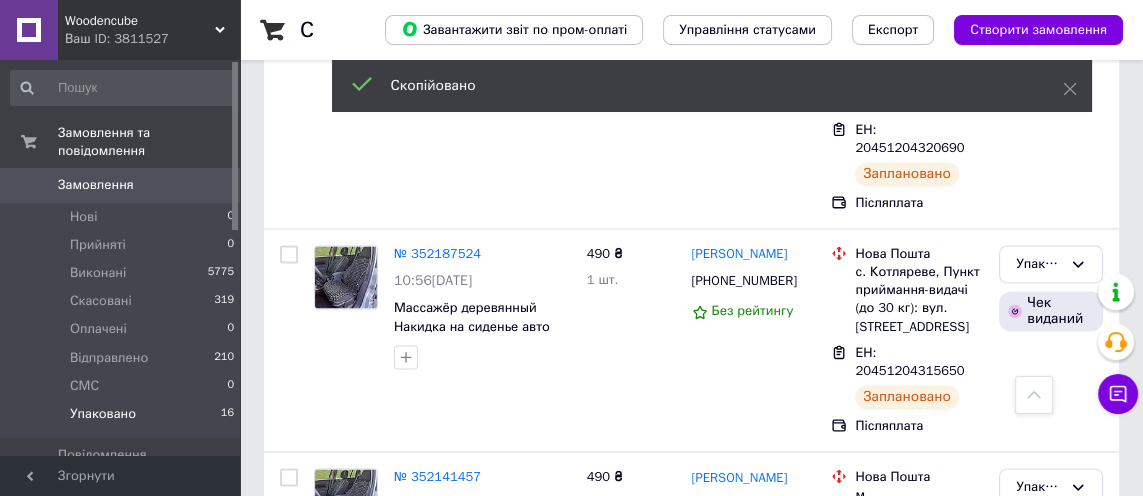 scroll, scrollTop: 3307, scrollLeft: 0, axis: vertical 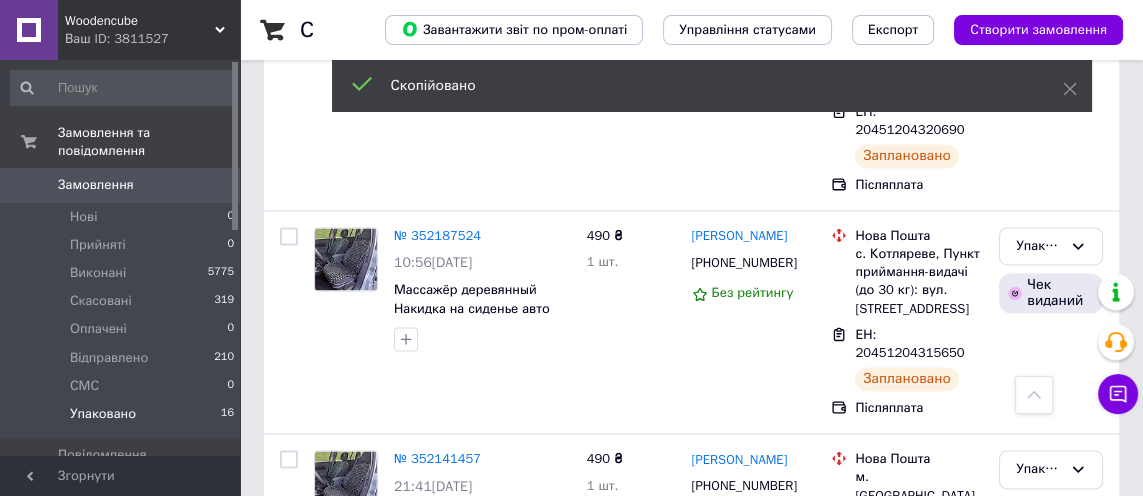 click on "[PHONE_NUMBER]" at bounding box center (744, 485) 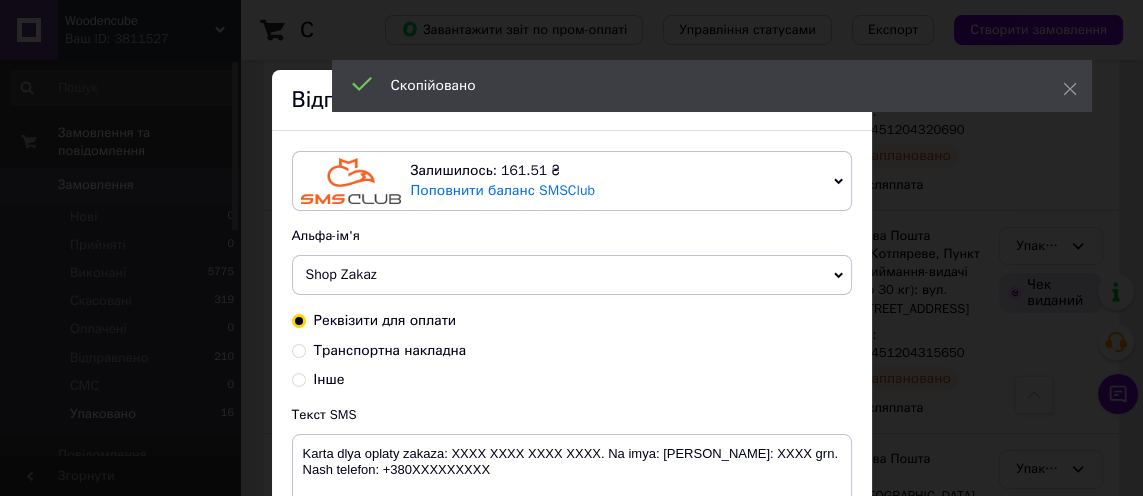 click on "Транспортна накладна" at bounding box center (390, 350) 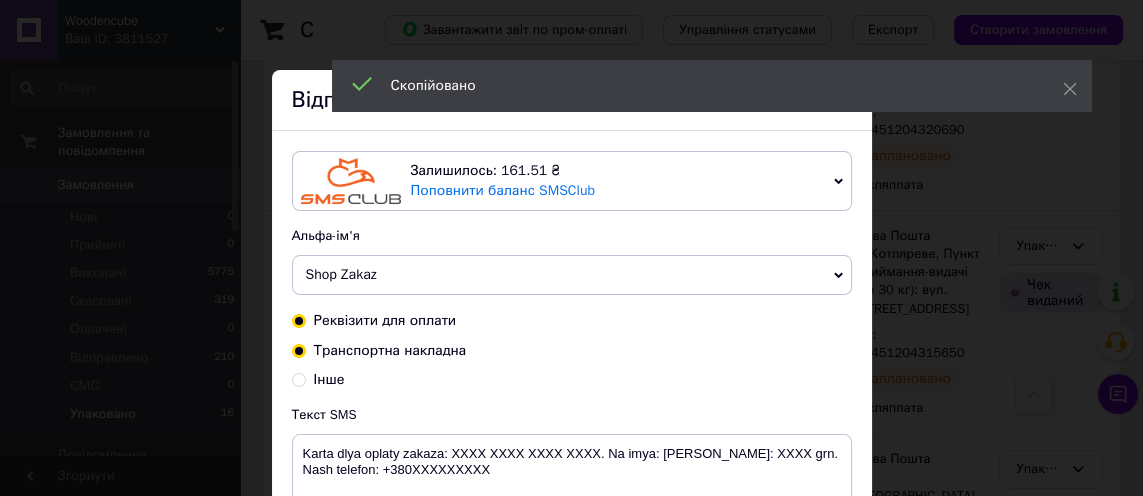 radio on "true" 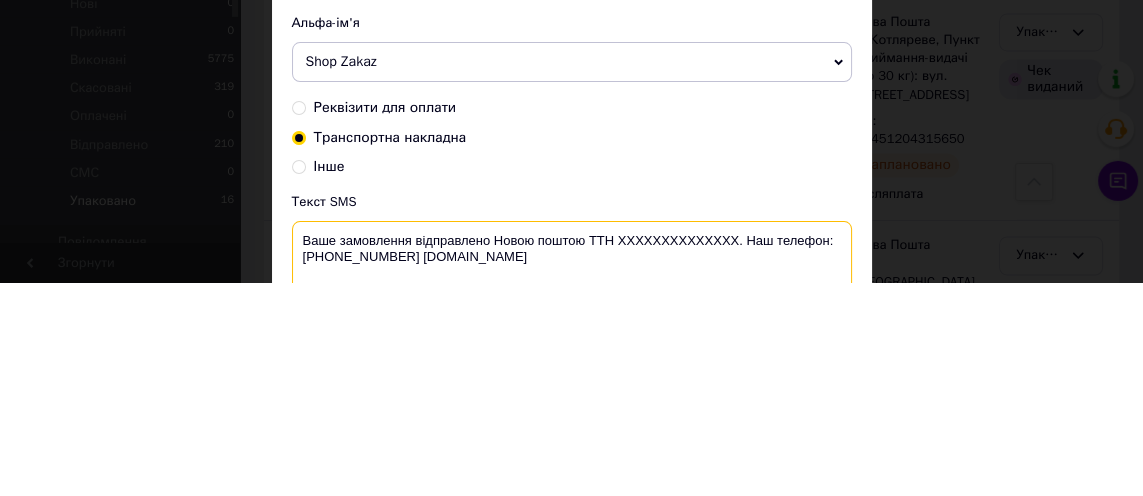scroll, scrollTop: 3307, scrollLeft: 0, axis: vertical 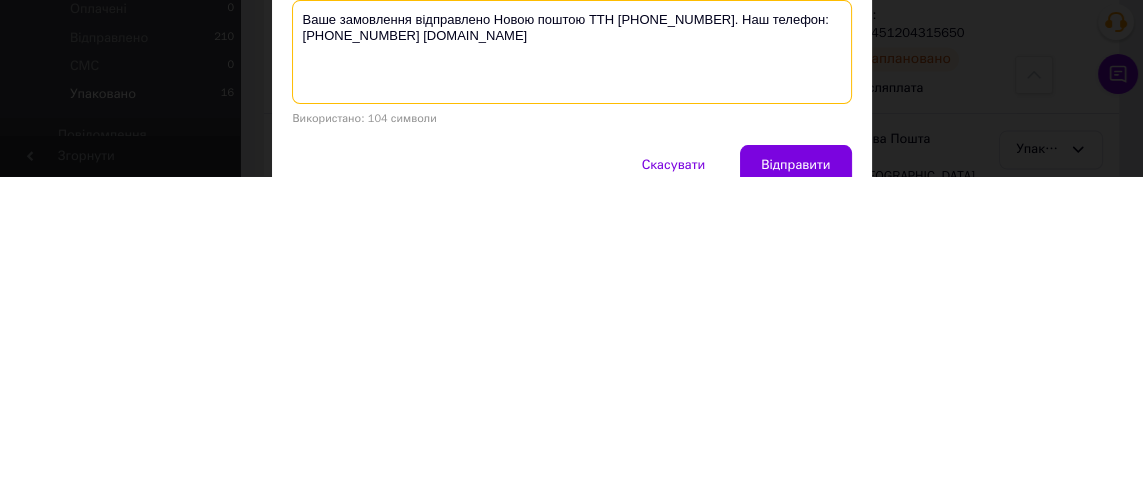 type on "Ваше замовлення відправлено Новою поштою ТТН [PHONE_NUMBER]. Наш телефон:[PHONE_NUMBER] [DOMAIN_NAME]" 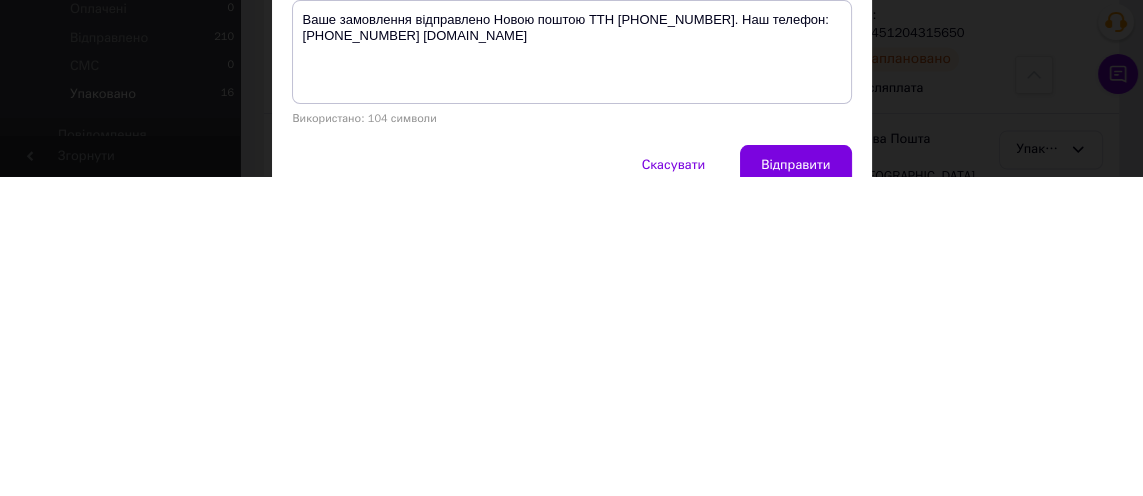 click on "Відправити" at bounding box center (795, 485) 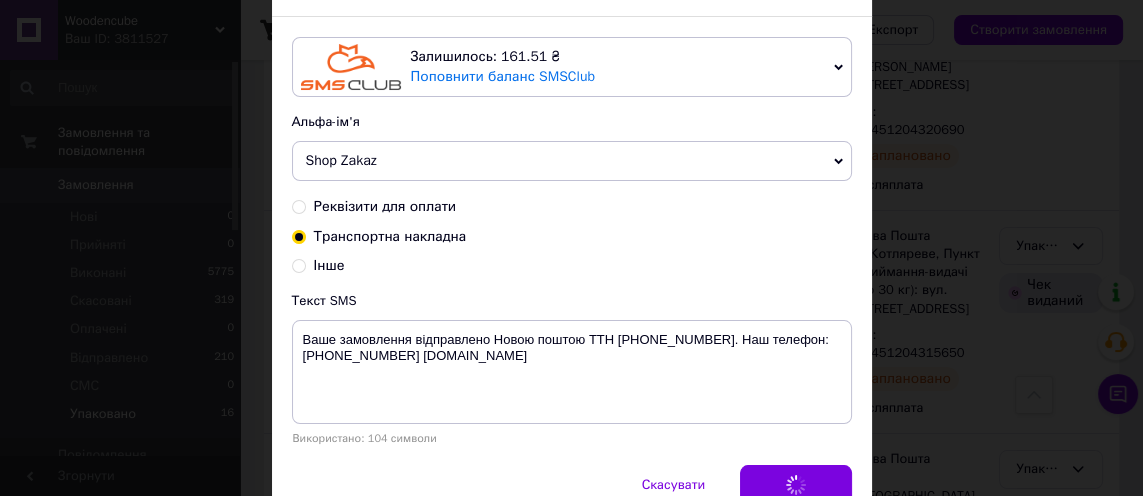 scroll, scrollTop: 0, scrollLeft: 0, axis: both 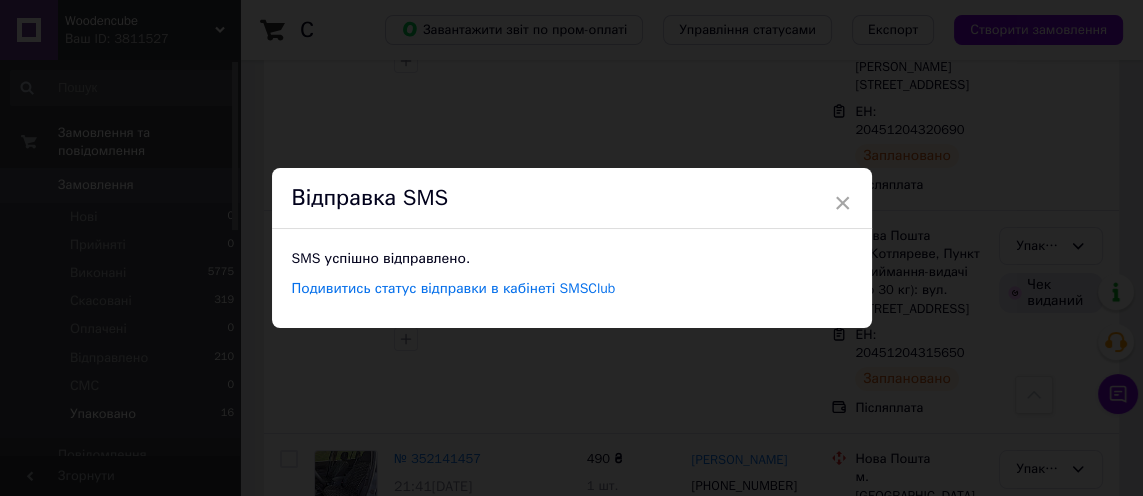 click on "×" at bounding box center (843, 203) 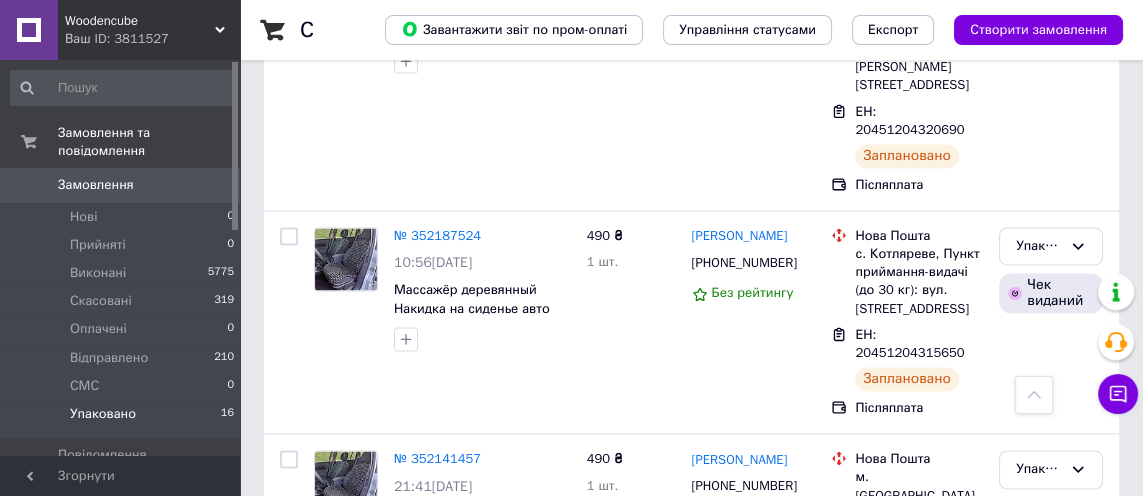 scroll, scrollTop: 3266, scrollLeft: 0, axis: vertical 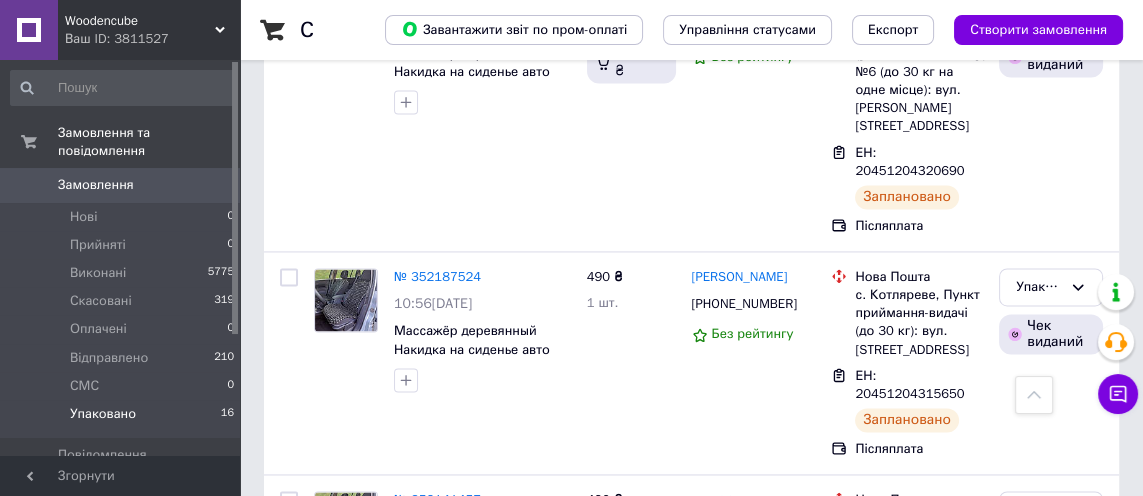 click on "Упаковано" at bounding box center [1051, 510] 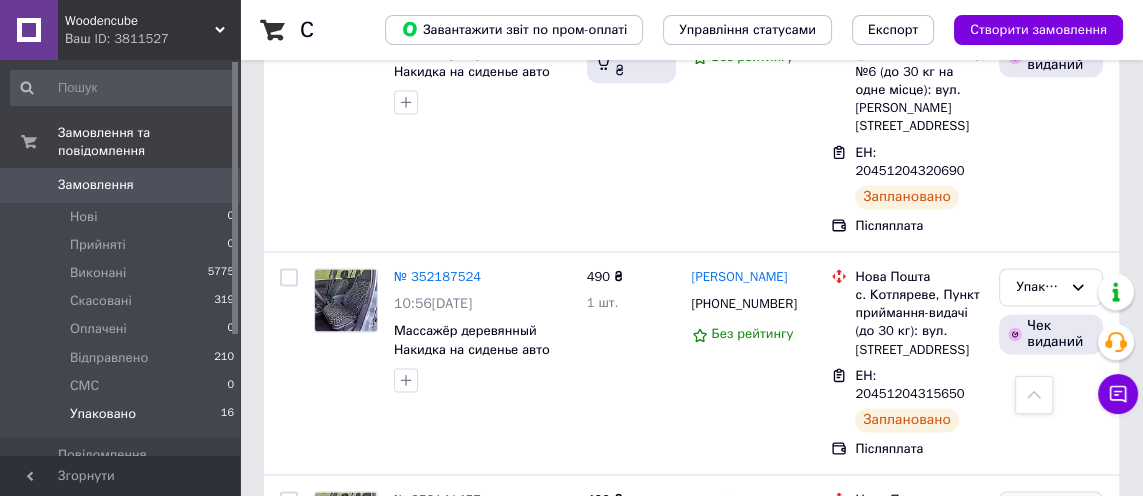 scroll, scrollTop: 73, scrollLeft: 0, axis: vertical 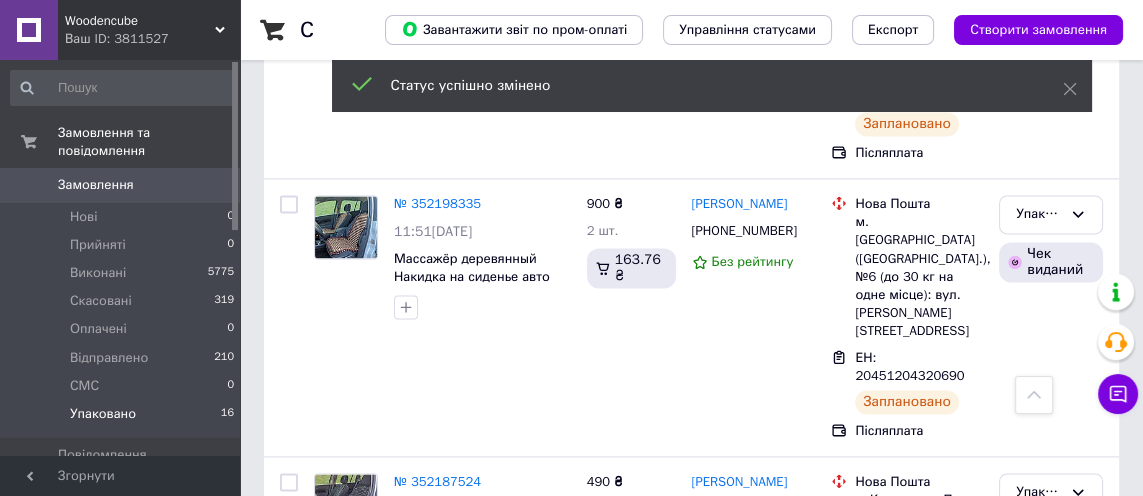 click on "ЕН: 20451204315650" at bounding box center (910, 590) 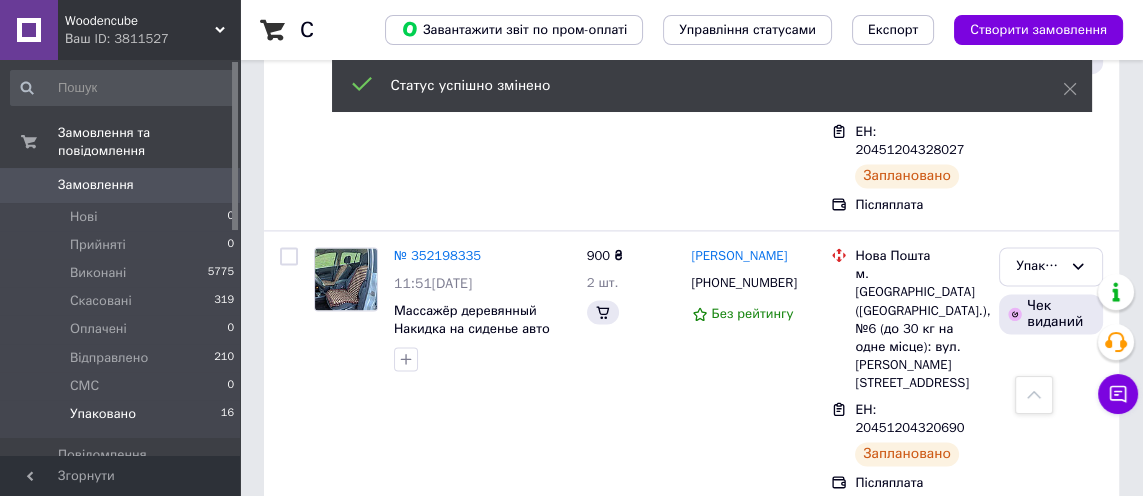 scroll, scrollTop: 3061, scrollLeft: 0, axis: vertical 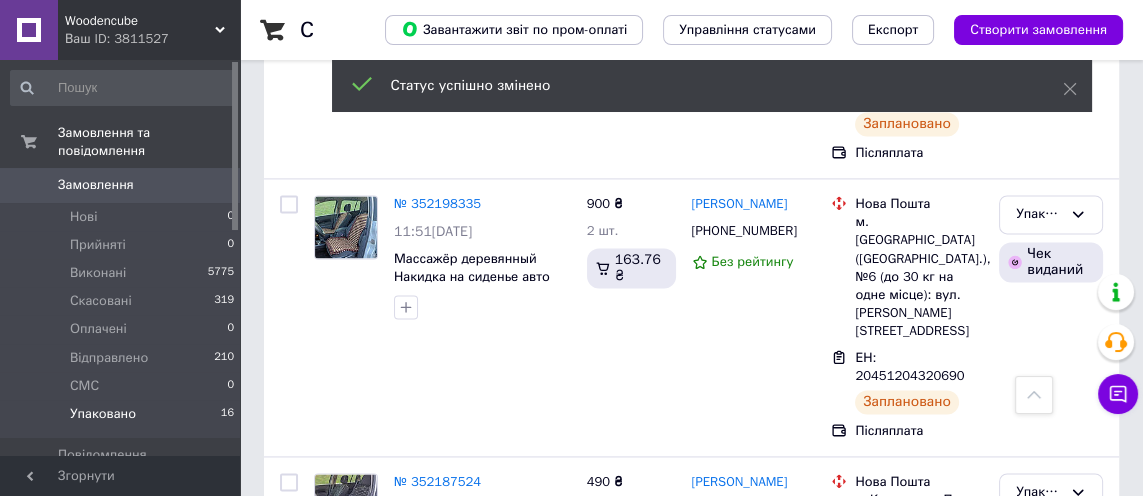 click 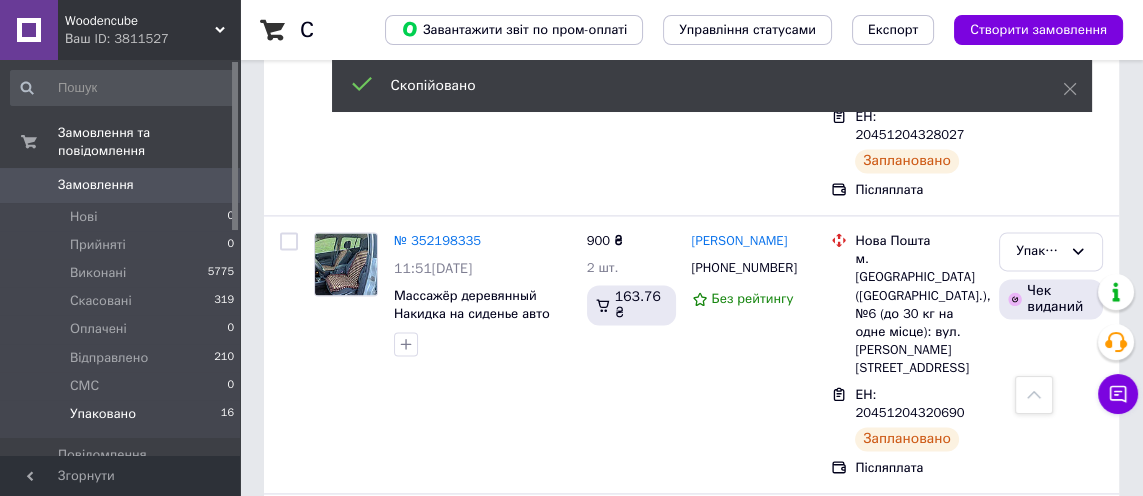 scroll, scrollTop: 3019, scrollLeft: 0, axis: vertical 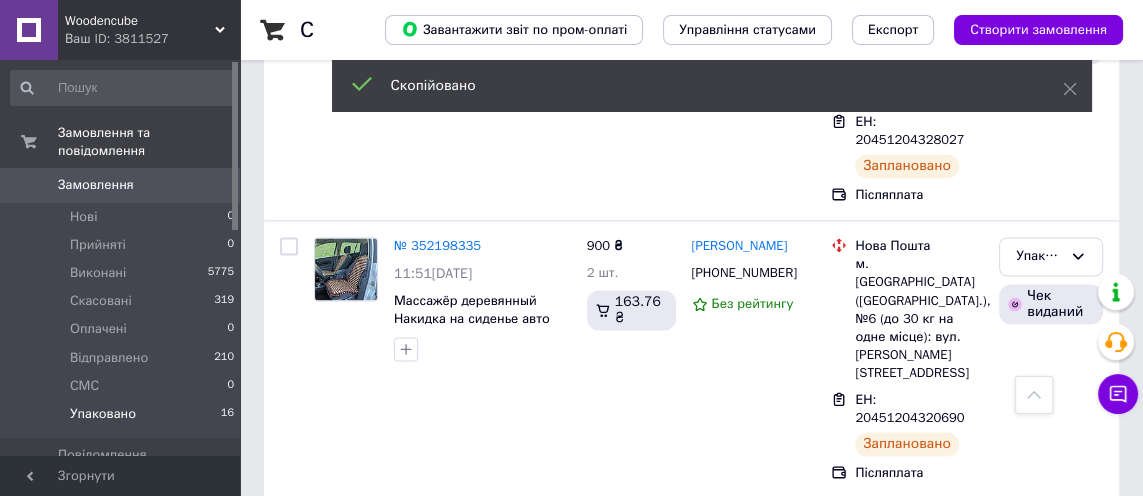 click on "[PHONE_NUMBER]" at bounding box center [744, 550] 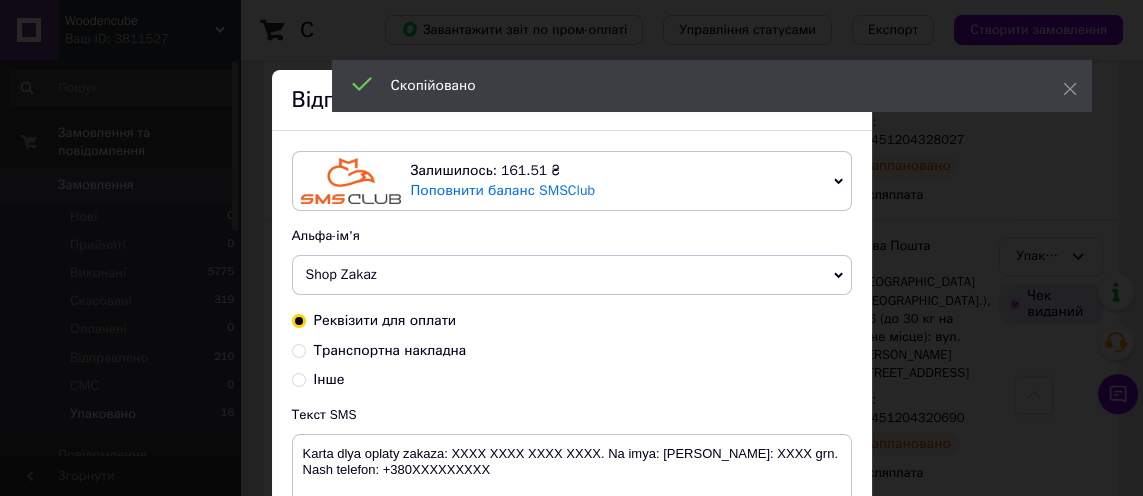click on "Транспортна накладна" at bounding box center (390, 350) 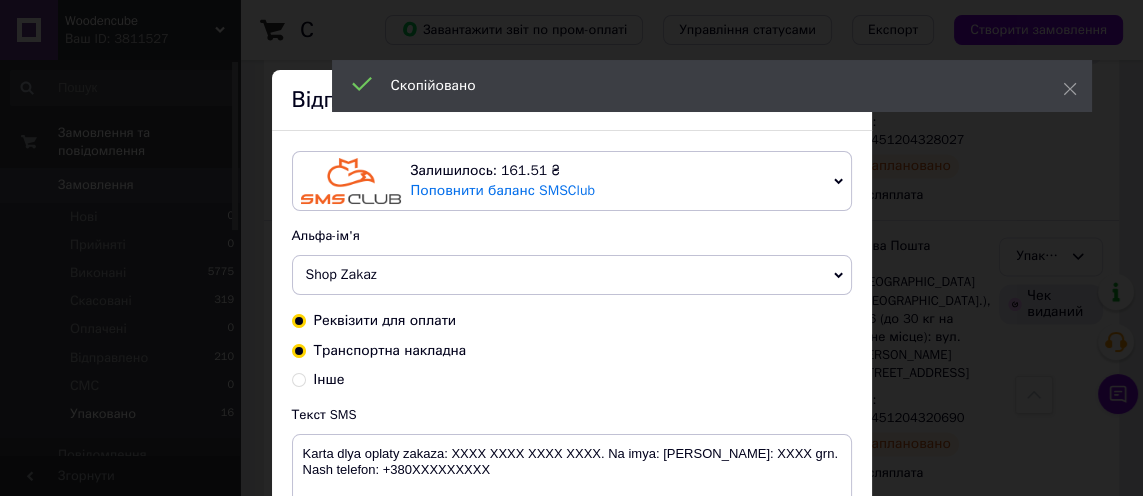 radio on "true" 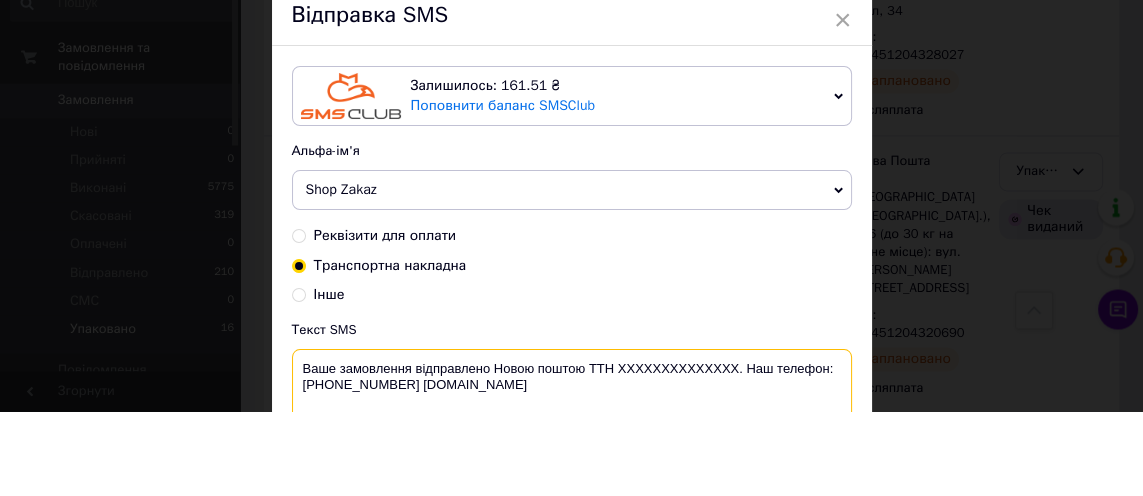 scroll, scrollTop: 3019, scrollLeft: 0, axis: vertical 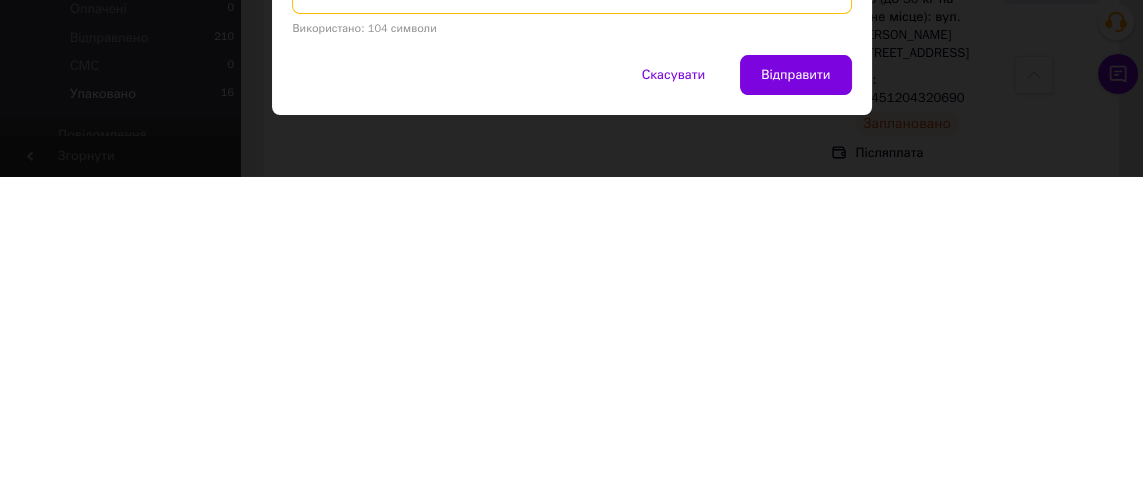 type on "Ваше замовлення відправлено Новою поштою ТТН [PHONE_NUMBER]. Наш телефон:[PHONE_NUMBER] [DOMAIN_NAME]" 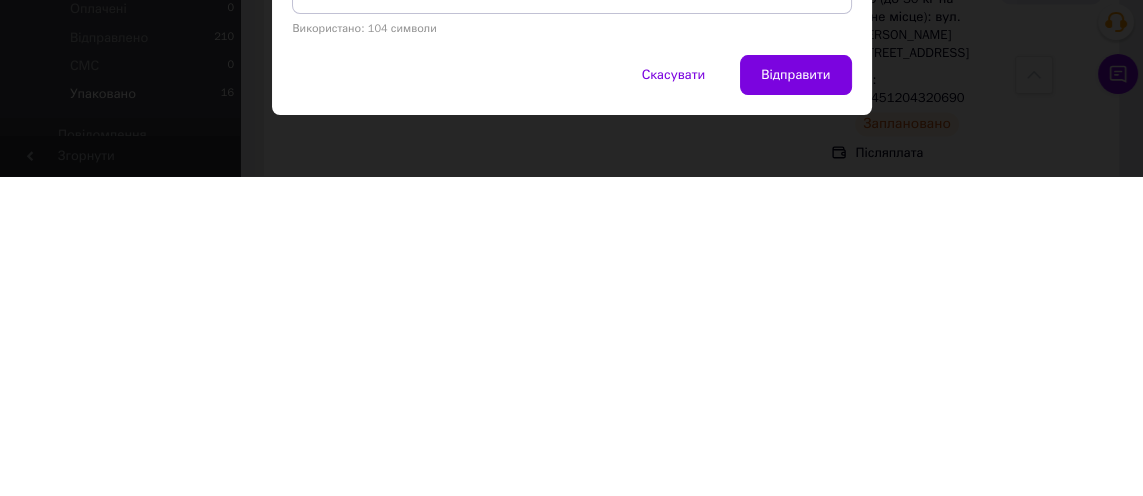 click on "Відправити" at bounding box center (795, 395) 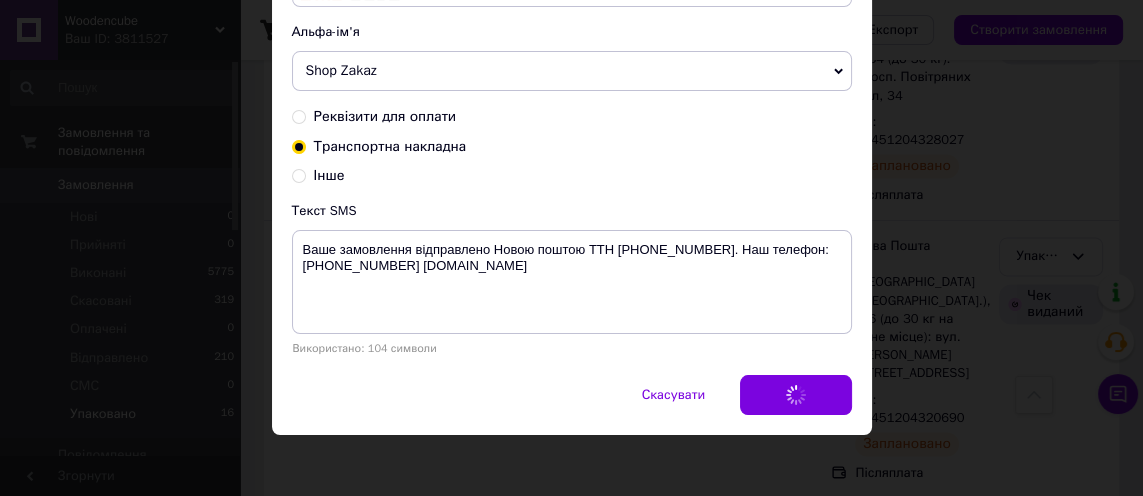 scroll, scrollTop: 0, scrollLeft: 0, axis: both 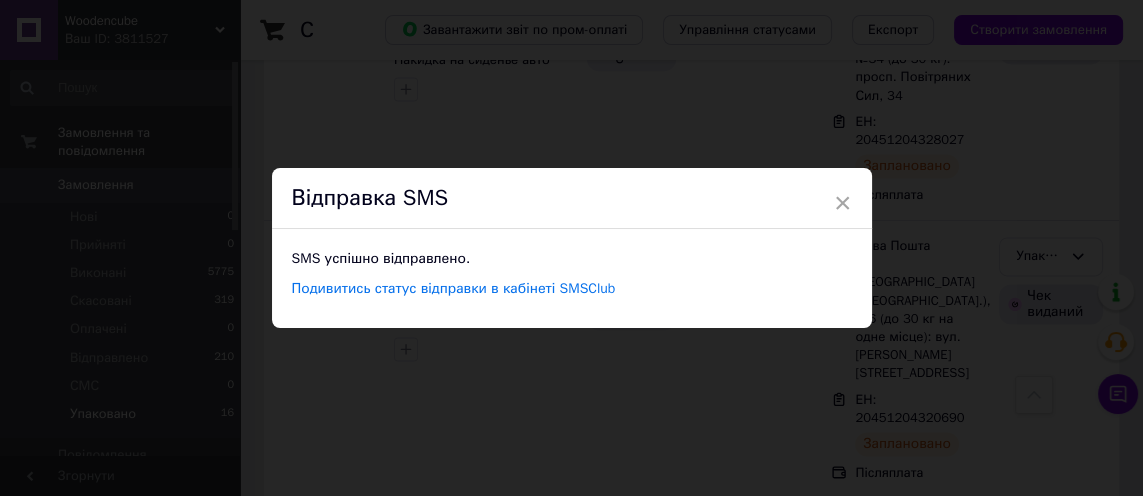 click on "×" at bounding box center [843, 203] 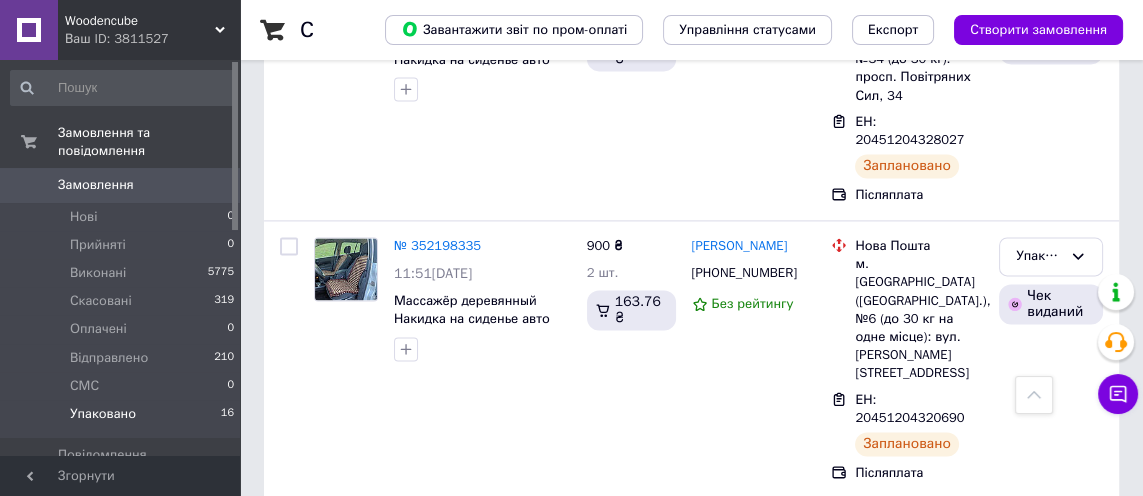 click 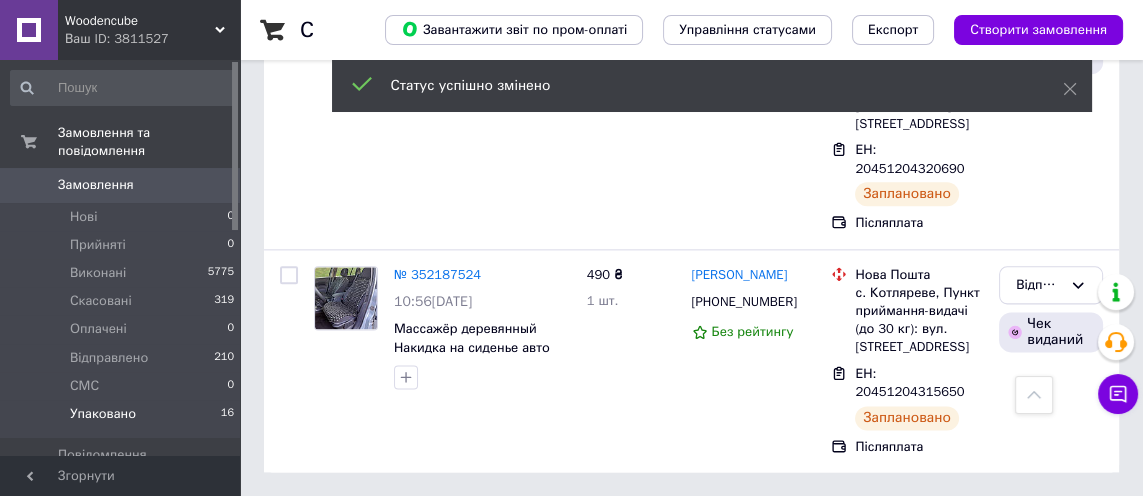 scroll, scrollTop: 2353, scrollLeft: 0, axis: vertical 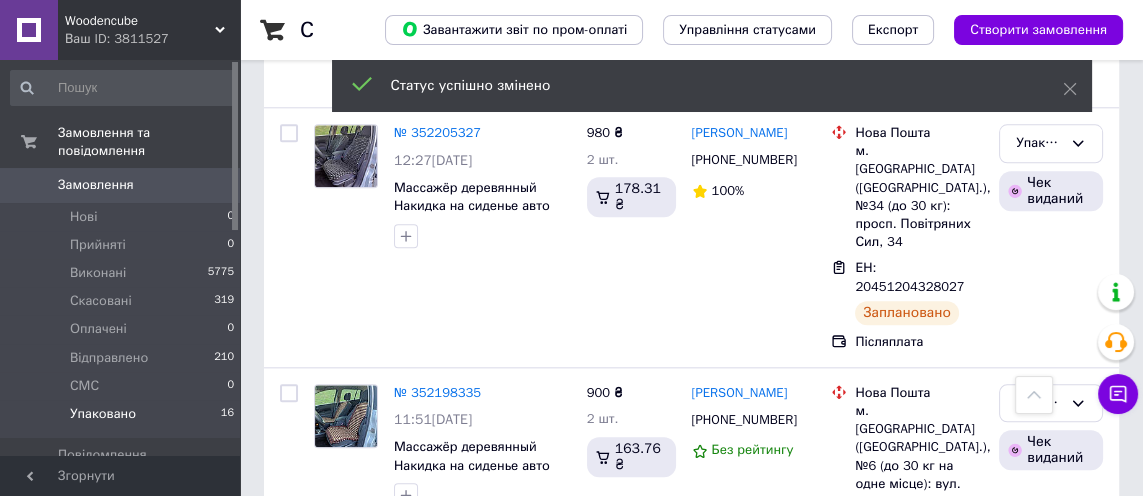 click at bounding box center [976, 556] 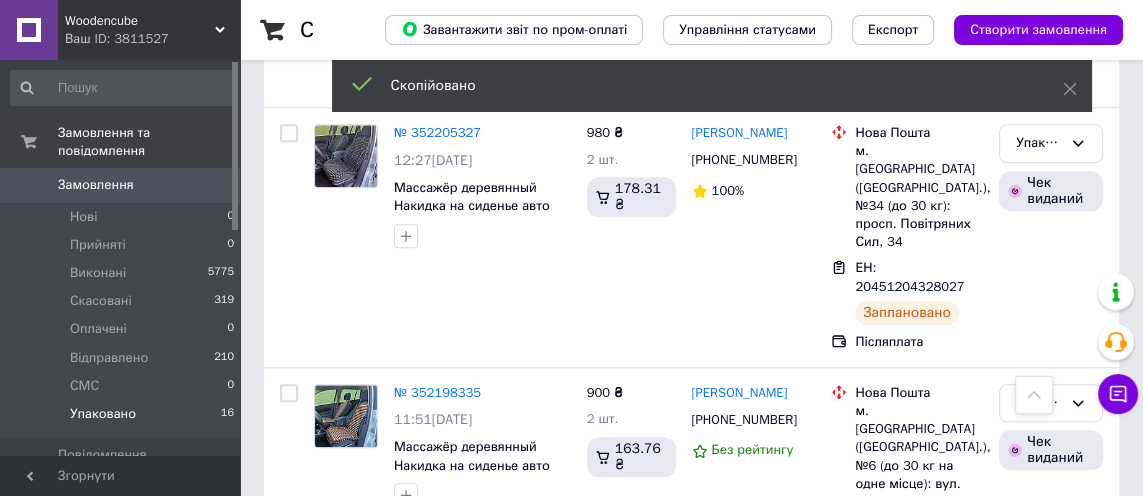 click on "[PHONE_NUMBER]" at bounding box center (744, 419) 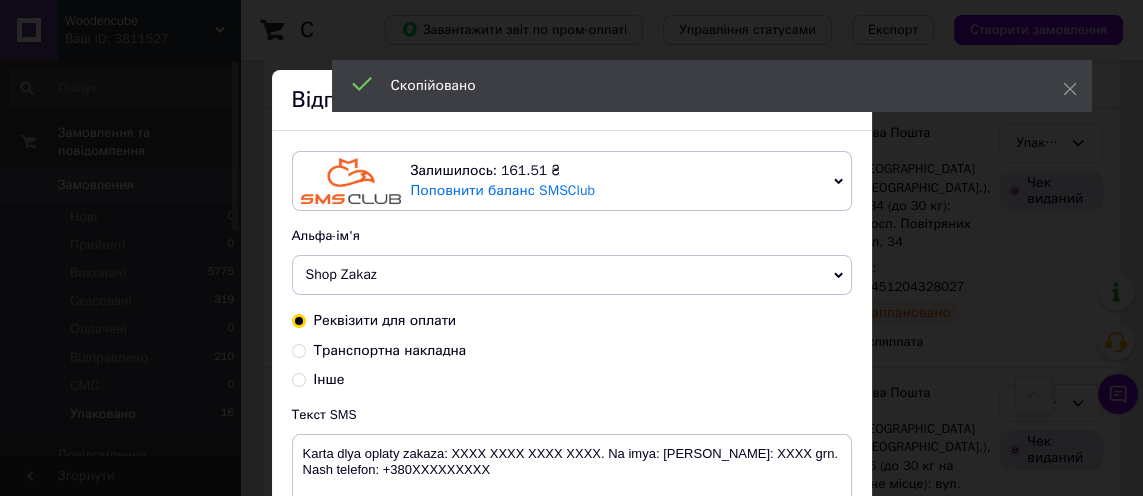 click on "Транспортна накладна" at bounding box center [390, 350] 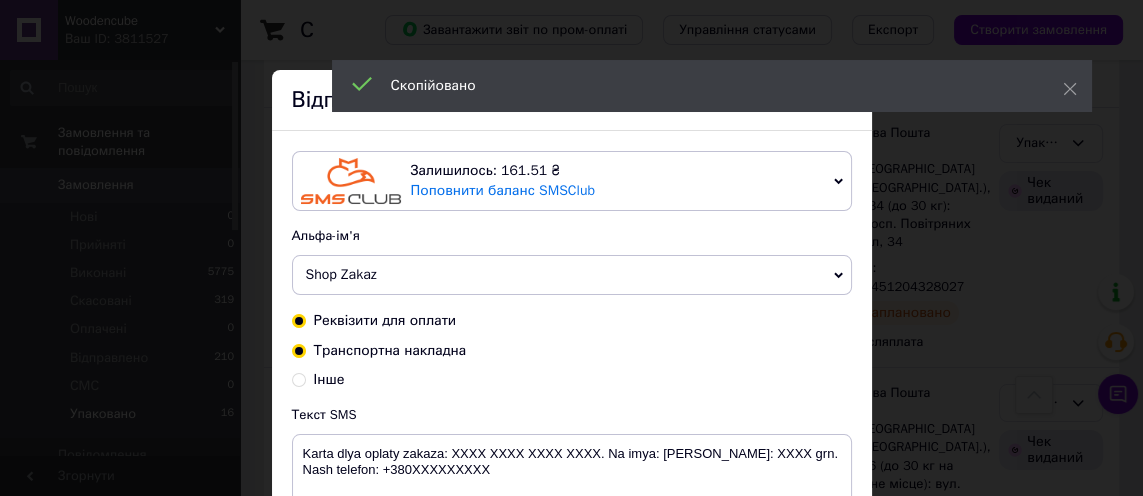 radio on "true" 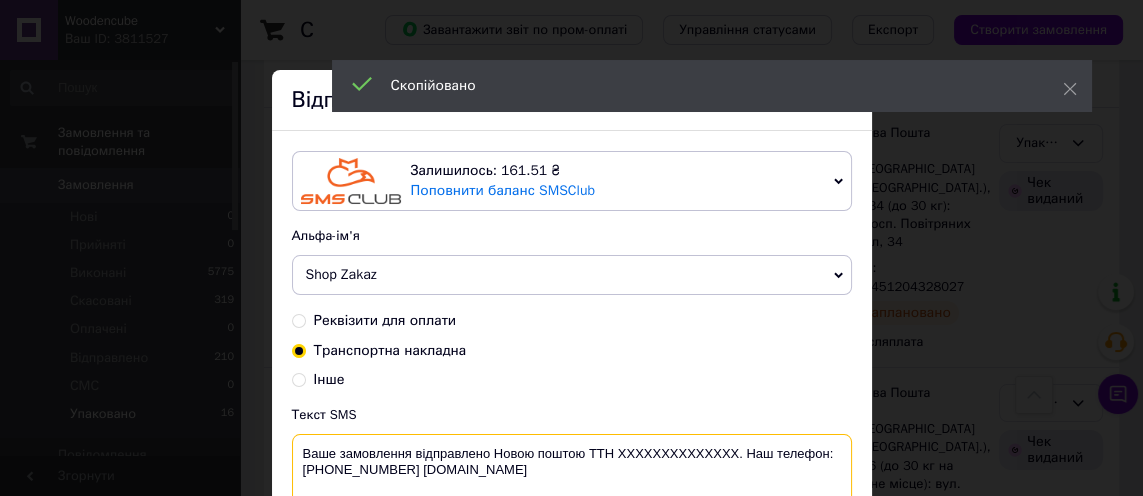 scroll, scrollTop: 2353, scrollLeft: 0, axis: vertical 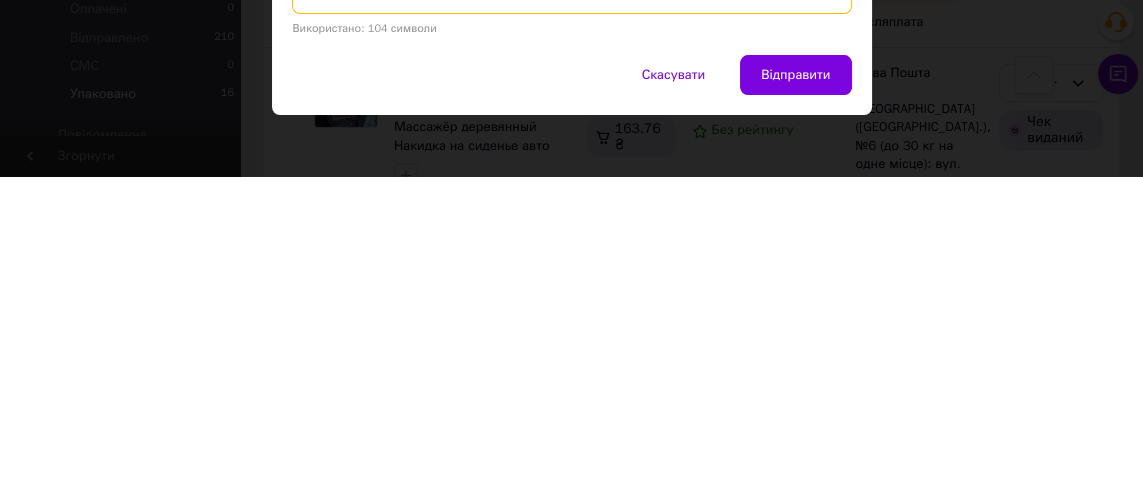type on "Ваше замовлення відправлено Новою поштою ТТН [PHONE_NUMBER]. Наш телефон:[PHONE_NUMBER] [DOMAIN_NAME]" 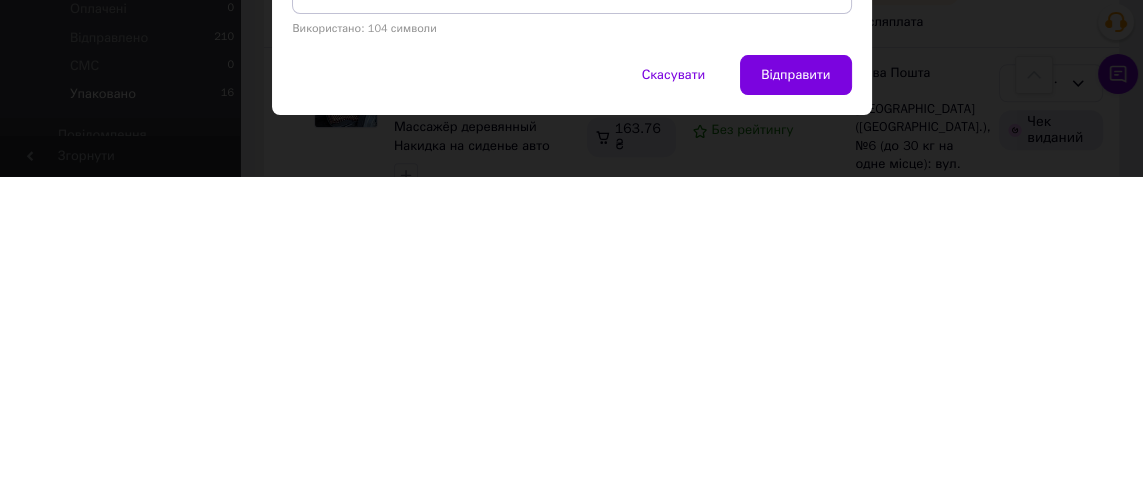 click on "Відправити" at bounding box center [795, 395] 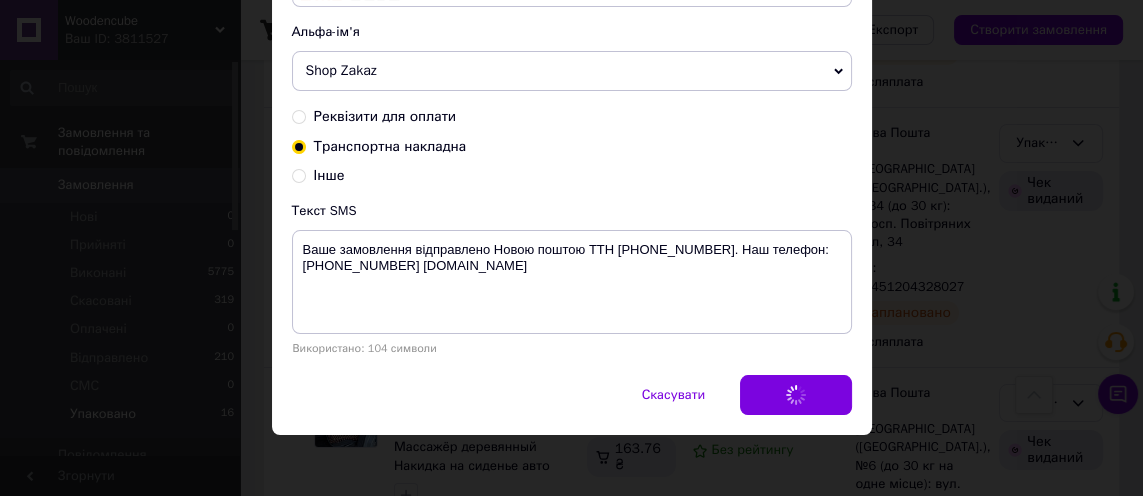 scroll, scrollTop: 0, scrollLeft: 0, axis: both 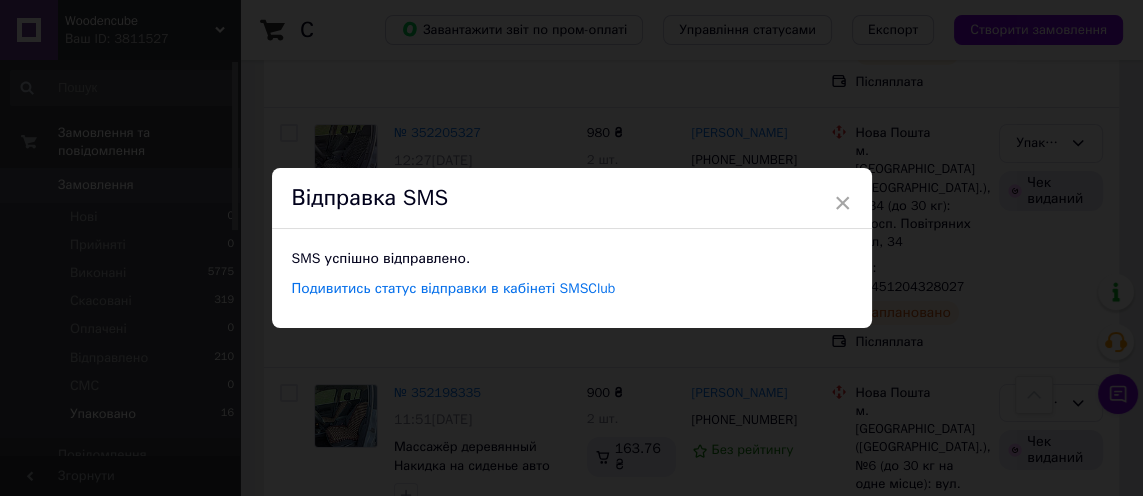 click on "×" at bounding box center [843, 203] 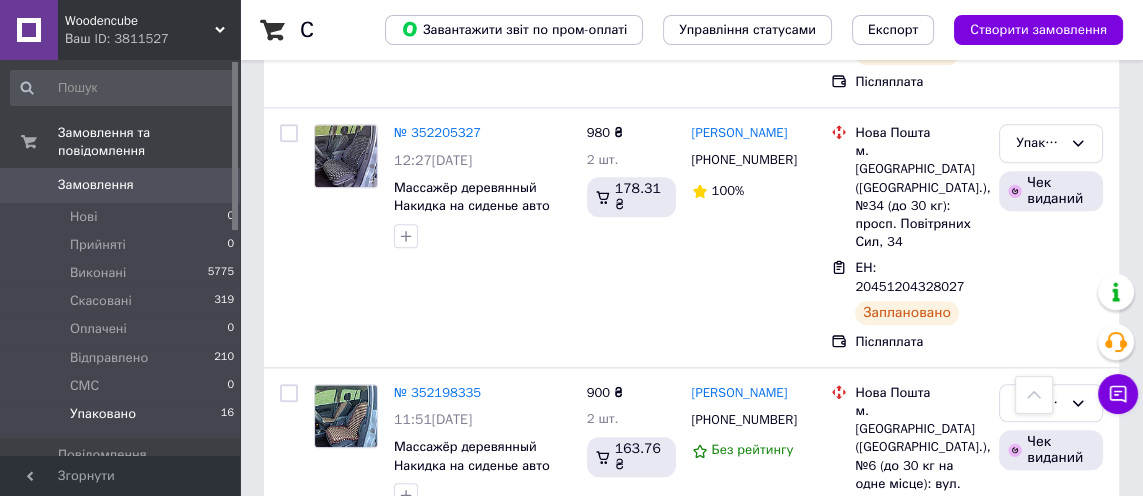 click on "Упаковано" at bounding box center (1039, 403) 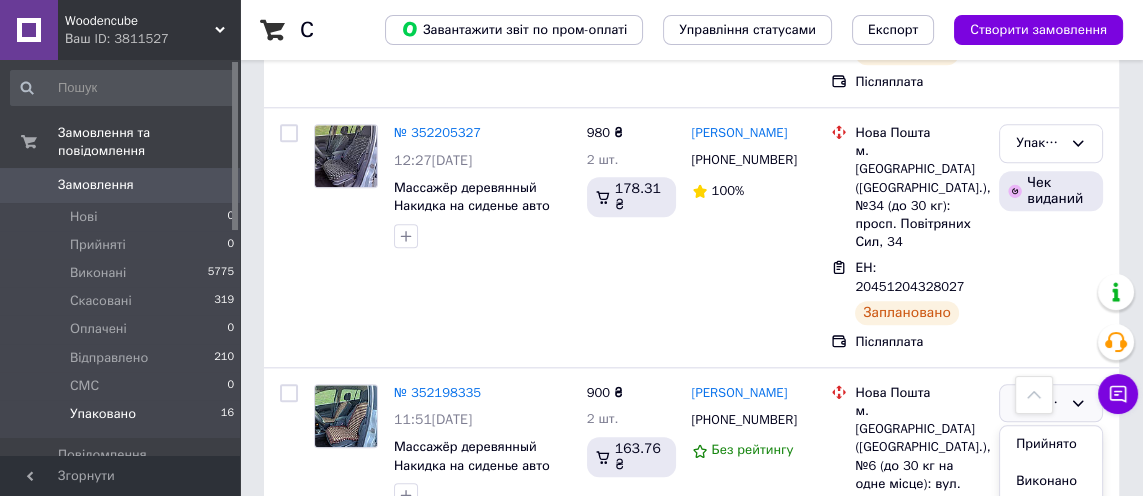 scroll, scrollTop: 74, scrollLeft: 0, axis: vertical 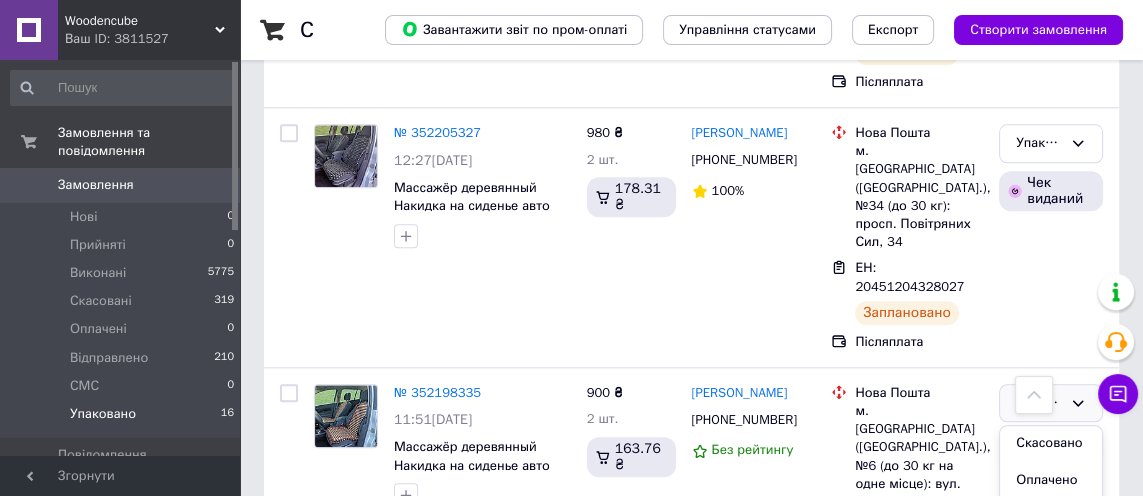 click on "Відправлено" at bounding box center (1051, 527) 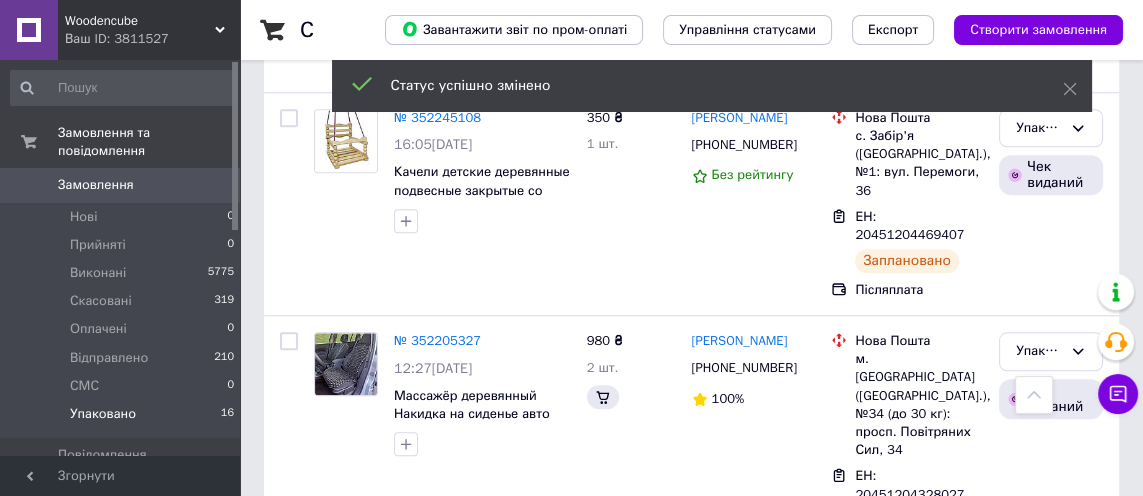 scroll, scrollTop: 2093, scrollLeft: 0, axis: vertical 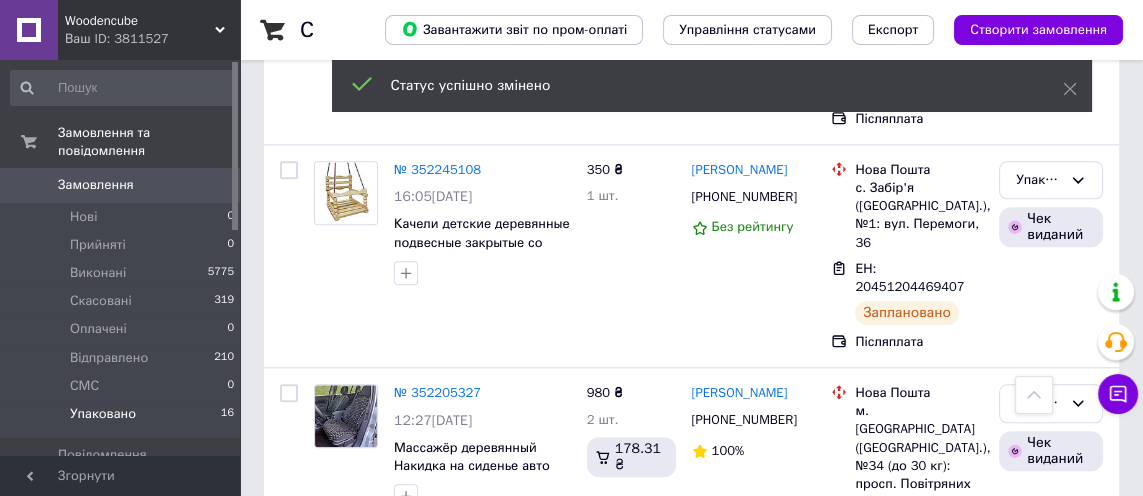 click on "ЕН: 20451204328027" at bounding box center [910, 537] 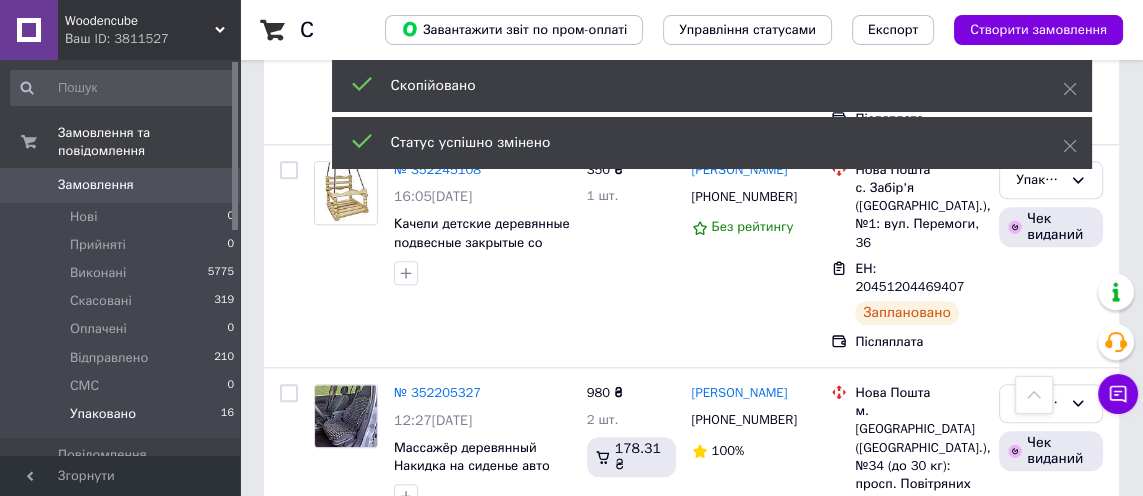 click on "[PHONE_NUMBER]" at bounding box center [744, 419] 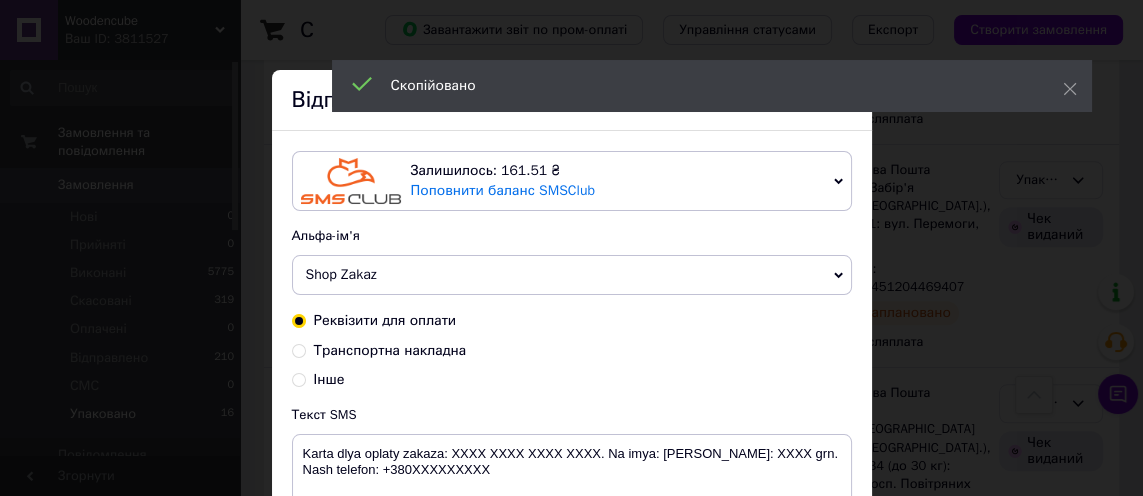 click on "Транспортна накладна" at bounding box center (390, 350) 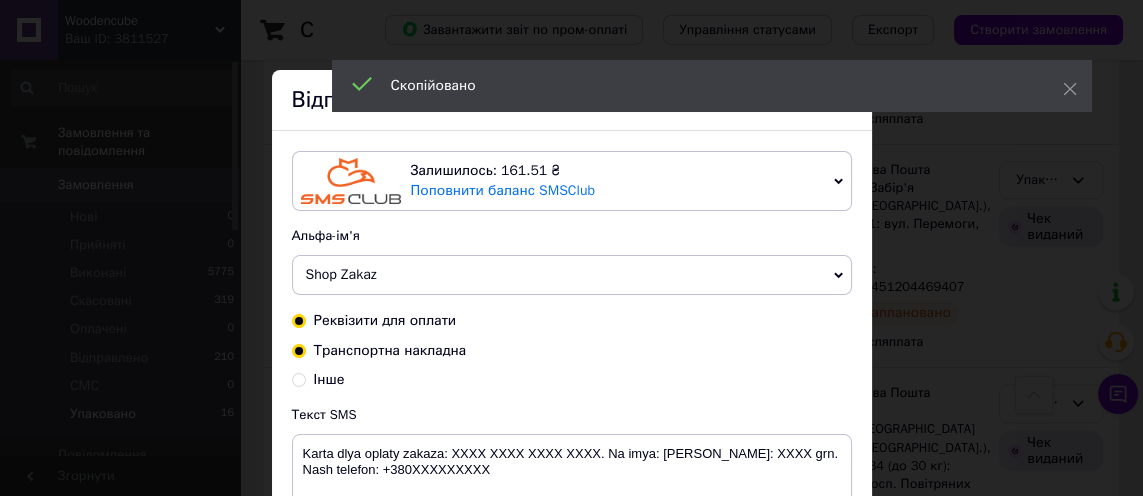 radio on "true" 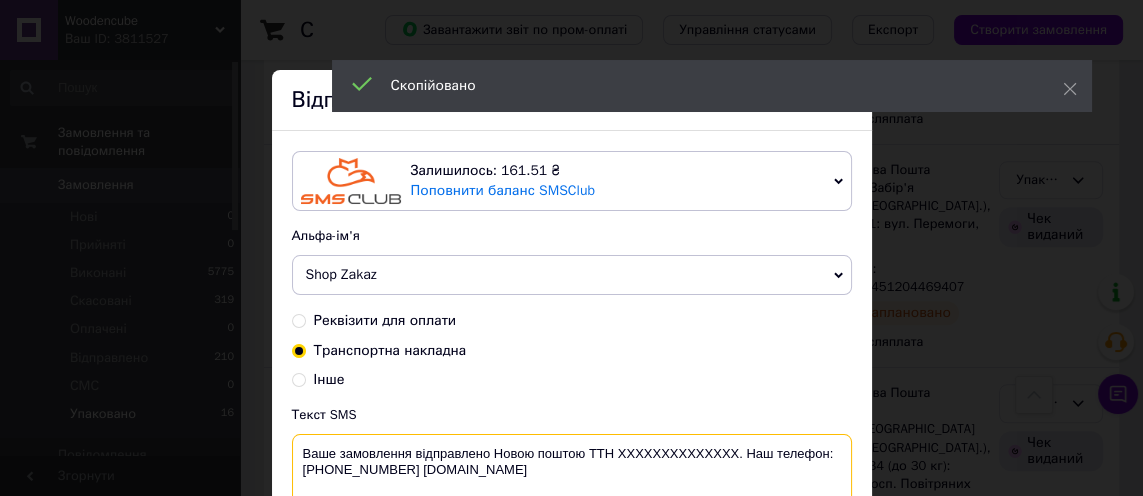 scroll, scrollTop: 2093, scrollLeft: 0, axis: vertical 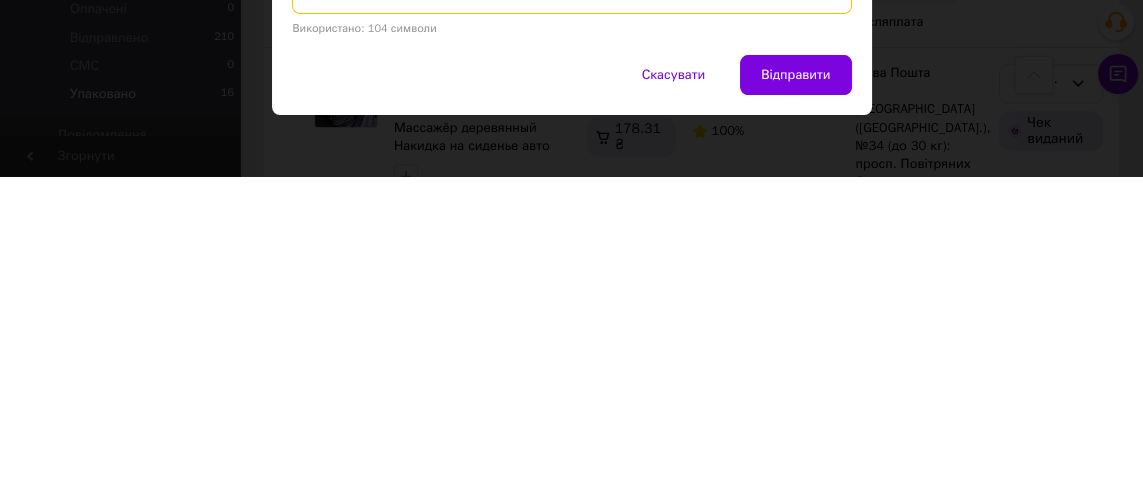 type on "Ваше замовлення відправлено Новою поштою ТТН [PHONE_NUMBER]. Наш телефон:[PHONE_NUMBER] [DOMAIN_NAME]" 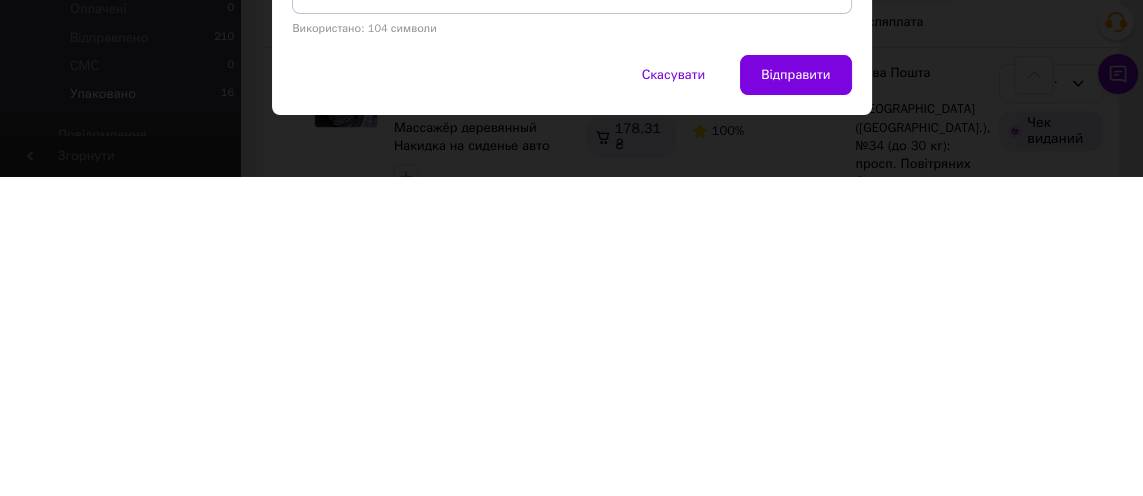 click on "Відправити" at bounding box center [795, 395] 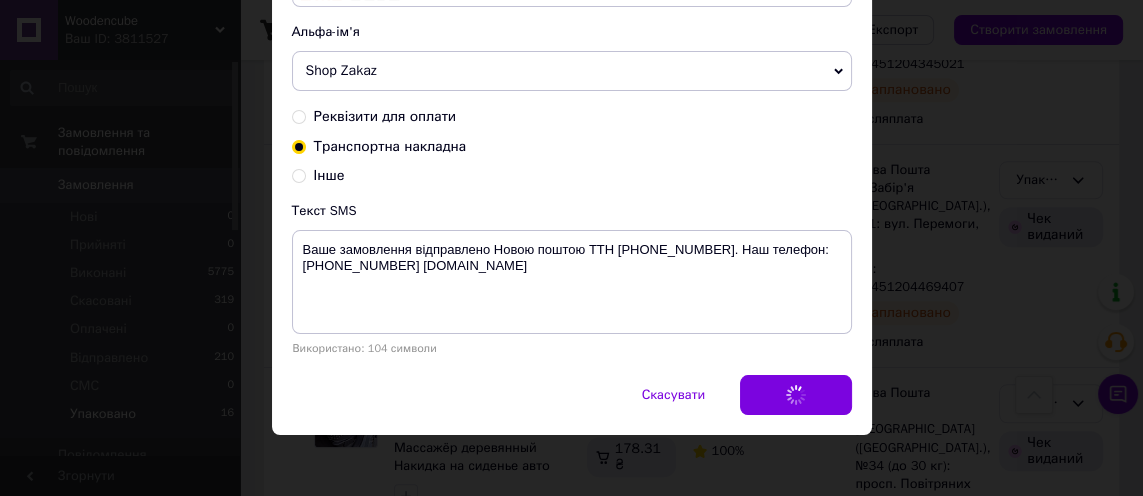 scroll, scrollTop: 0, scrollLeft: 0, axis: both 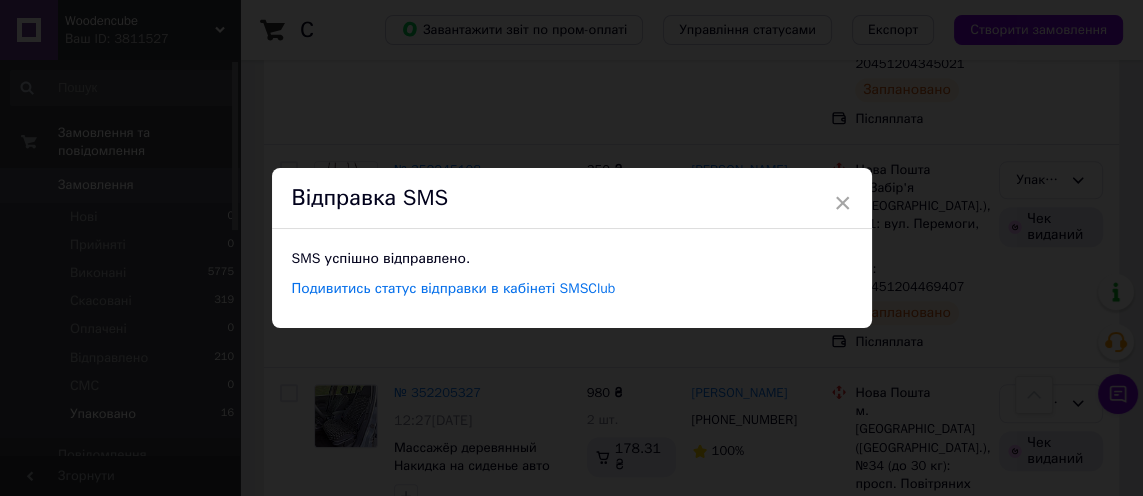 click on "×" at bounding box center [843, 203] 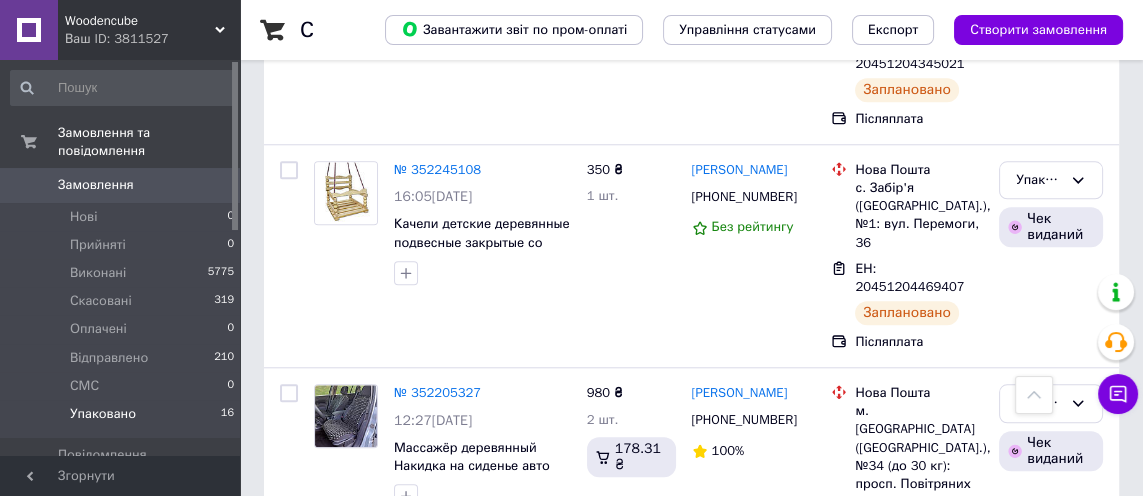 click on "Упаковано" at bounding box center [1039, 403] 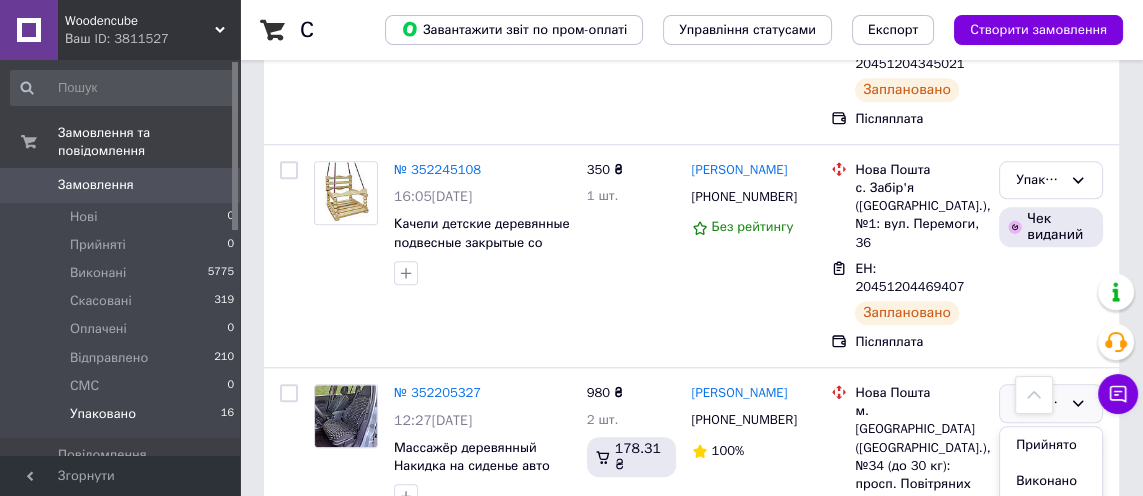 scroll, scrollTop: 74, scrollLeft: 0, axis: vertical 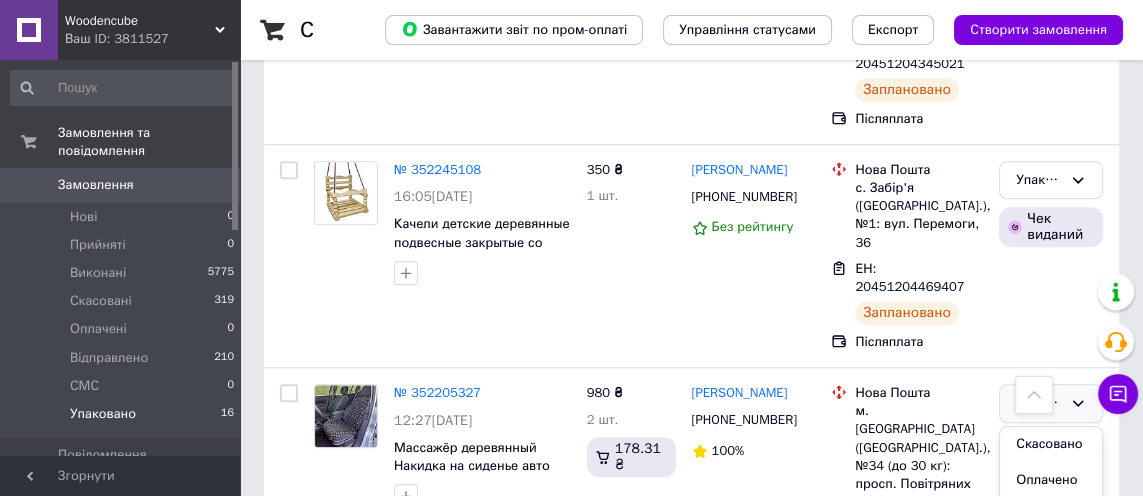 click on "Відправлено" at bounding box center (1051, 527) 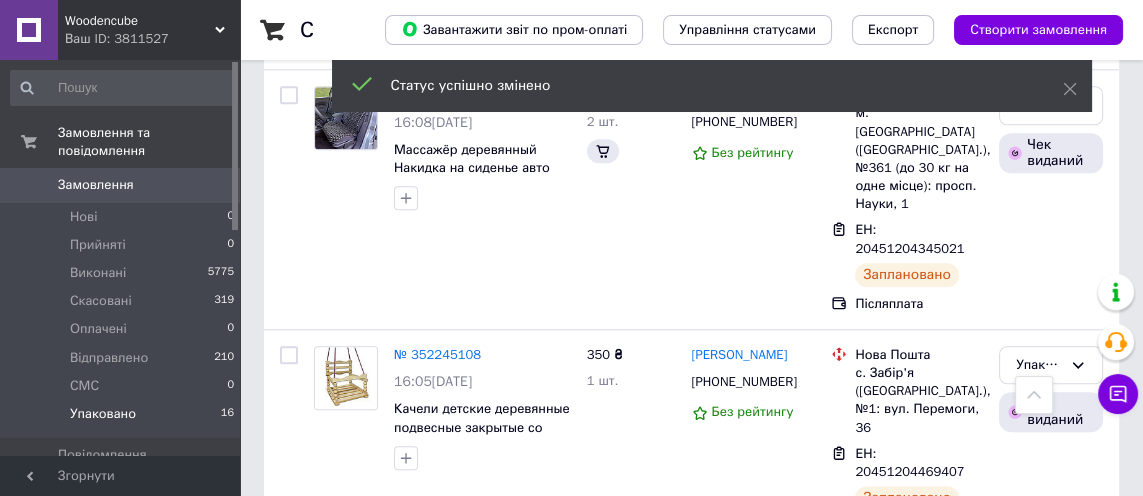 scroll, scrollTop: 1908, scrollLeft: 0, axis: vertical 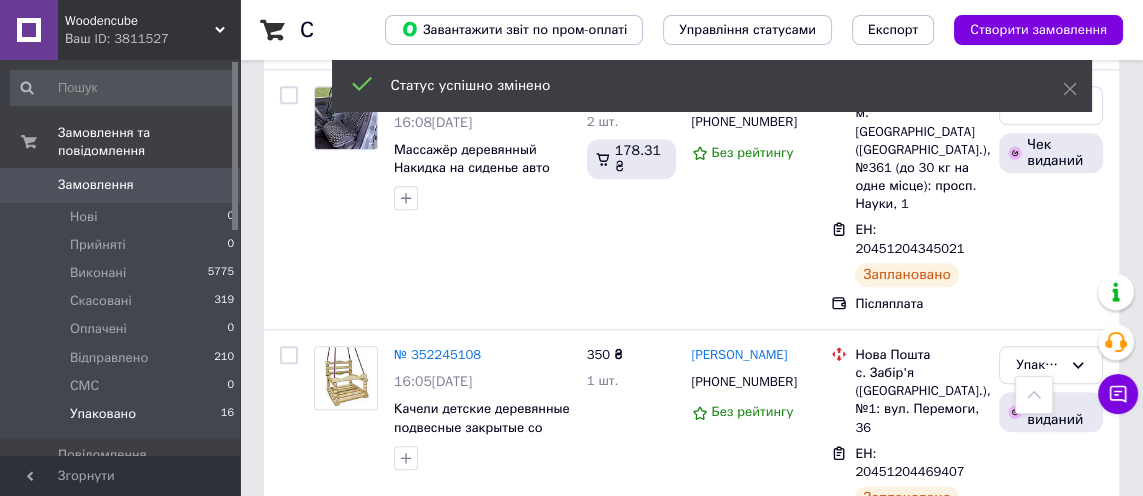 click on "ЕН: 20451204469407" at bounding box center (910, 463) 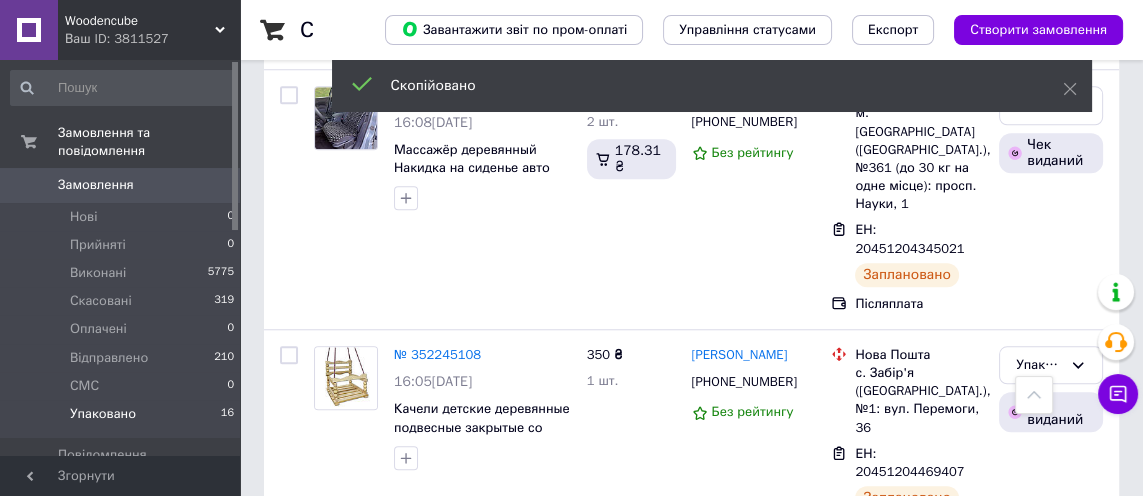 click on "[PHONE_NUMBER]" at bounding box center [744, 381] 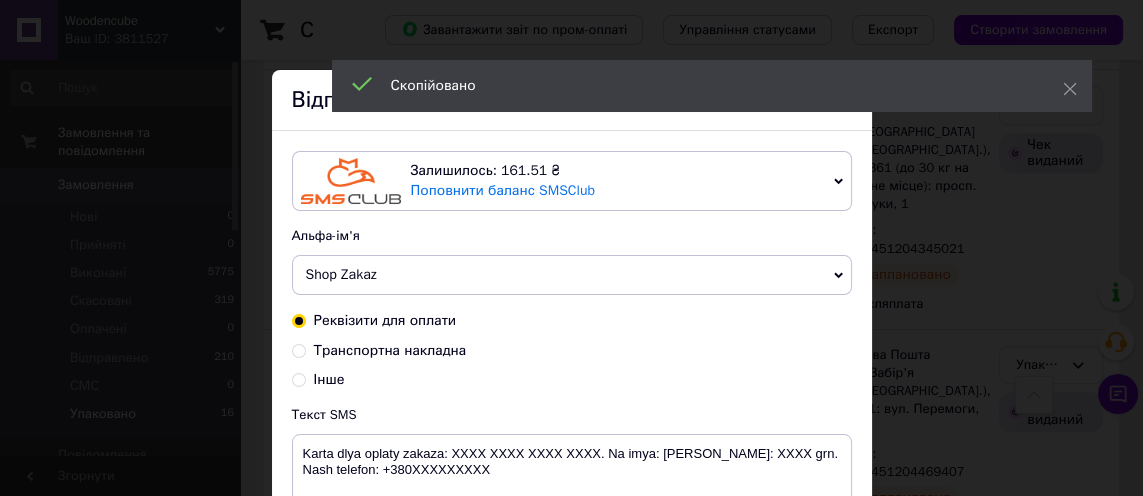 click on "Транспортна накладна" at bounding box center [390, 350] 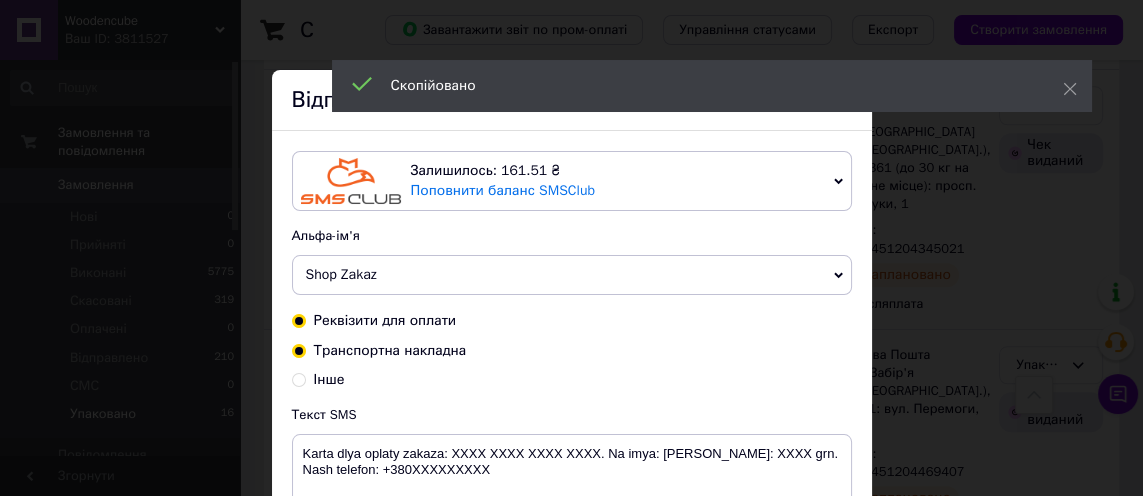 radio on "true" 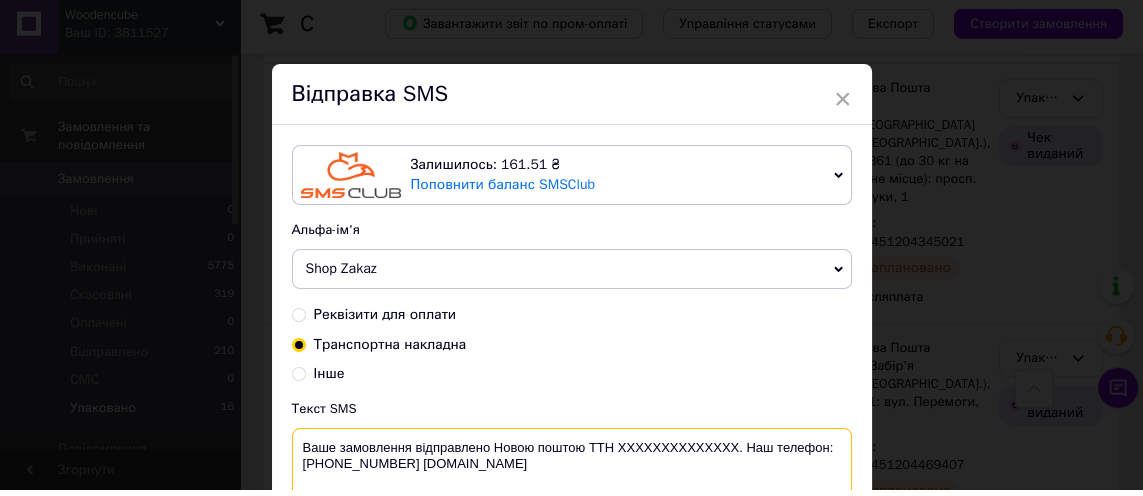 scroll, scrollTop: 1908, scrollLeft: 0, axis: vertical 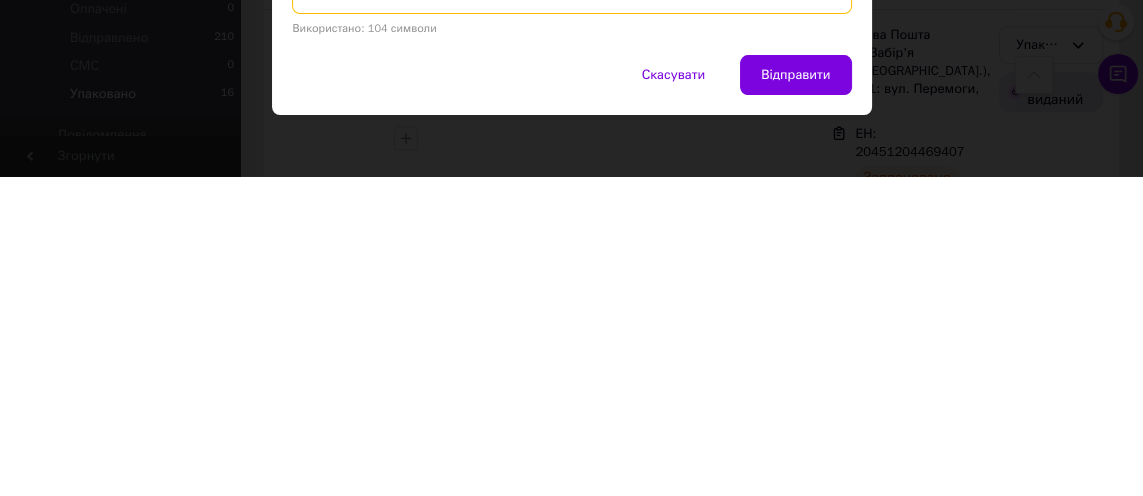 type on "Ваше замовлення відправлено Новою поштою ТТН [PHONE_NUMBER]. Наш телефон:[PHONE_NUMBER] [DOMAIN_NAME]" 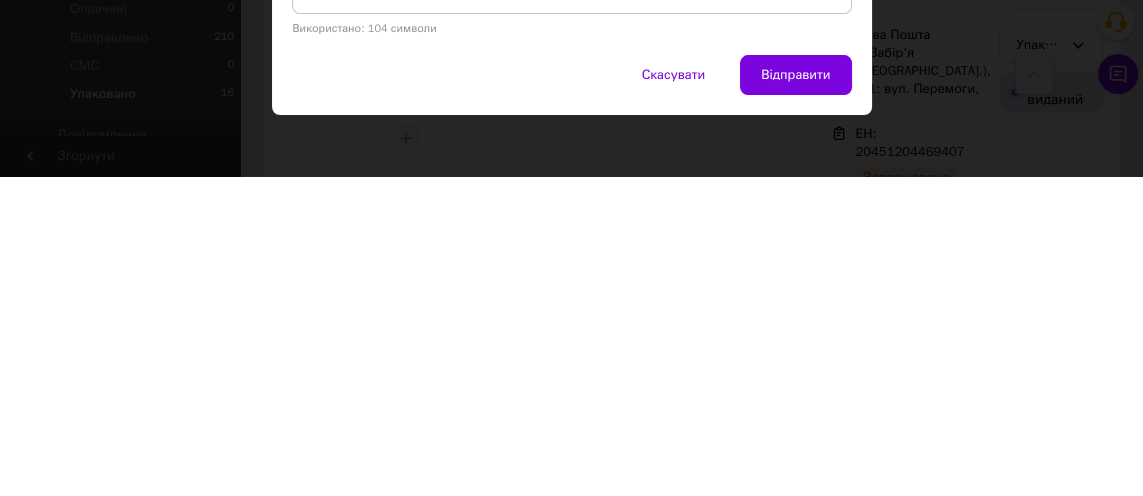 click on "Відправити" at bounding box center (795, 395) 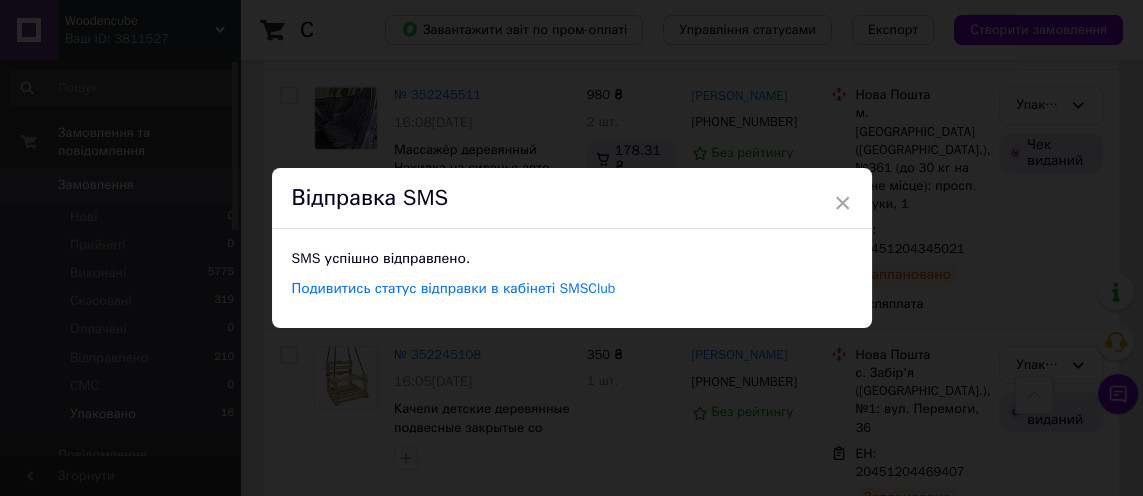 scroll, scrollTop: 0, scrollLeft: 0, axis: both 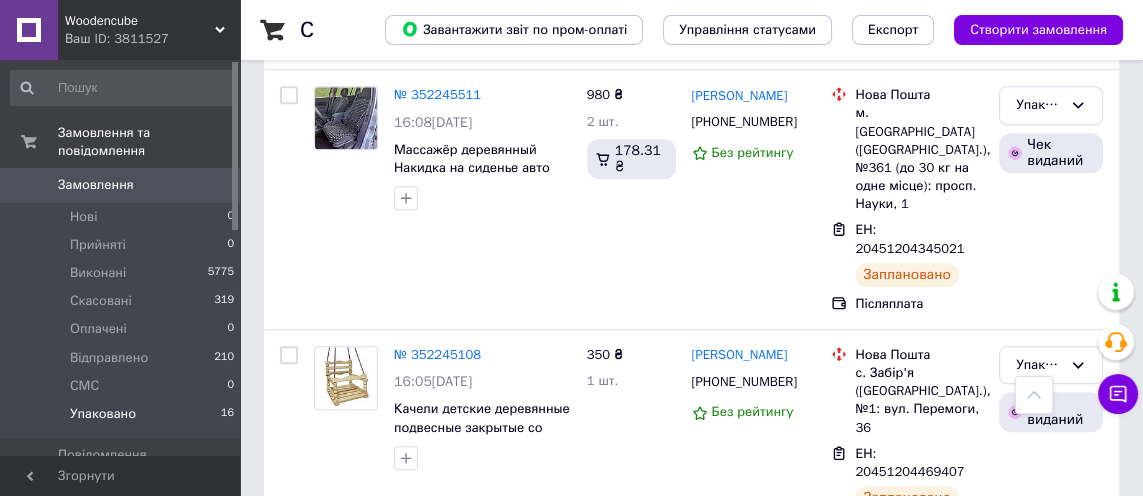 click on "Упаковано" at bounding box center (1039, 365) 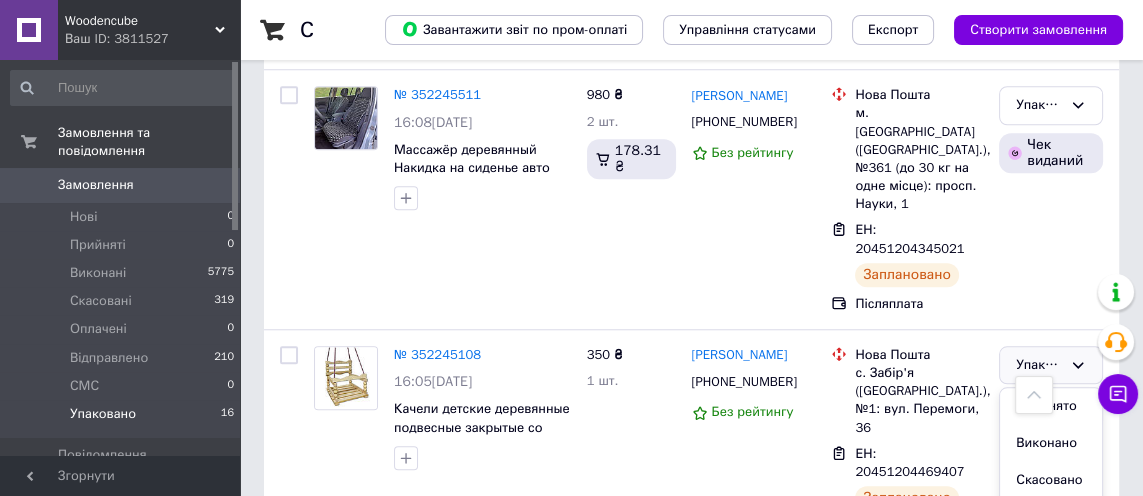 scroll, scrollTop: 74, scrollLeft: 0, axis: vertical 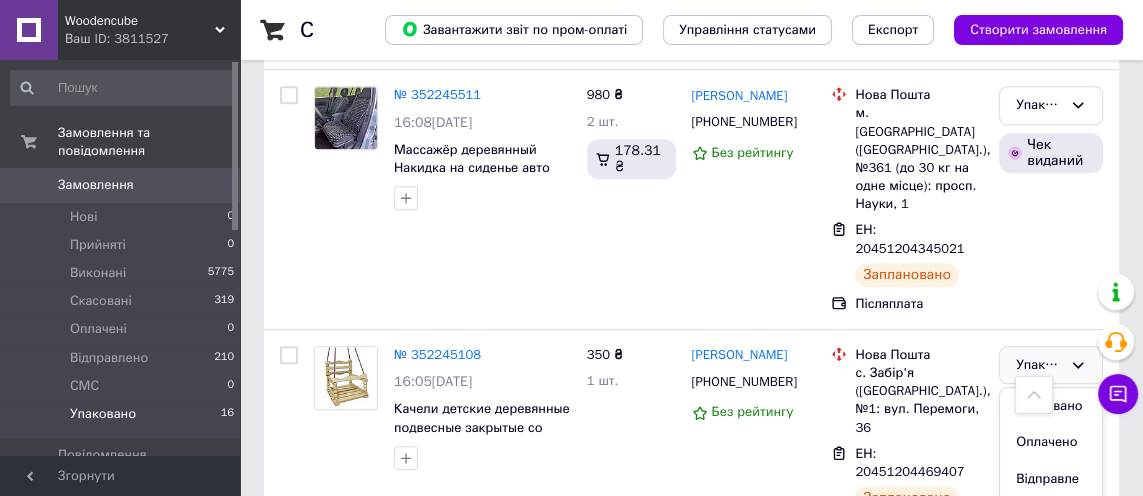 click on "Відправлено" at bounding box center [1051, 489] 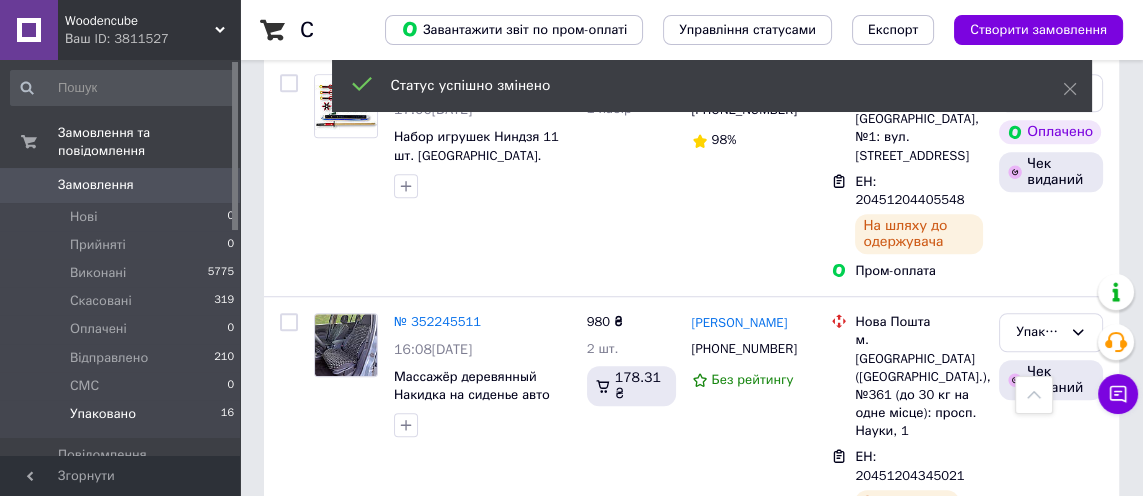 click on "ЕН: 20451204345021" at bounding box center [910, 466] 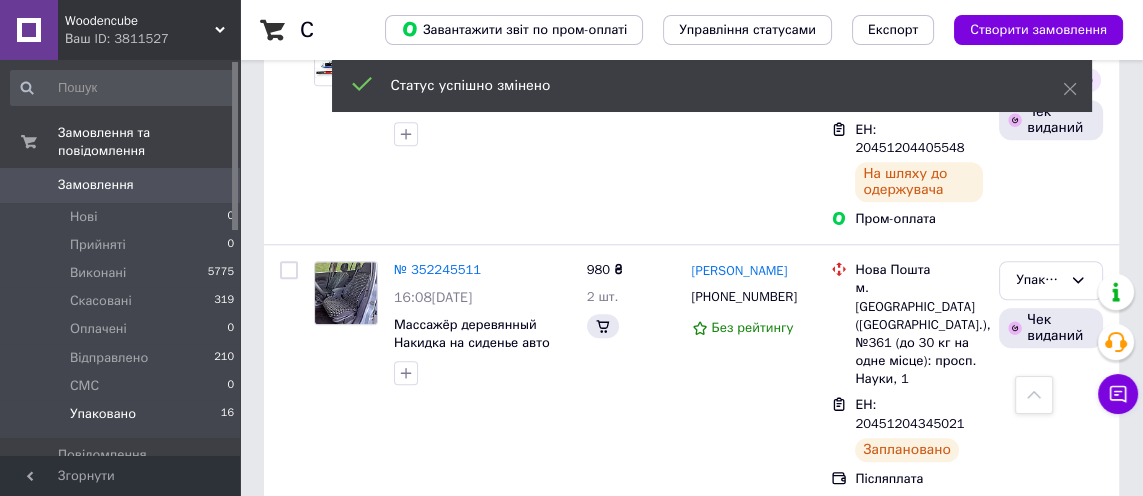 scroll, scrollTop: 1733, scrollLeft: 0, axis: vertical 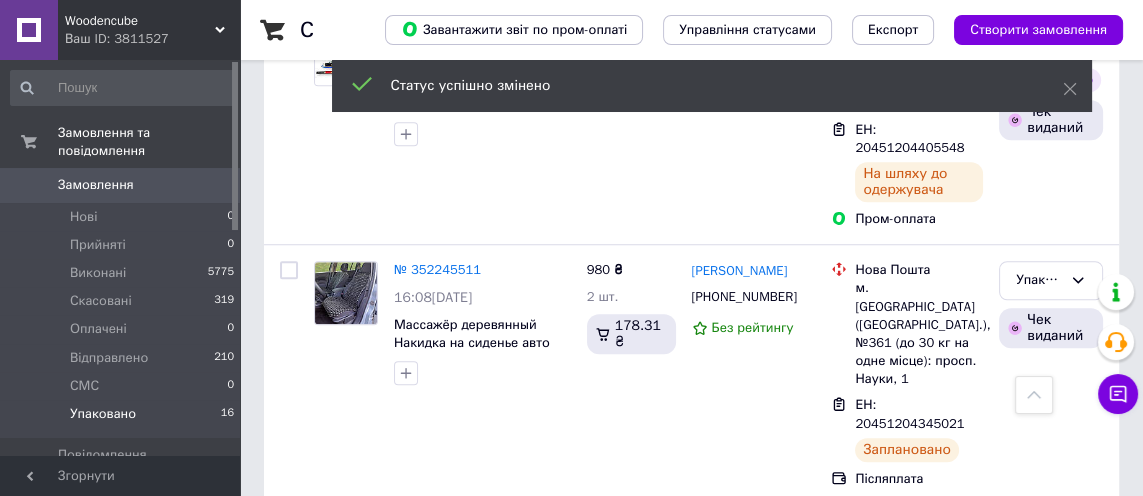 click 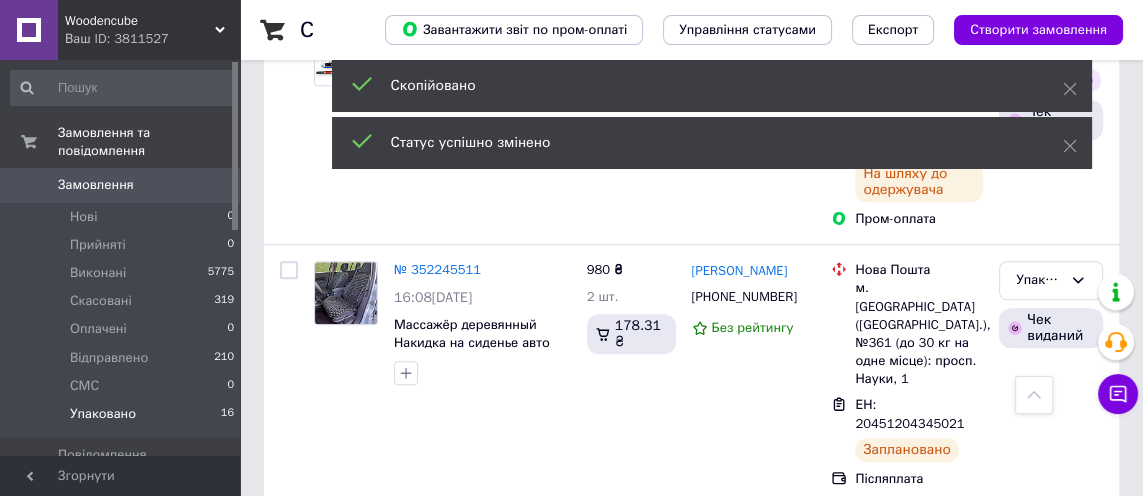 click on "[PHONE_NUMBER]" at bounding box center [744, 296] 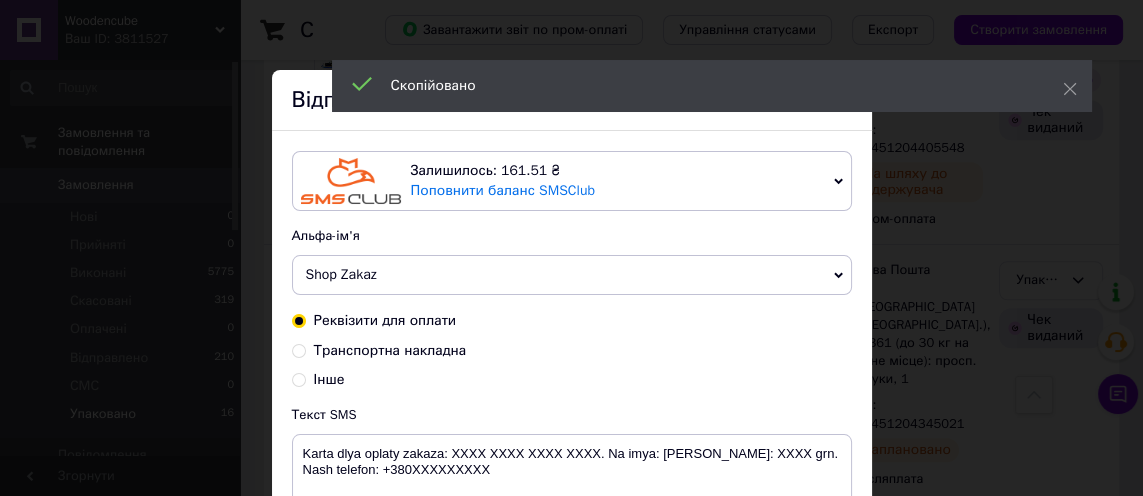 click on "Інше" at bounding box center (572, 380) 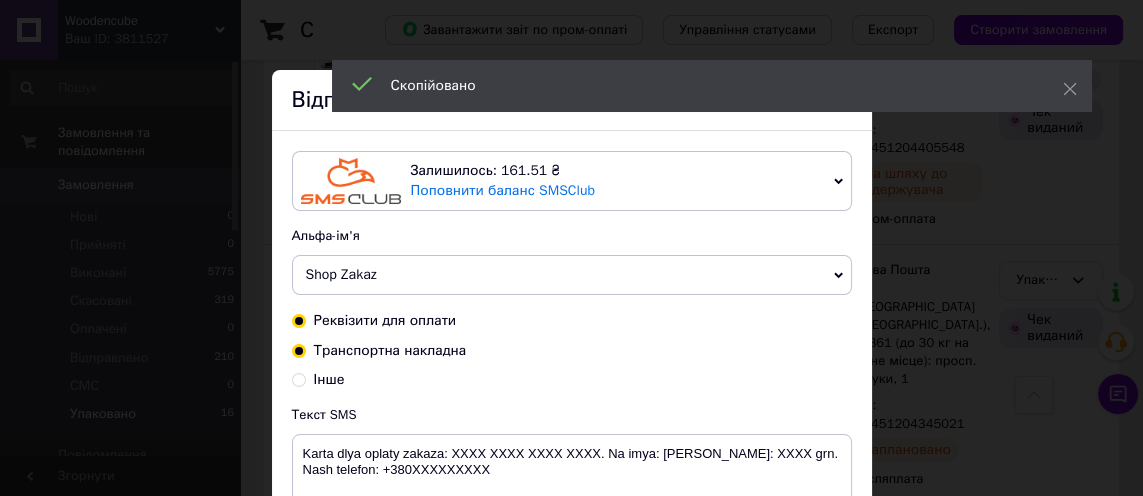 radio on "true" 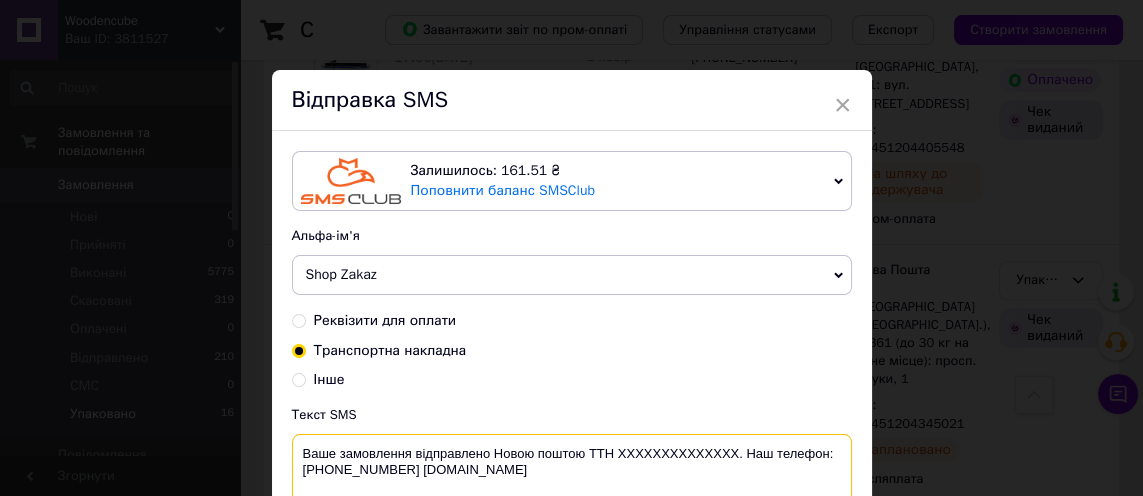 scroll, scrollTop: 1733, scrollLeft: 0, axis: vertical 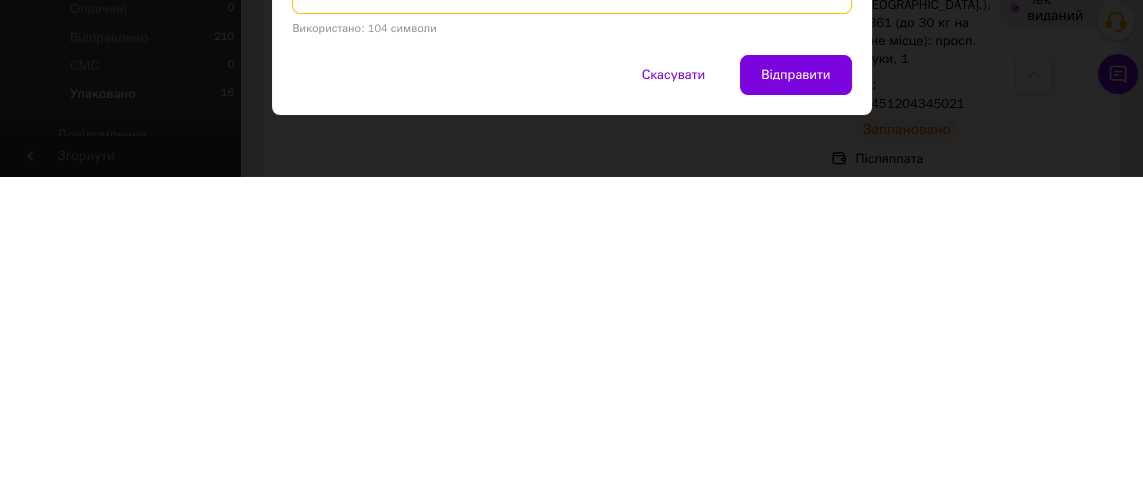 type on "Ваше замовлення відправлено Новою поштою ТТН [PHONE_NUMBER]. Наш телефон:[PHONE_NUMBER] [DOMAIN_NAME]" 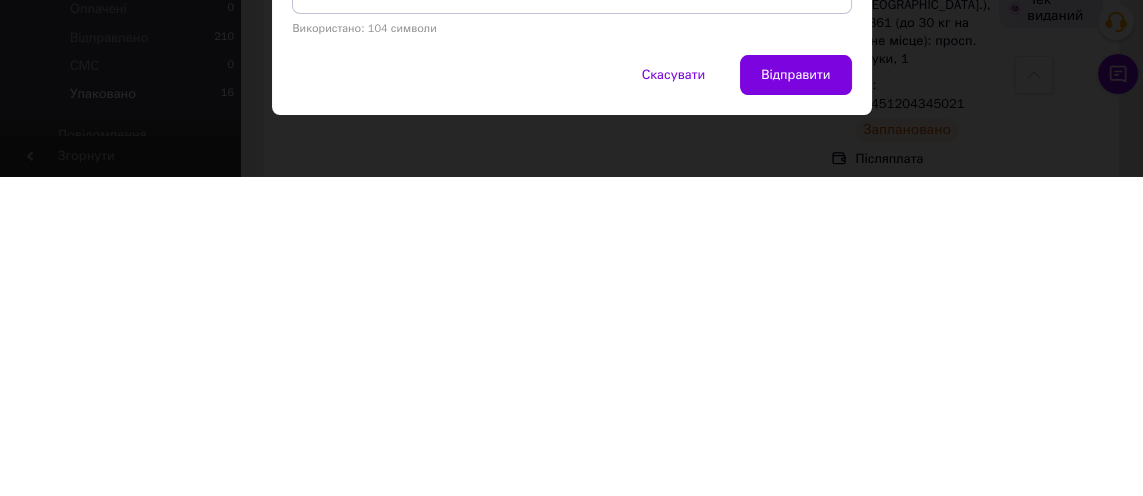 click on "Відправити" at bounding box center (795, 395) 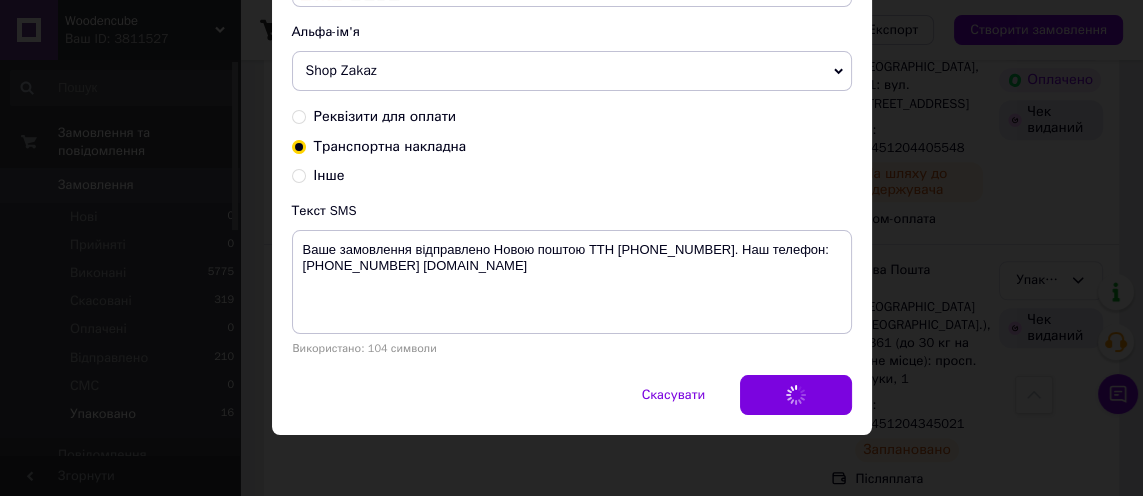 scroll, scrollTop: 0, scrollLeft: 0, axis: both 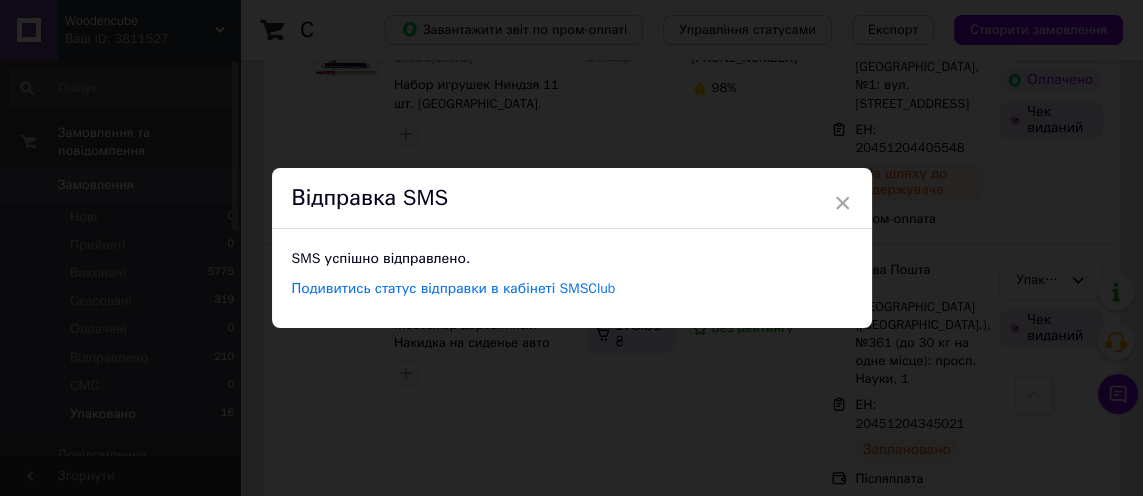 click on "× Відправка SMS SMS успішно відправлено. Подивитись статус відправки в кабінеті SMSClub" at bounding box center [571, 248] 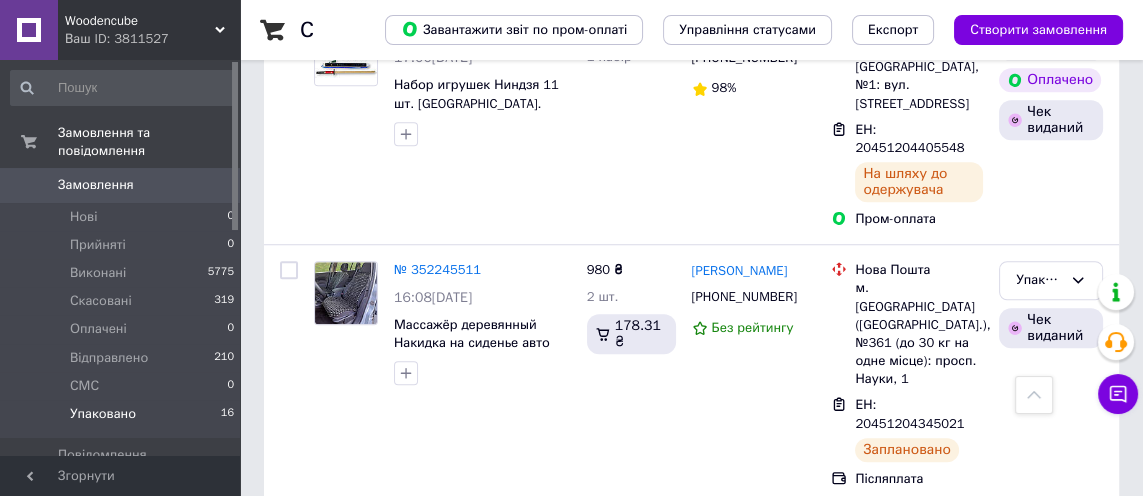 click on "Упаковано" at bounding box center (1051, 280) 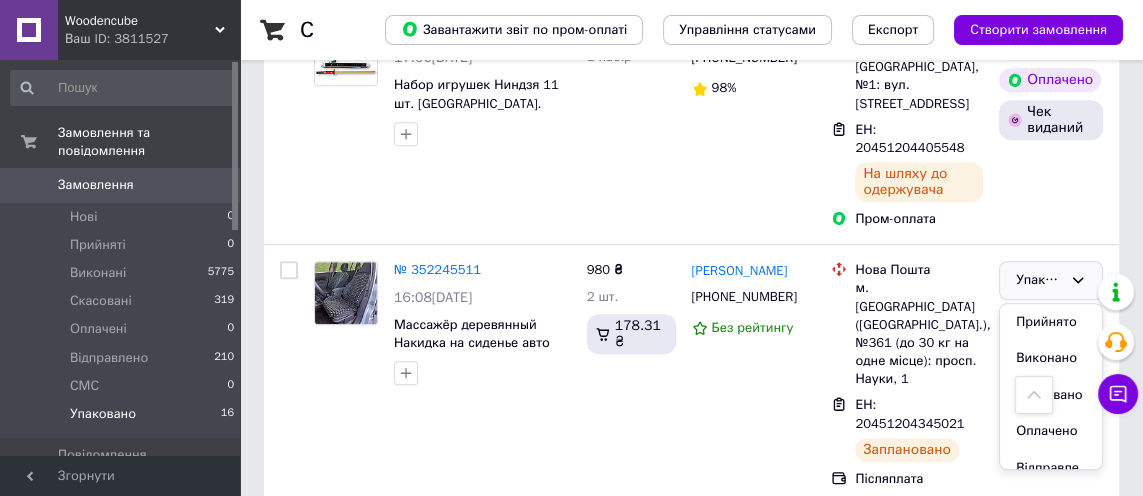 scroll, scrollTop: 74, scrollLeft: 0, axis: vertical 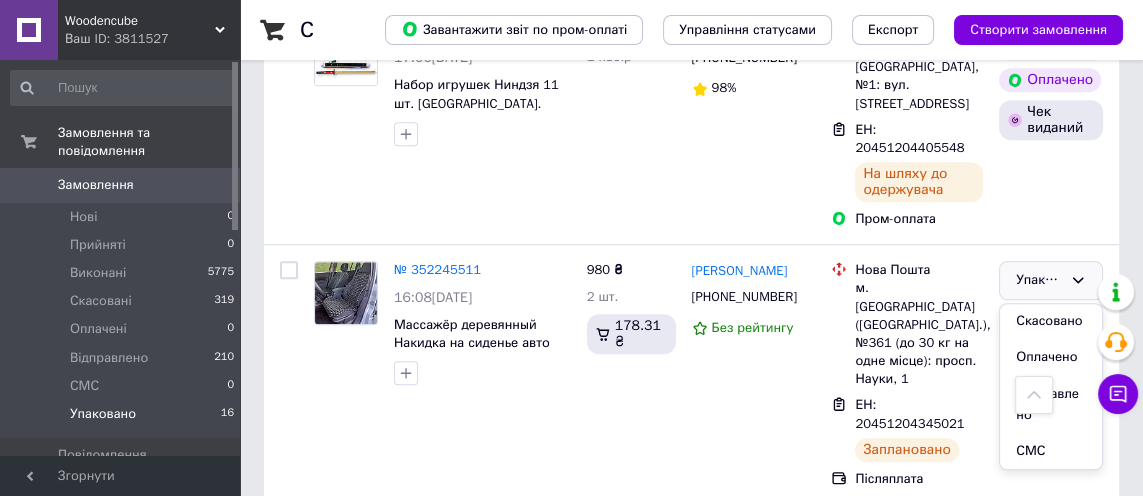 click on "Відправлено" at bounding box center (1051, 404) 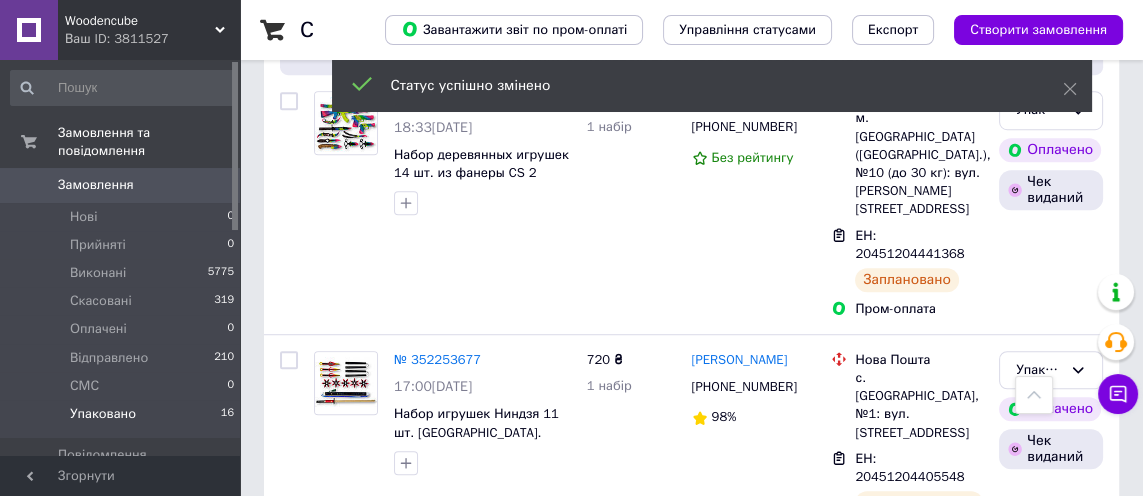 scroll, scrollTop: 1456, scrollLeft: 0, axis: vertical 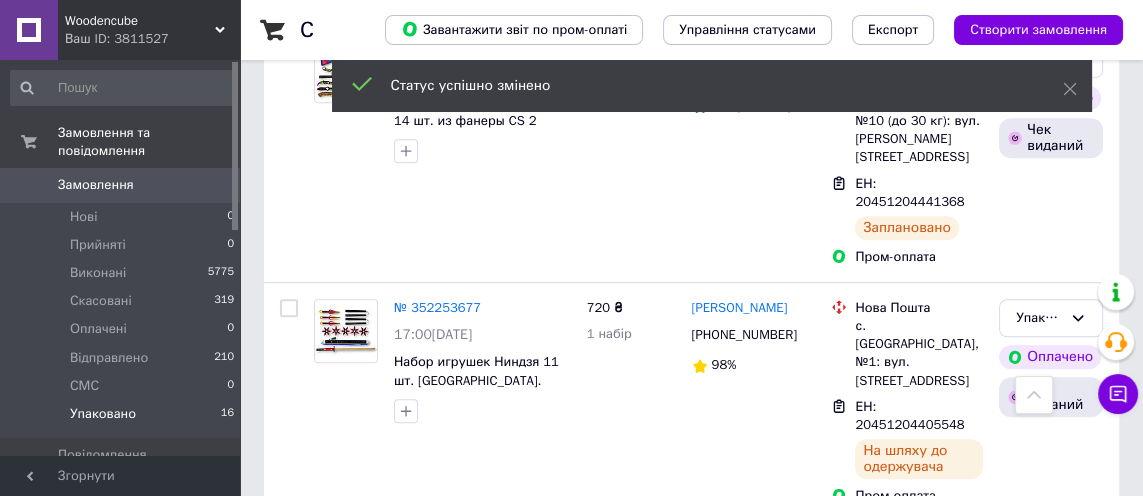 click on "ЕН: 20451204405548" at bounding box center (910, 416) 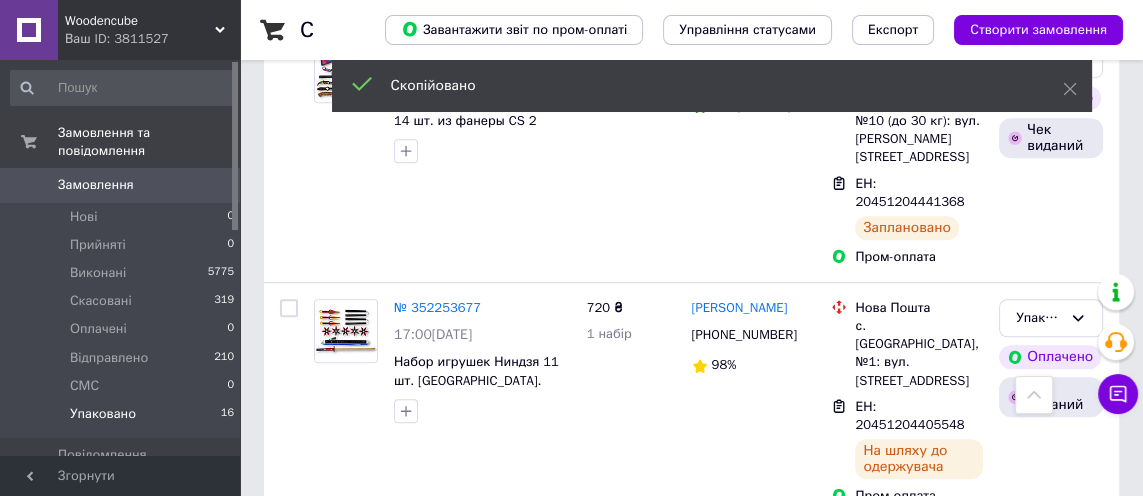click on "[PHONE_NUMBER]" at bounding box center (744, 334) 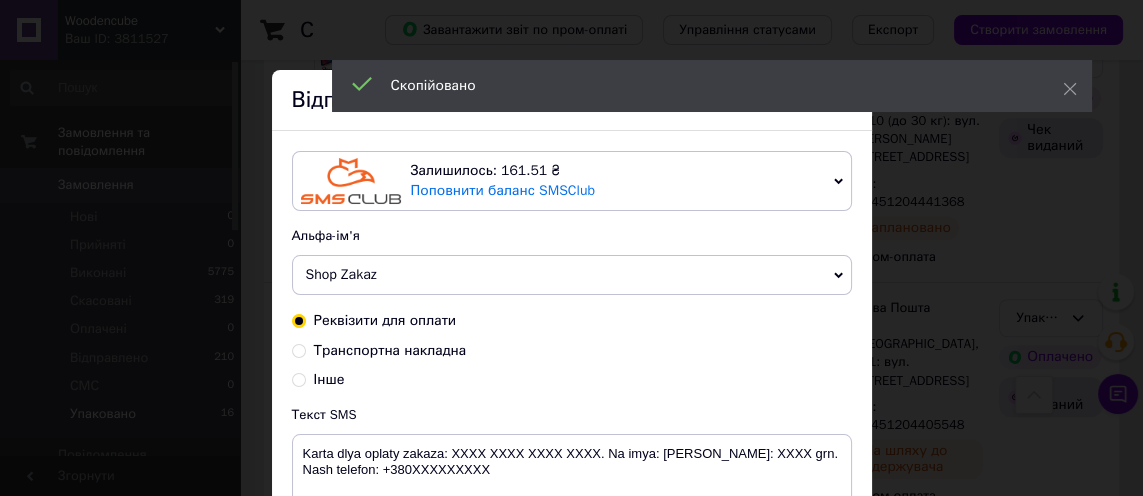 click on "Транспортна накладна" at bounding box center (390, 350) 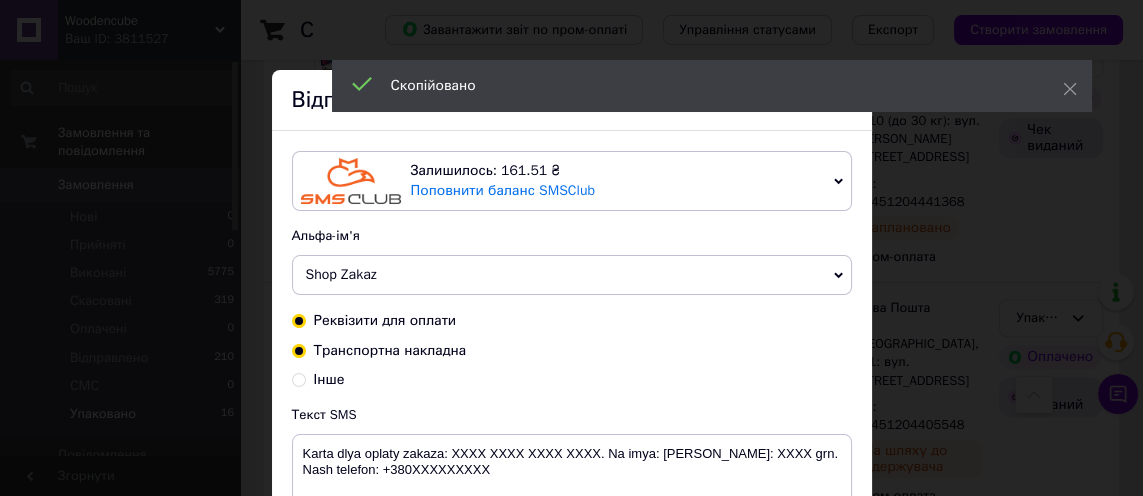 radio on "true" 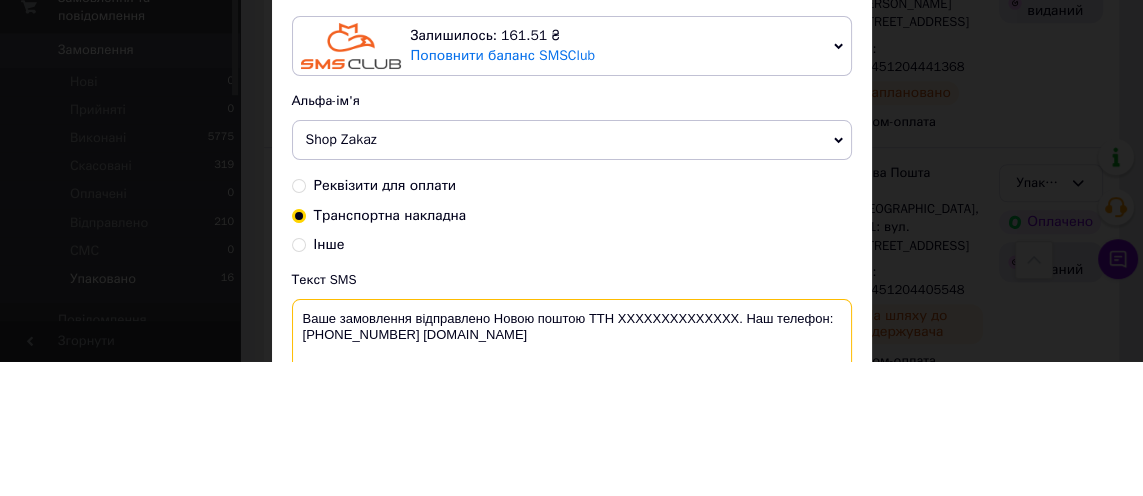 scroll, scrollTop: 1456, scrollLeft: 0, axis: vertical 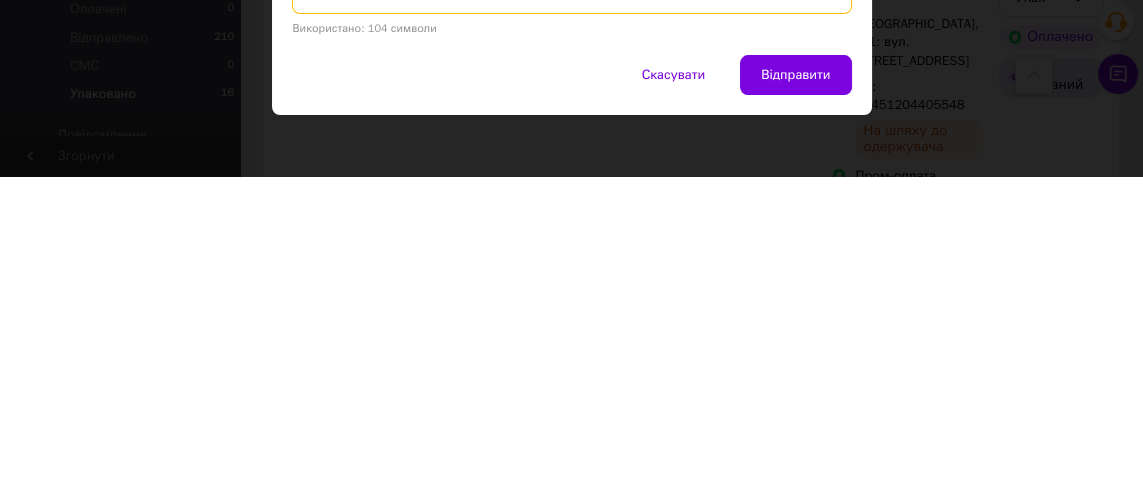 type on "Ваше замовлення відправлено Новою поштою ТТН [PHONE_NUMBER]. Наш телефон:[PHONE_NUMBER] [DOMAIN_NAME]" 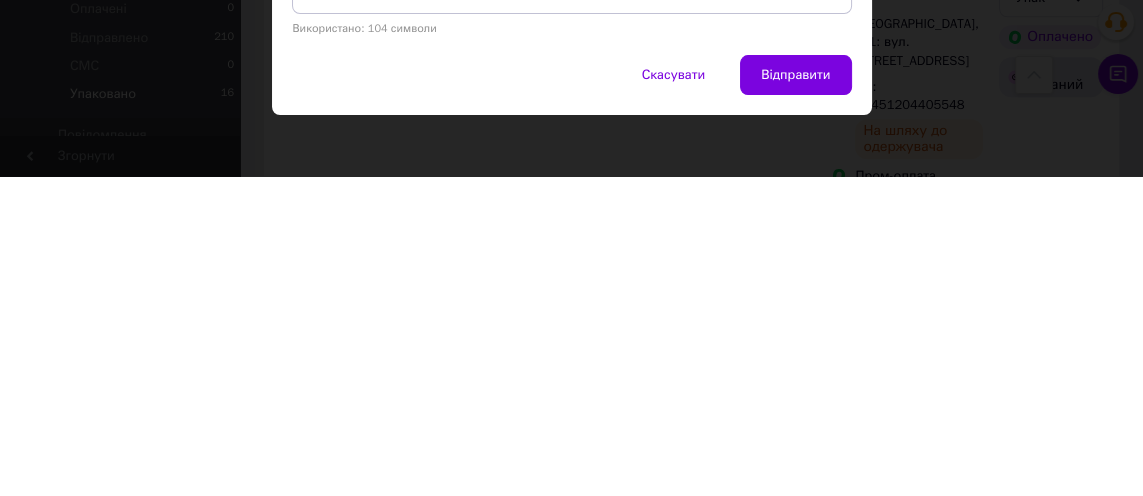 click on "Відправити" at bounding box center [795, 395] 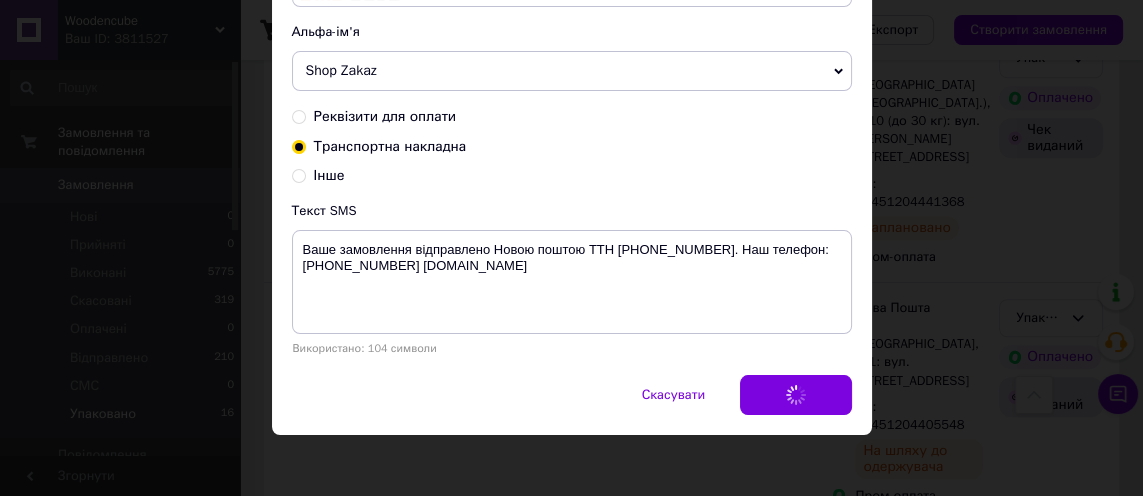 scroll, scrollTop: 0, scrollLeft: 0, axis: both 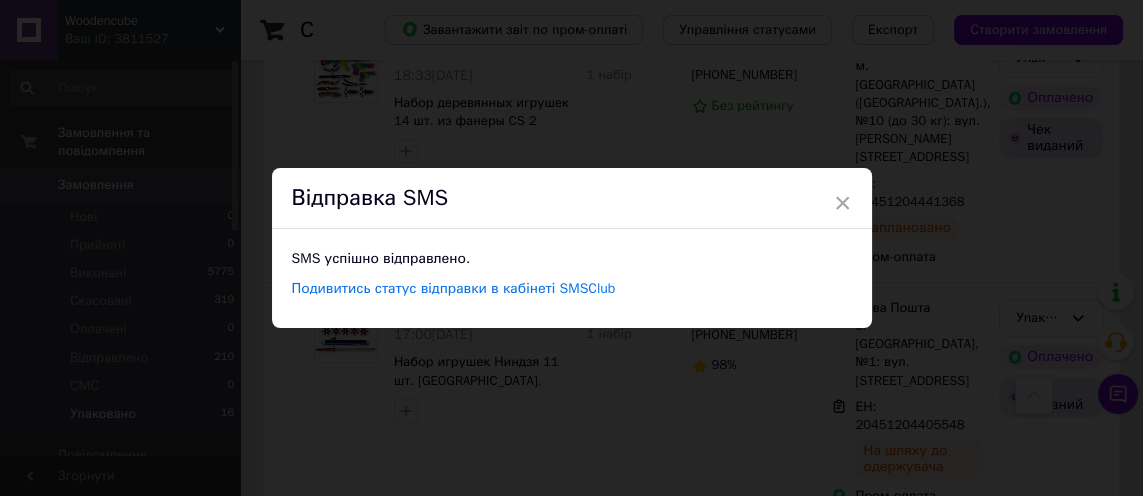 click on "×" at bounding box center [843, 203] 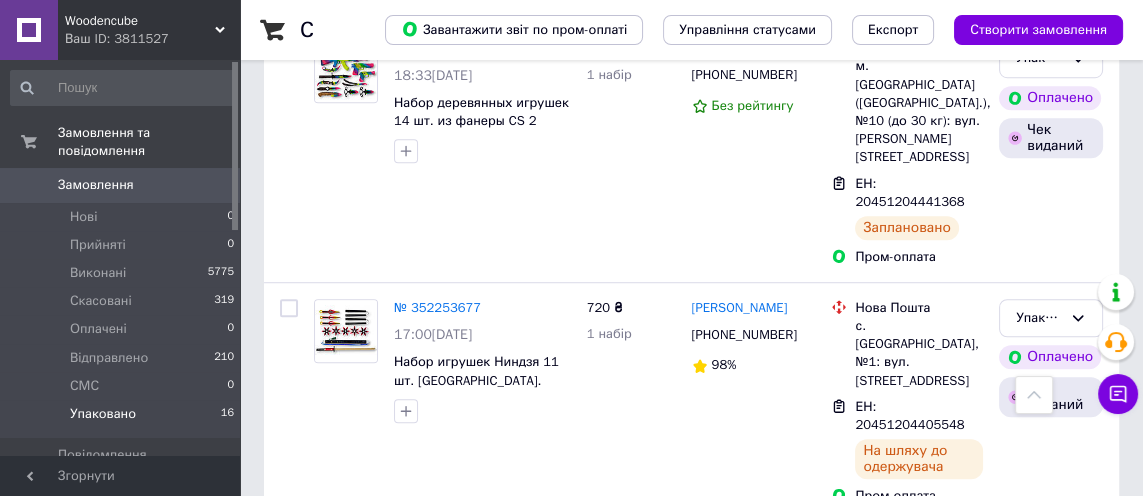 click on "Упаковано" at bounding box center (1039, 318) 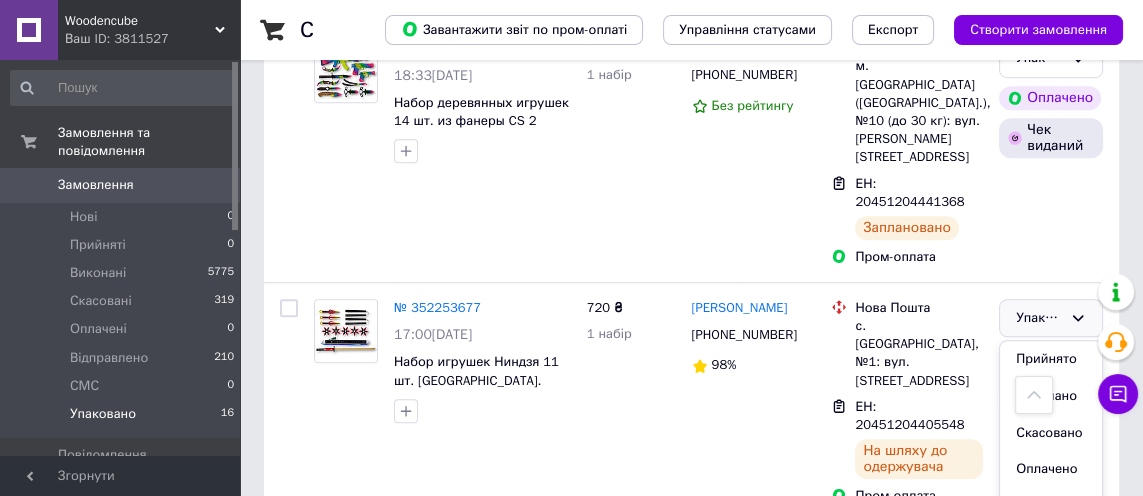 scroll, scrollTop: 74, scrollLeft: 0, axis: vertical 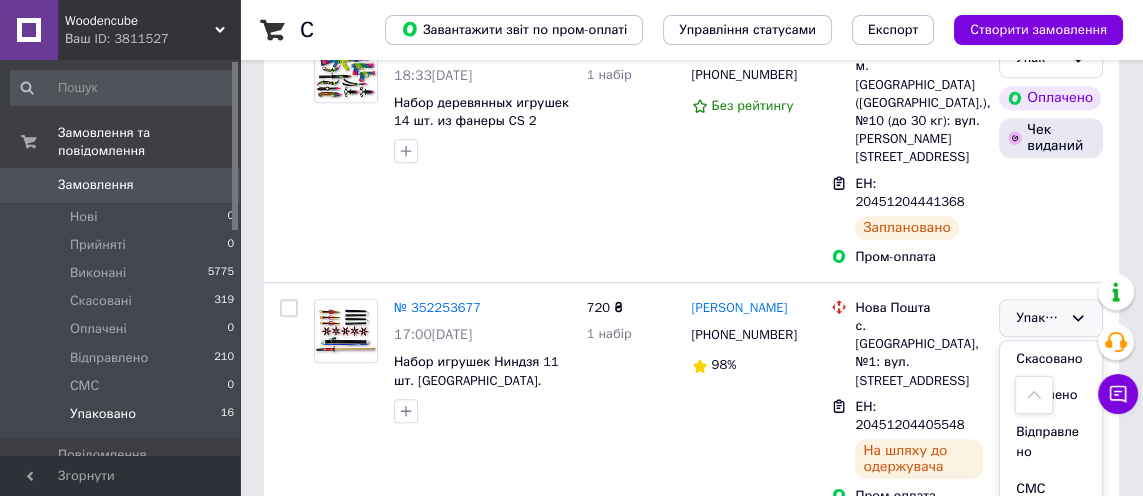 click on "Відправлено" at bounding box center [1051, 442] 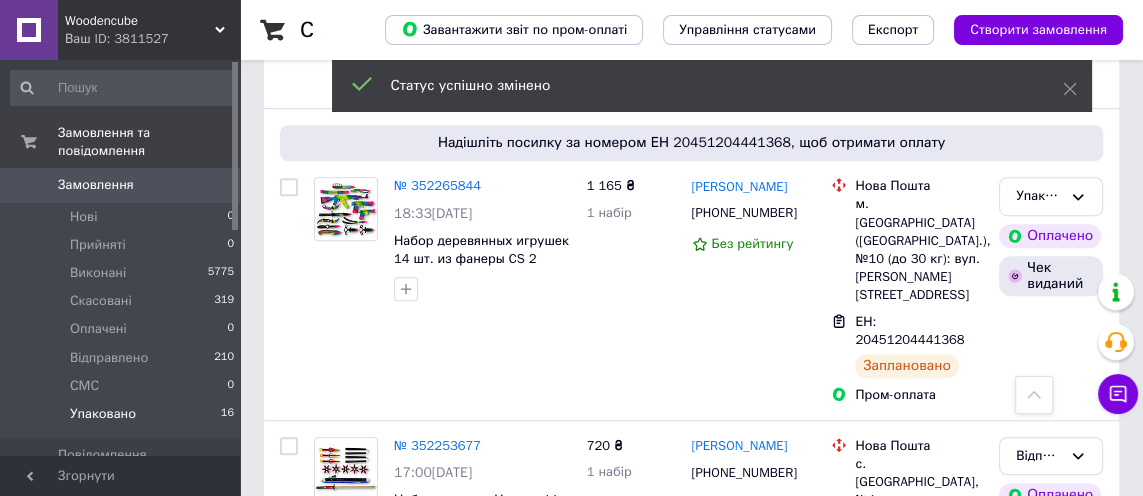 scroll, scrollTop: 1279, scrollLeft: 0, axis: vertical 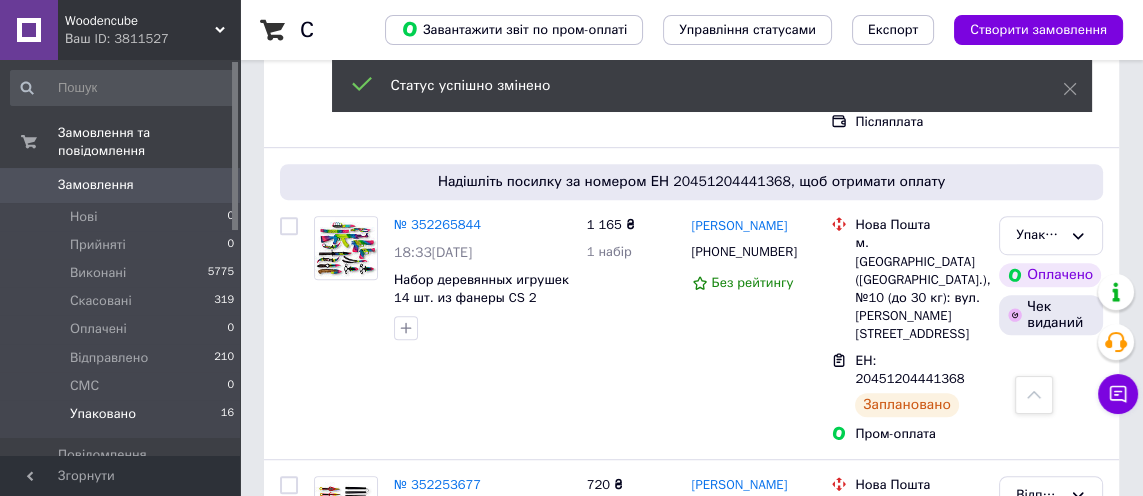 click on "ЕН: 20451204441368" at bounding box center (910, 370) 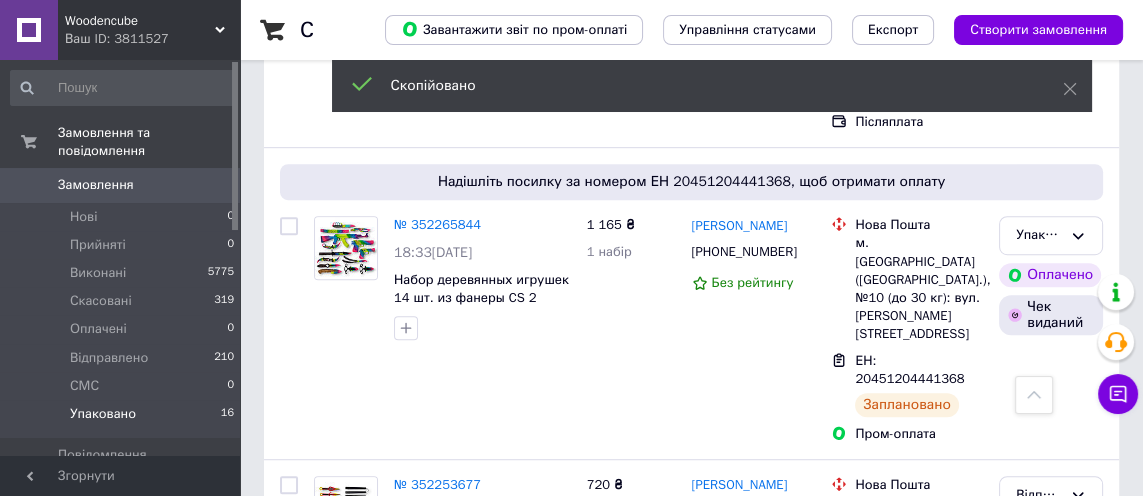 click on "[PHONE_NUMBER]" at bounding box center (744, 251) 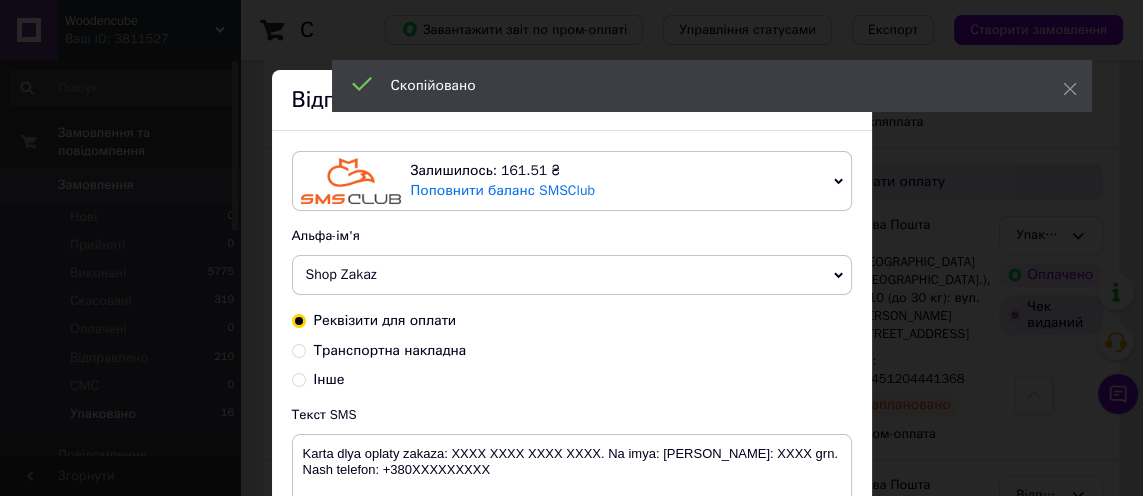 click on "Транспортна накладна" at bounding box center [390, 350] 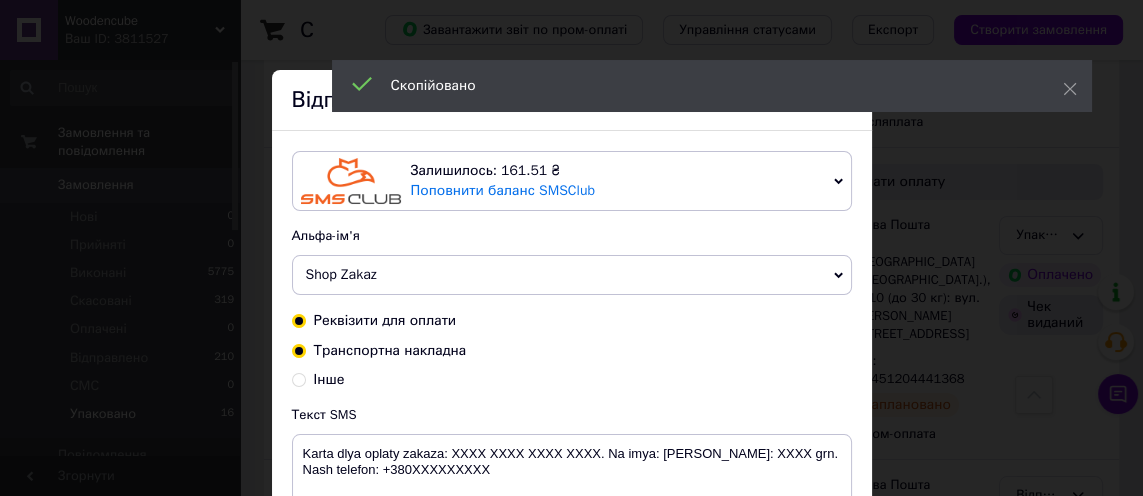 radio on "true" 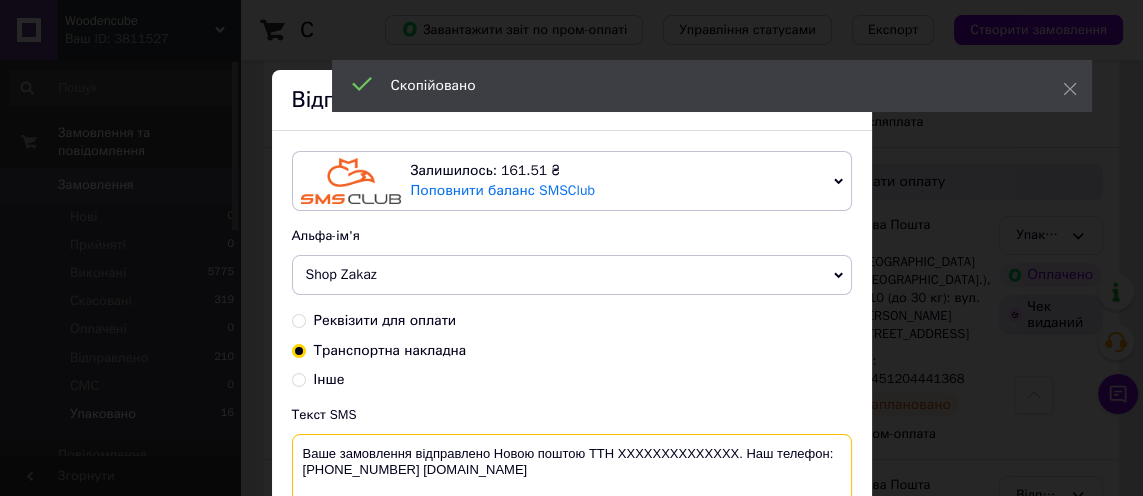 scroll, scrollTop: 1279, scrollLeft: 0, axis: vertical 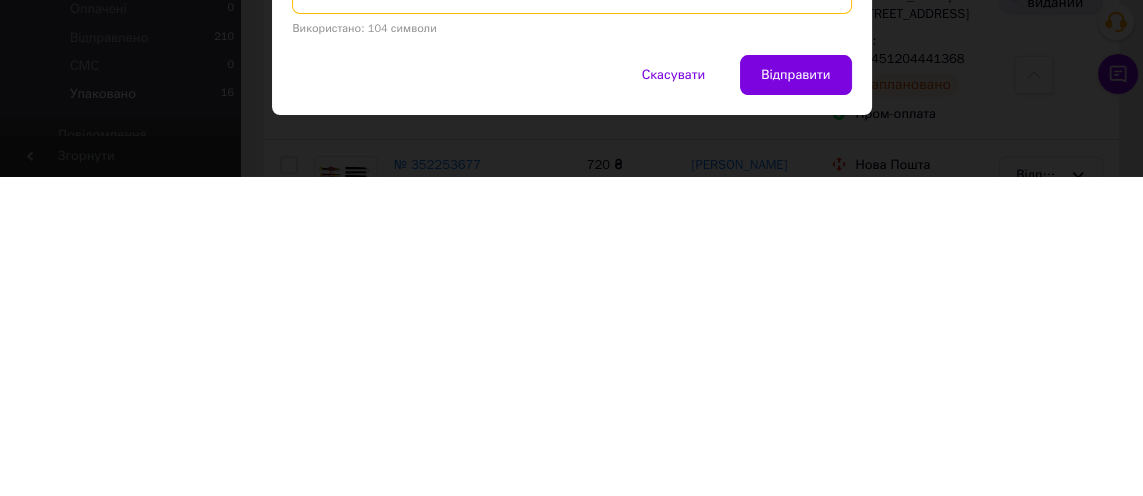 type on "Ваше замовлення відправлено Новою поштою ТТН [PHONE_NUMBER]. Наш телефон:[PHONE_NUMBER] [DOMAIN_NAME]" 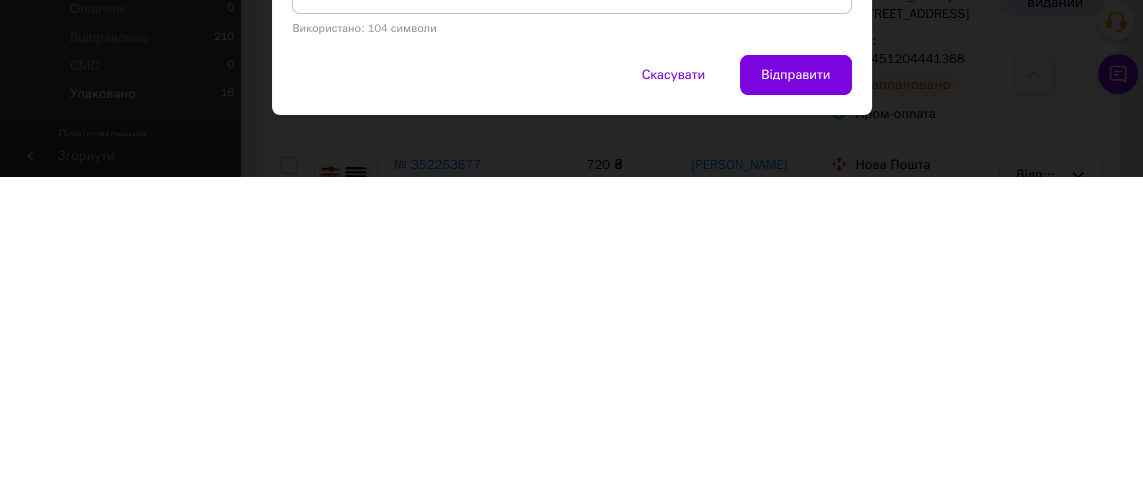 click on "Відправити" at bounding box center [795, 395] 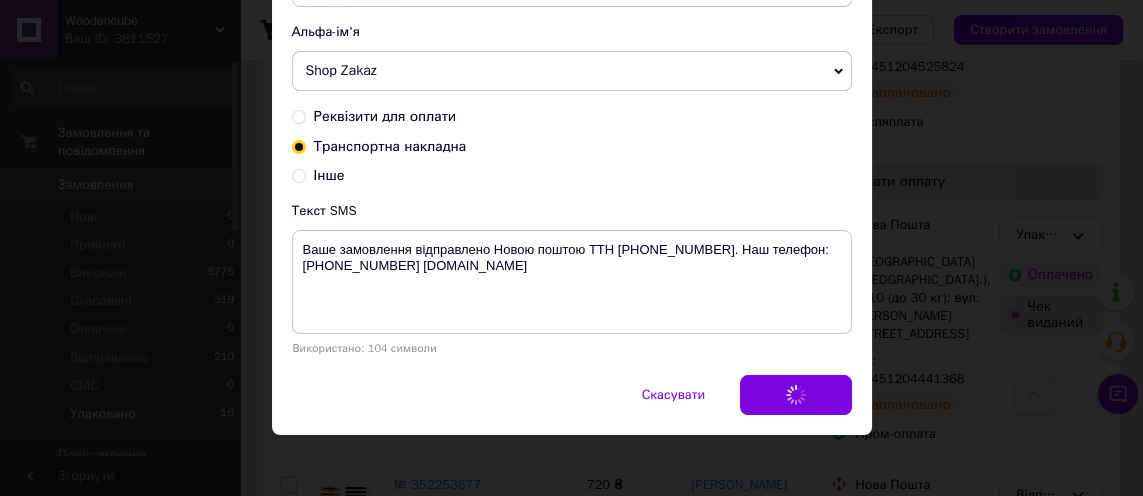 scroll, scrollTop: 0, scrollLeft: 0, axis: both 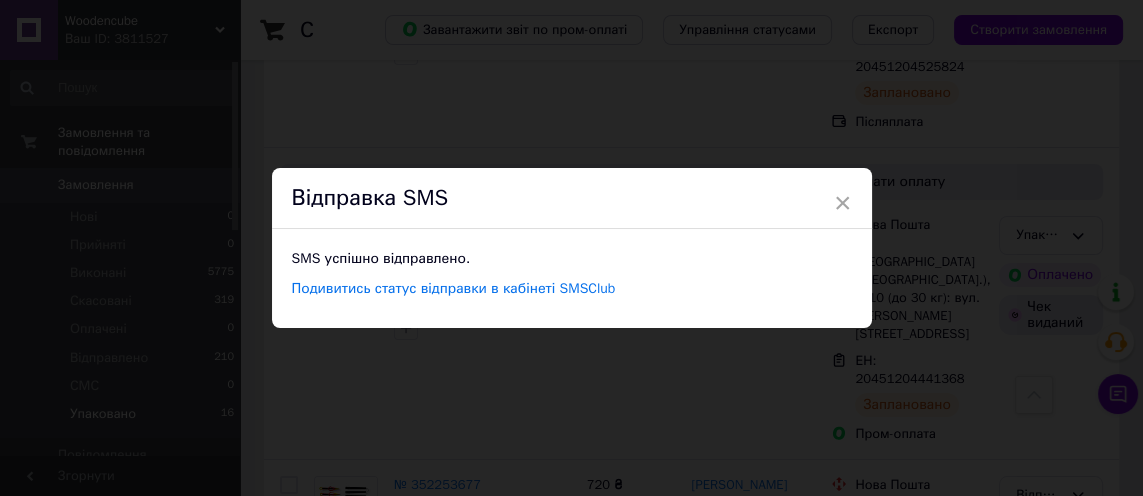 click on "Відправка SMS" at bounding box center [572, 198] 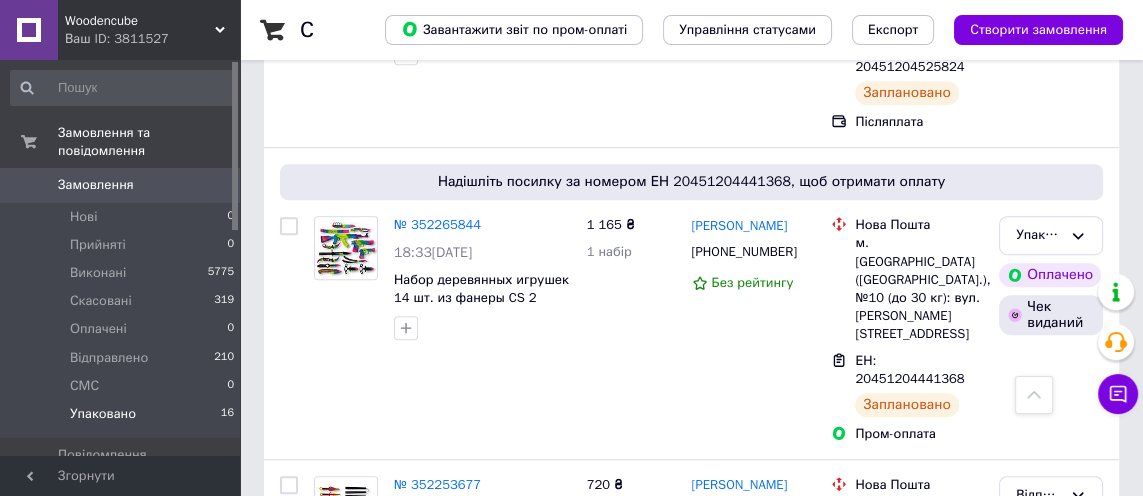 click 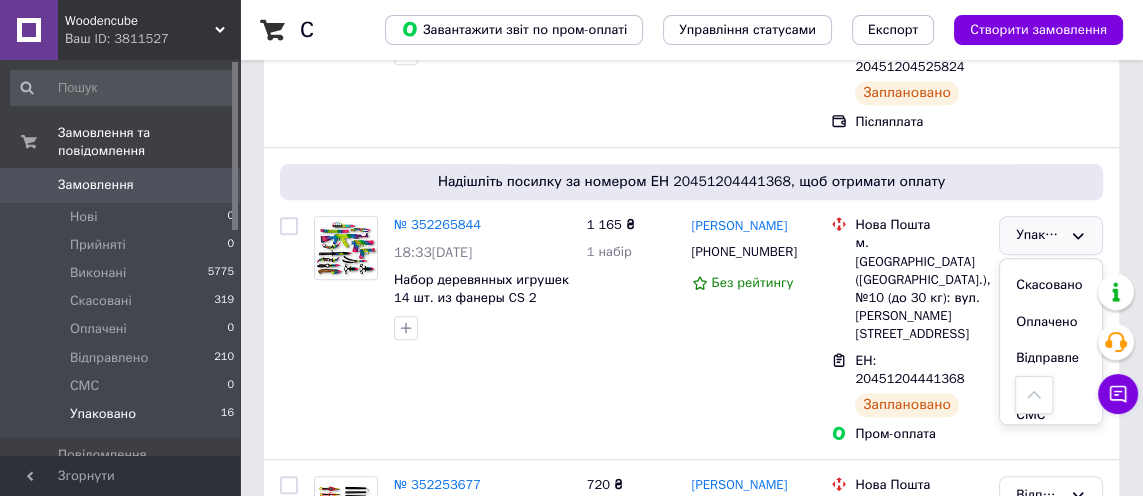 scroll, scrollTop: 74, scrollLeft: 0, axis: vertical 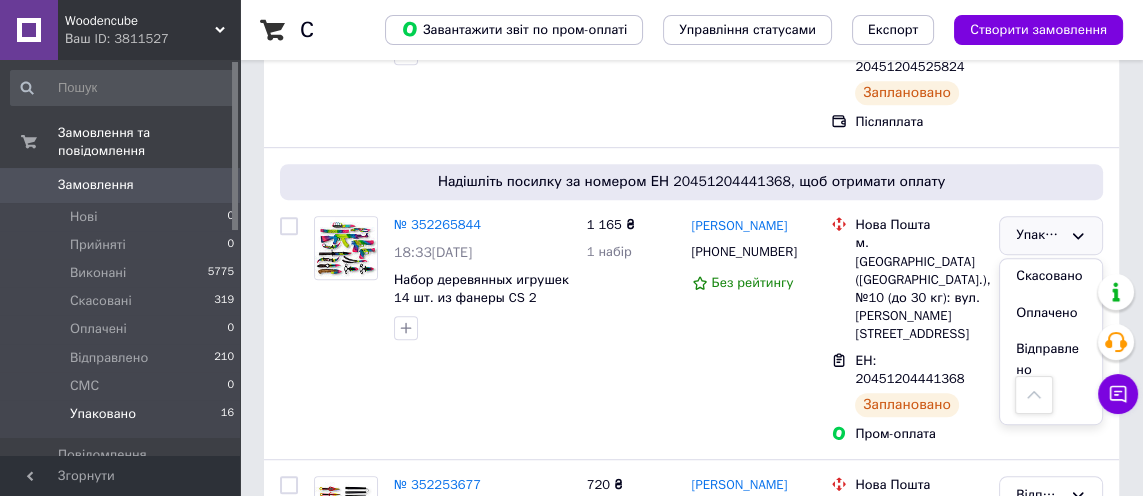 click on "Відправлено" at bounding box center [1051, 359] 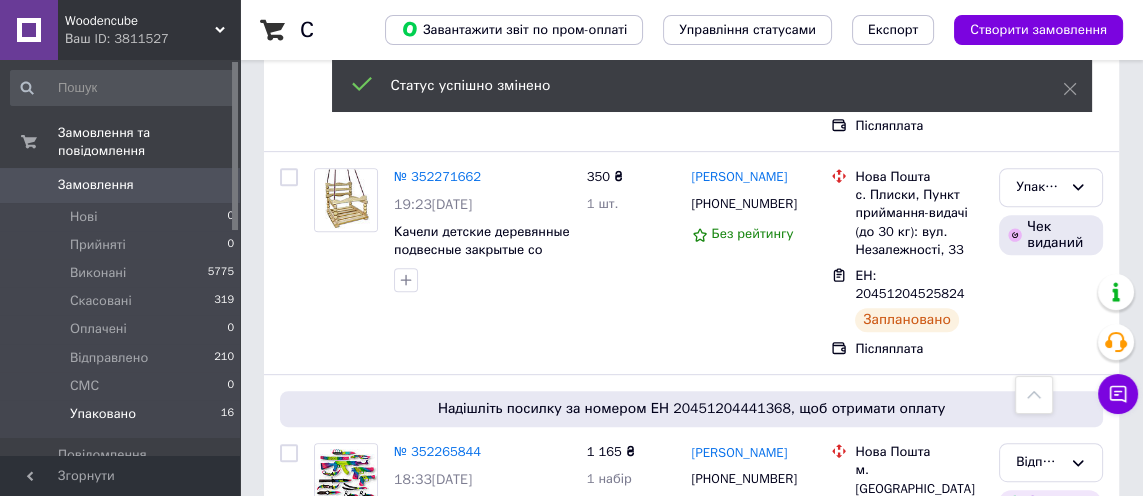 scroll, scrollTop: 1051, scrollLeft: 0, axis: vertical 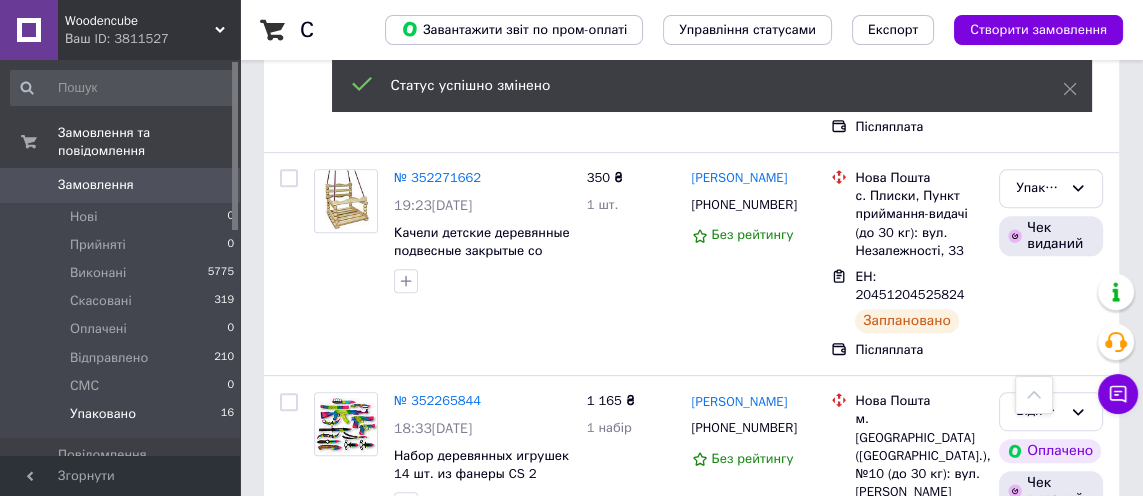 click at bounding box center (976, 286) 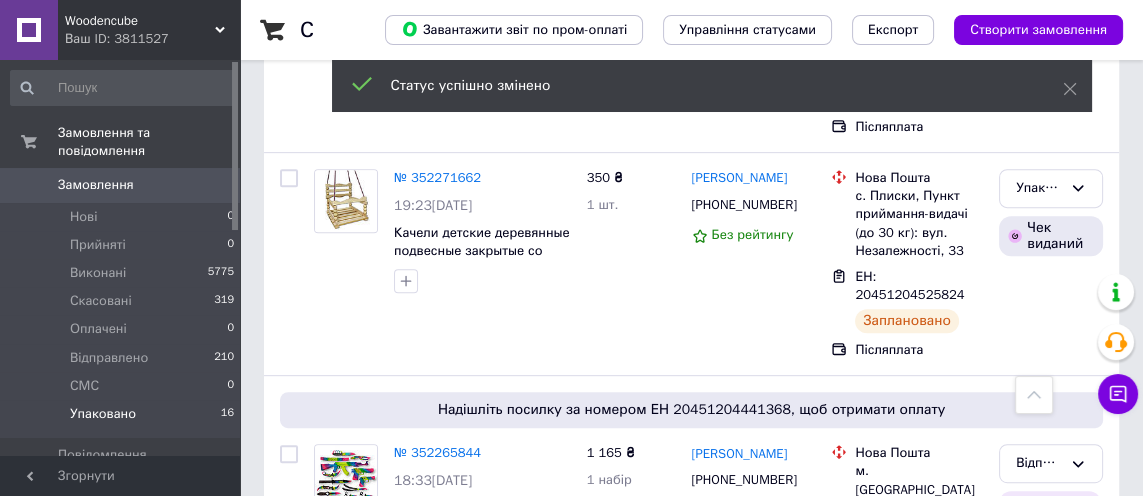 click 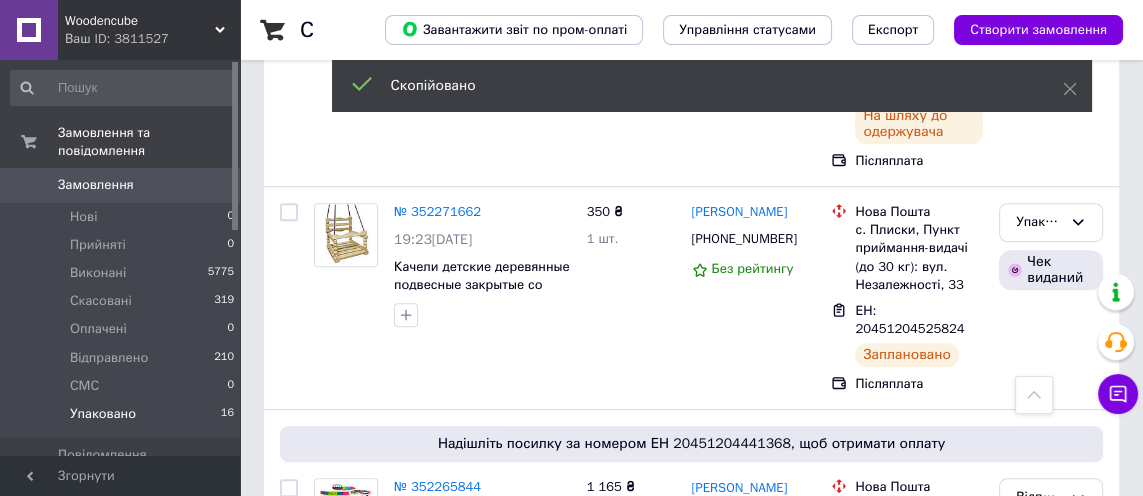 scroll, scrollTop: 1006, scrollLeft: 0, axis: vertical 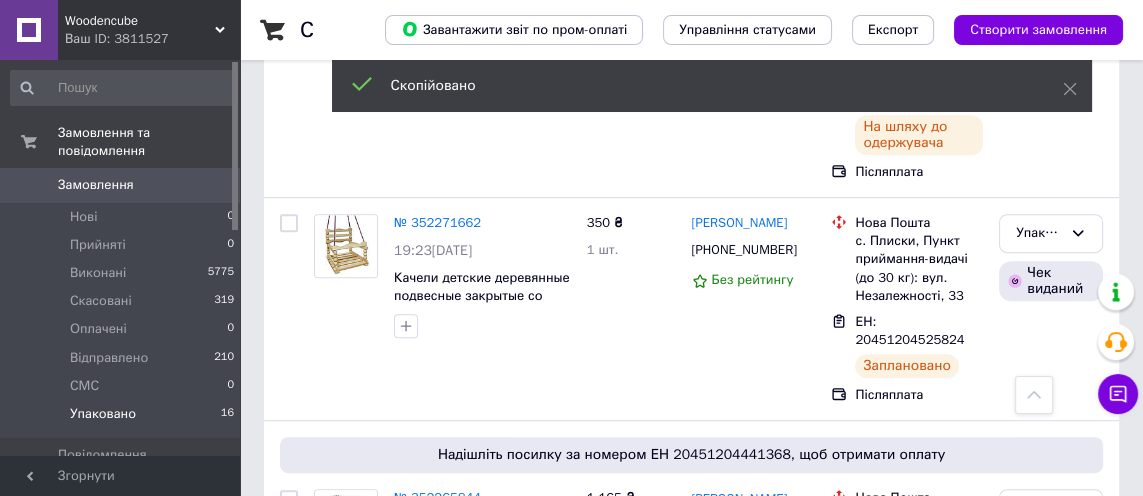 click on "[PHONE_NUMBER]" at bounding box center [744, 249] 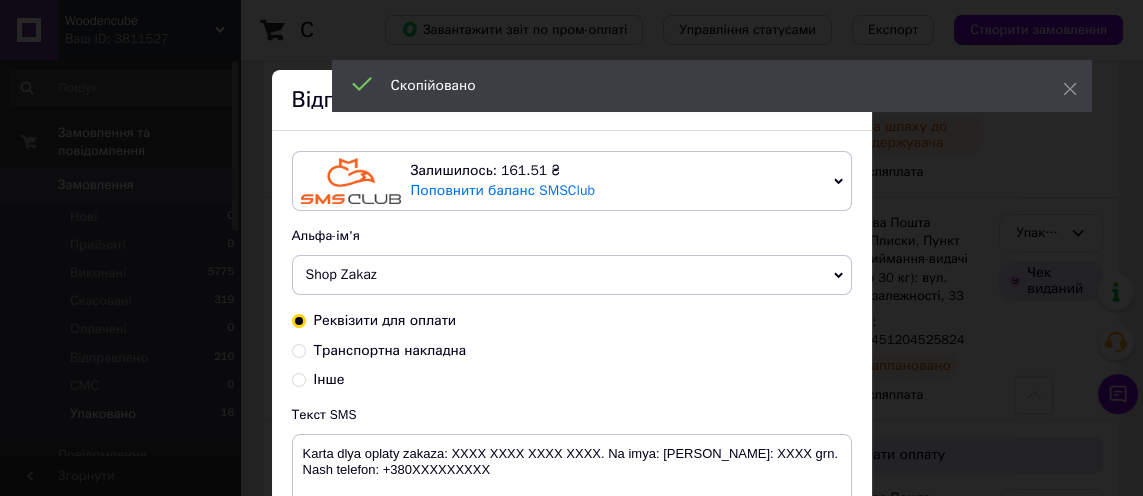 click on "Транспортна накладна" at bounding box center (390, 350) 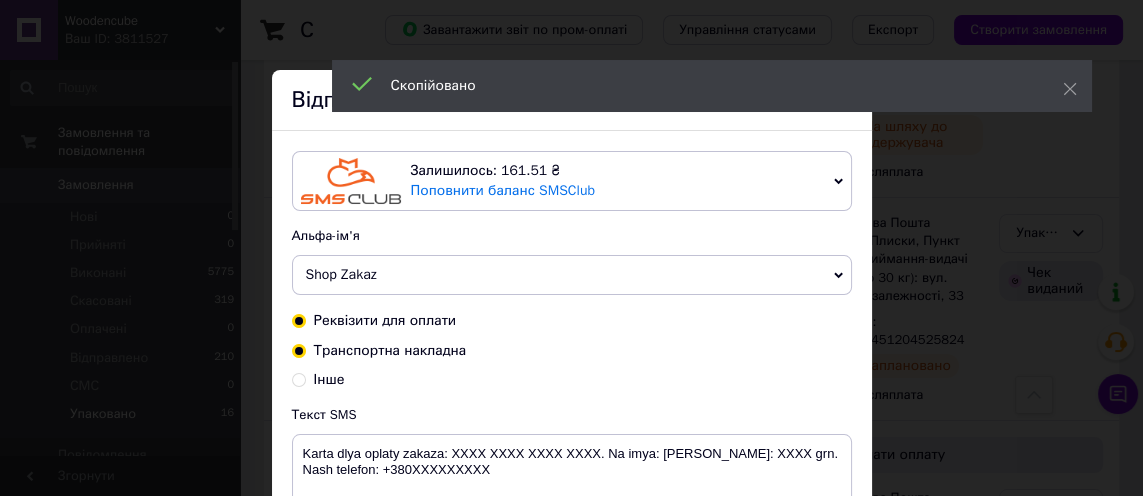 radio on "true" 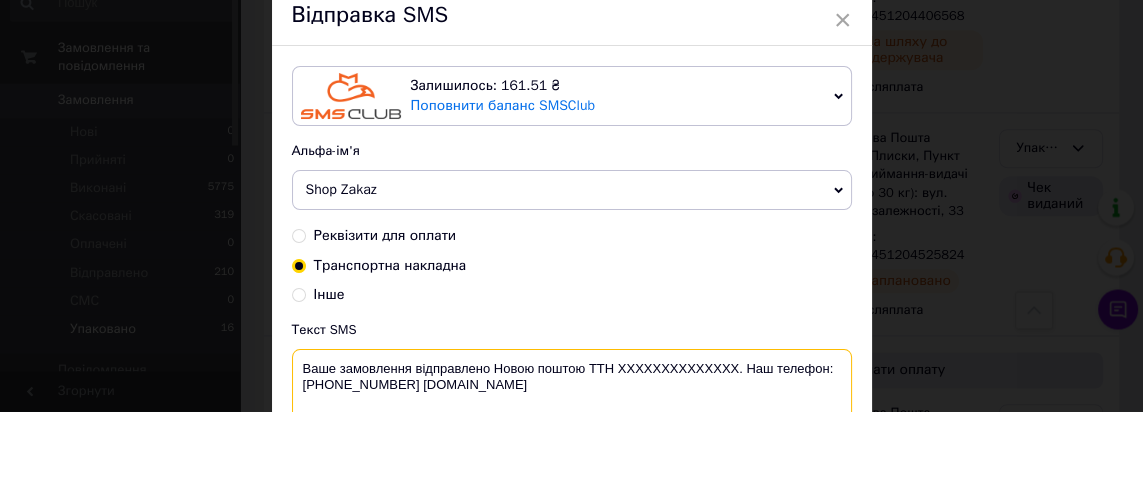 scroll, scrollTop: 1006, scrollLeft: 0, axis: vertical 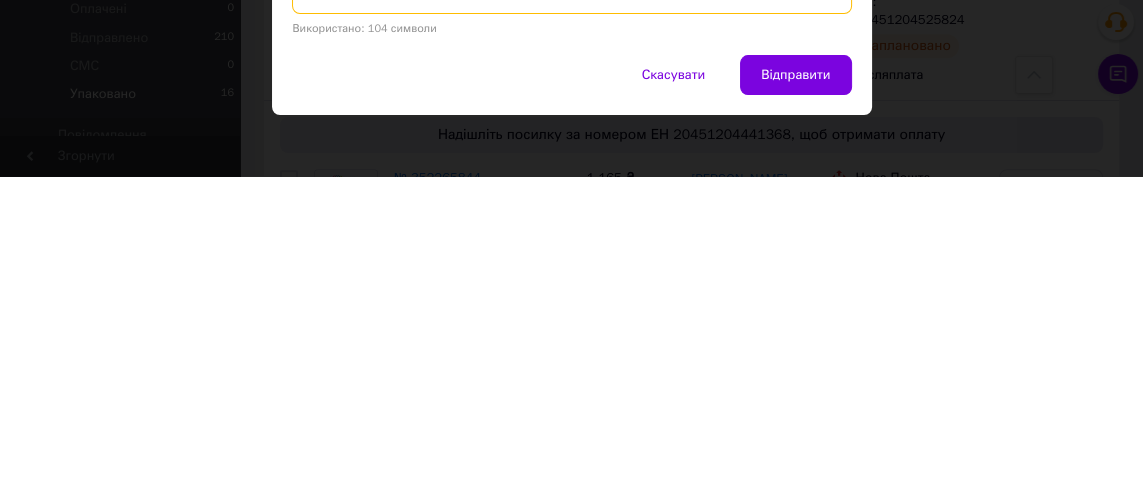 type on "Ваше замовлення відправлено Новою поштою ТТН [PHONE_NUMBER]. Наш телефон:[PHONE_NUMBER] [DOMAIN_NAME]" 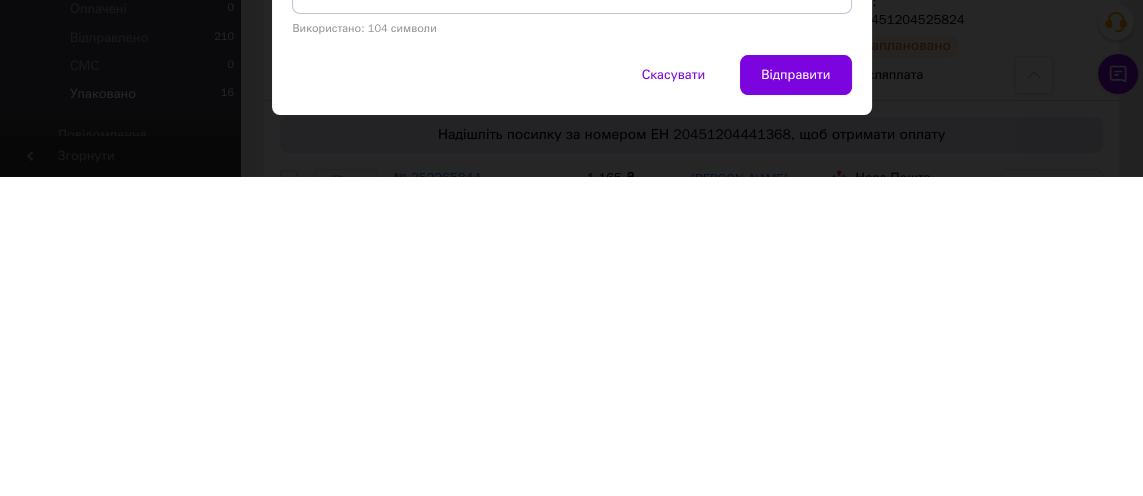 click on "Відправити" at bounding box center [795, 395] 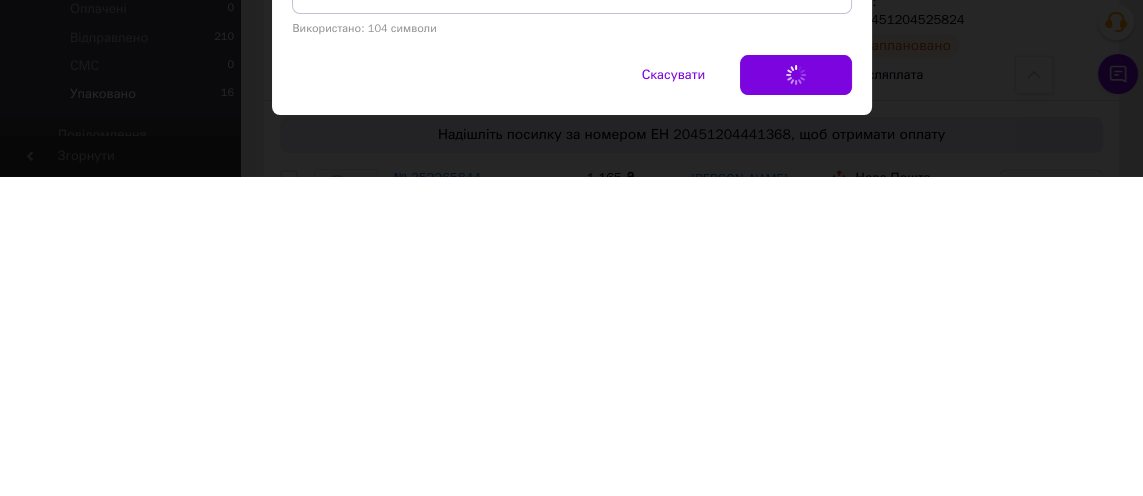 scroll, scrollTop: 1006, scrollLeft: 0, axis: vertical 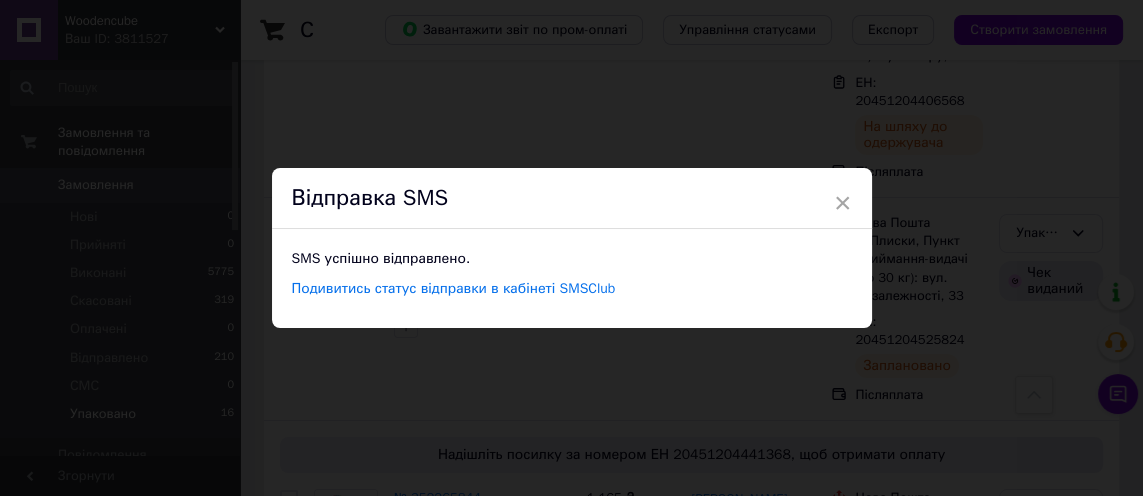 click on "× Відправка SMS SMS успішно відправлено. Подивитись статус відправки в кабінеті SMSClub" at bounding box center (571, 248) 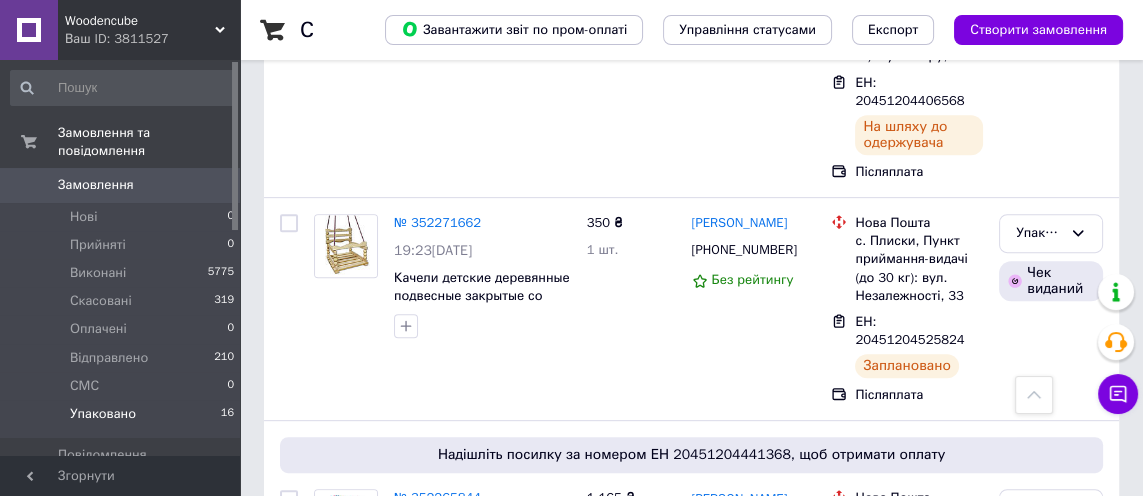 click 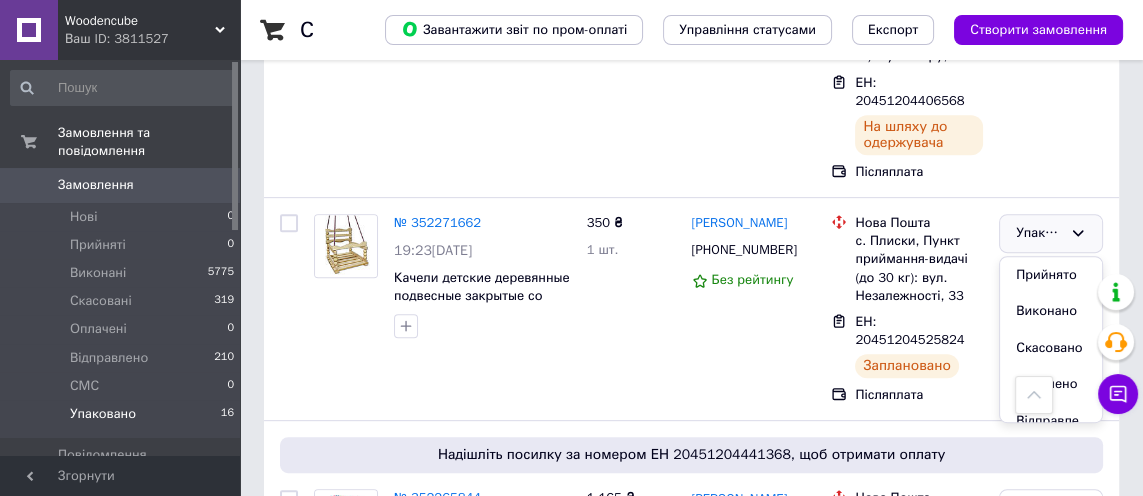 scroll, scrollTop: 74, scrollLeft: 0, axis: vertical 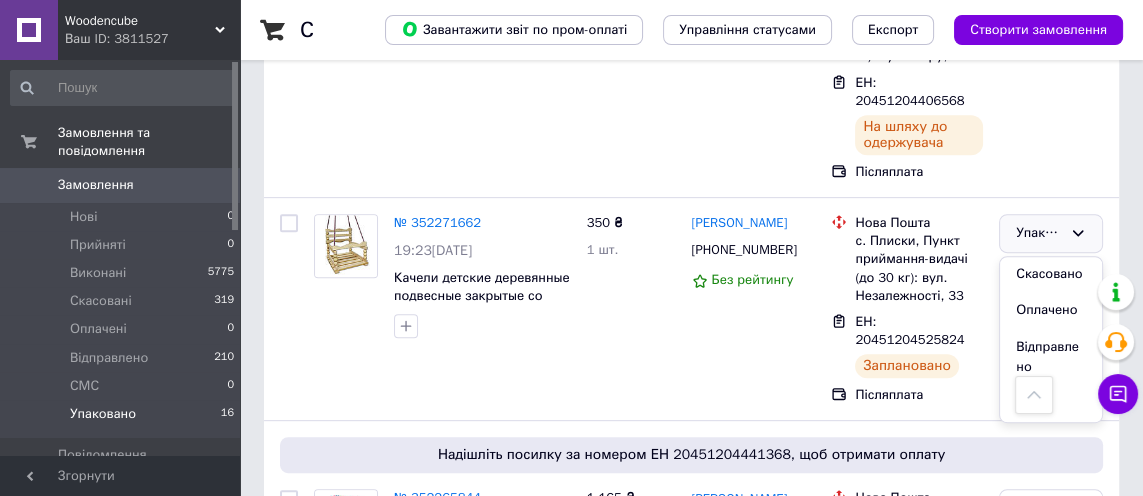 click on "Відправлено" at bounding box center [1051, 357] 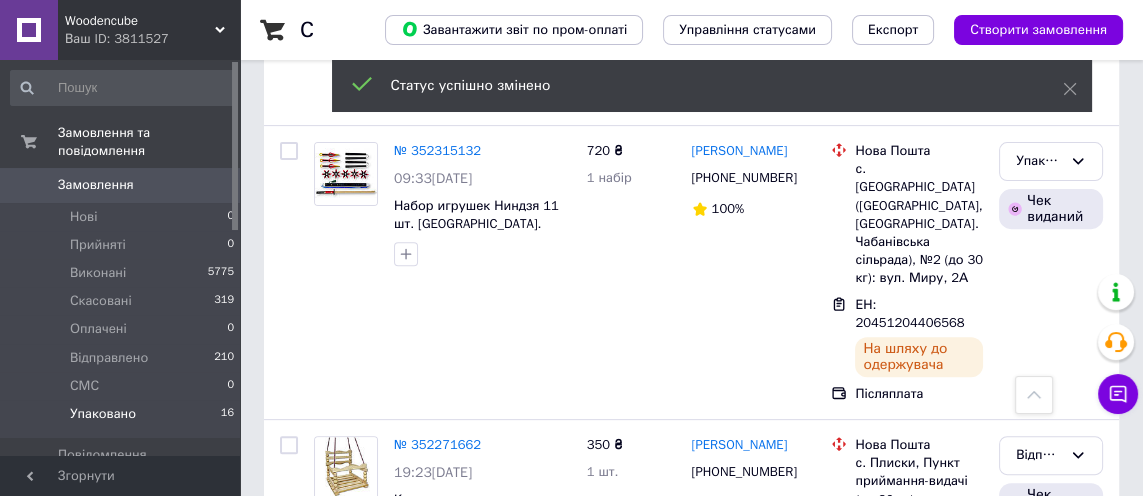 scroll, scrollTop: 782, scrollLeft: 0, axis: vertical 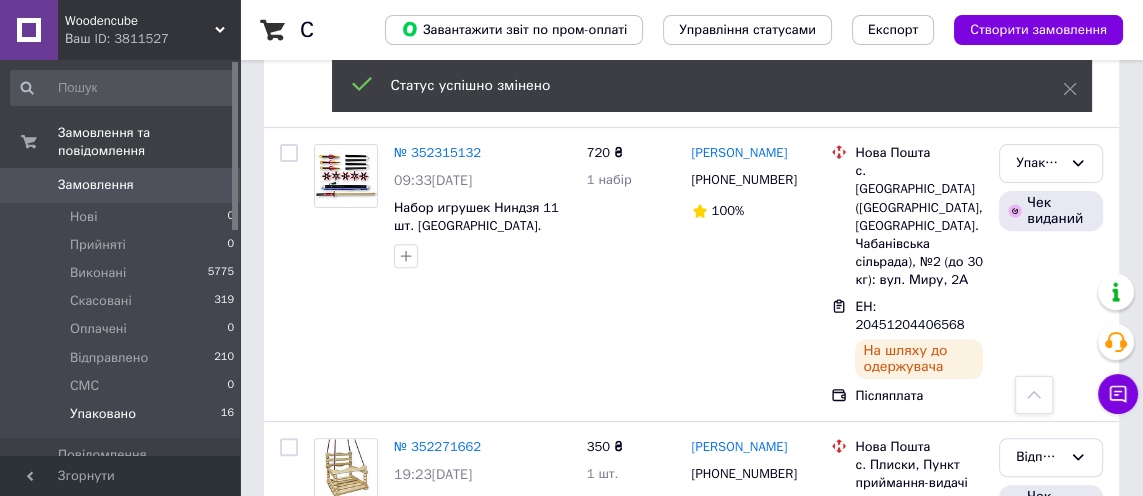 click on "ЕН: 20451204406568" at bounding box center [910, 316] 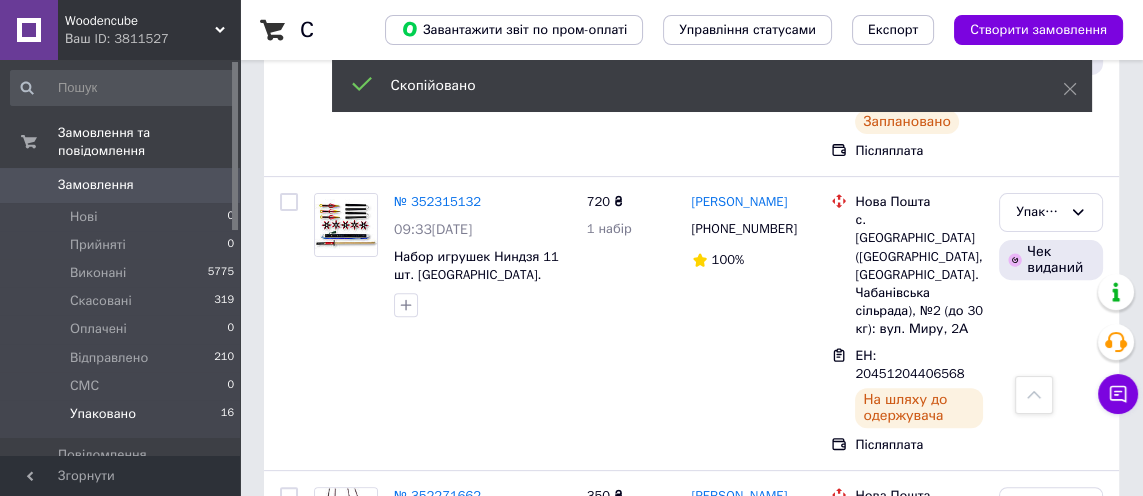 scroll, scrollTop: 709, scrollLeft: 0, axis: vertical 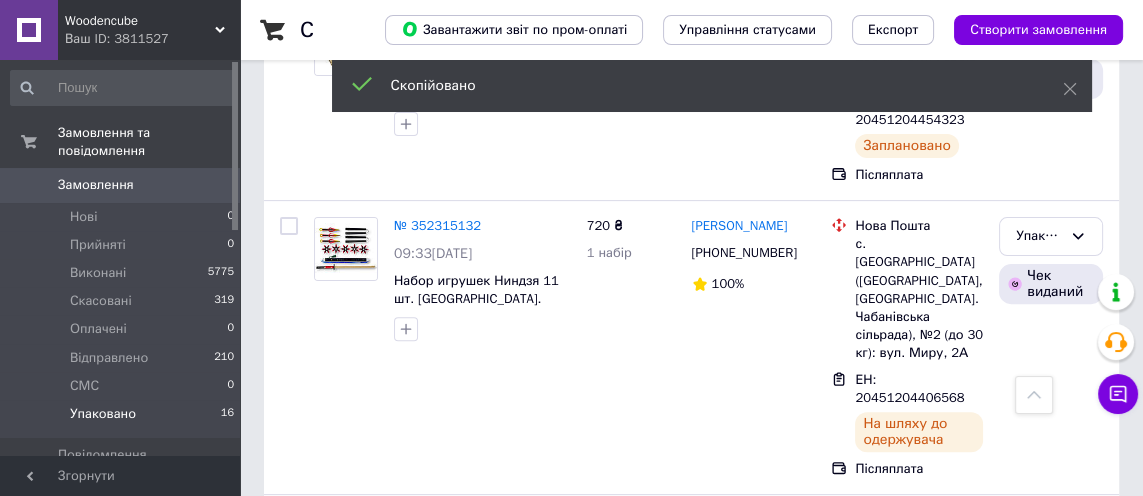 click on "[PHONE_NUMBER]" at bounding box center (744, 252) 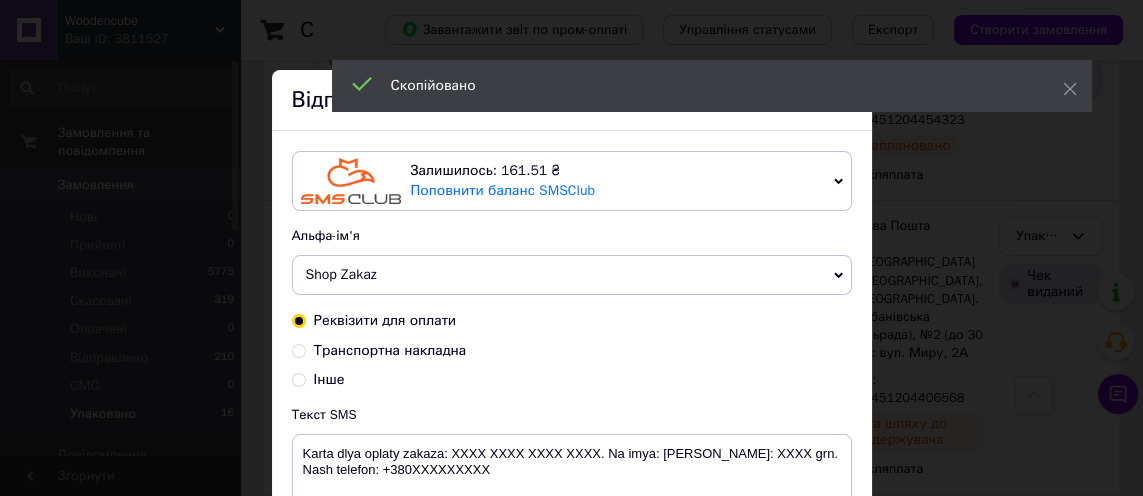 click on "Транспортна накладна" at bounding box center (390, 350) 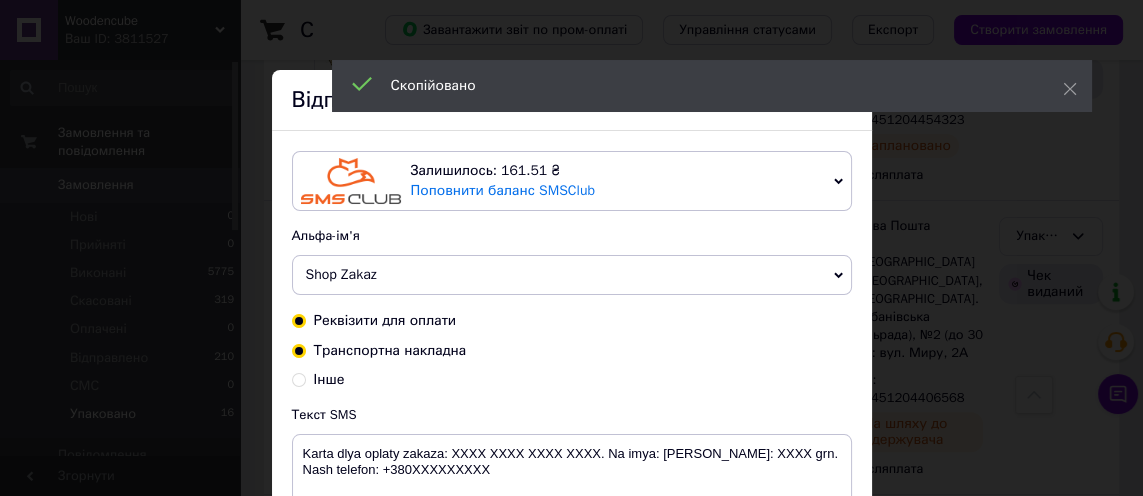 radio on "true" 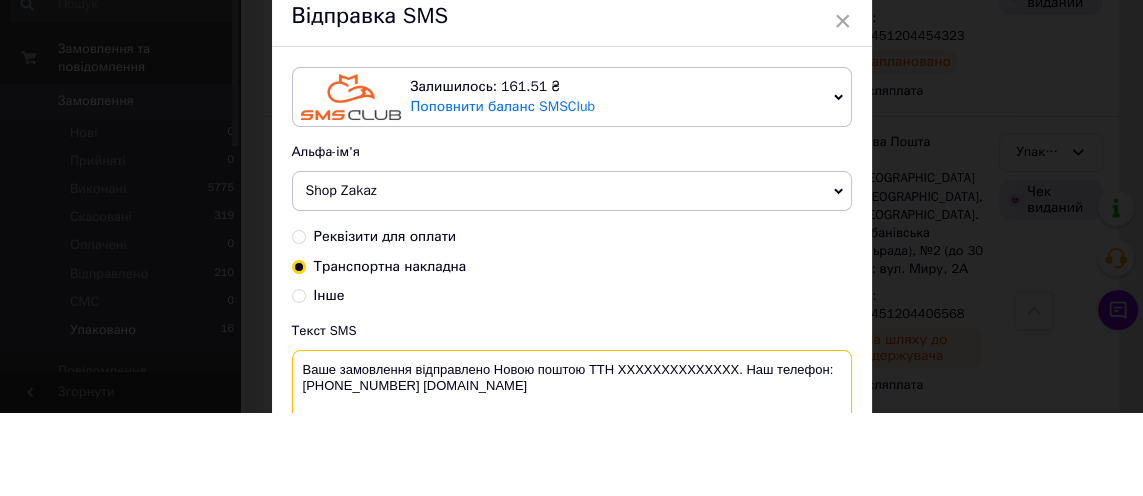 scroll, scrollTop: 709, scrollLeft: 0, axis: vertical 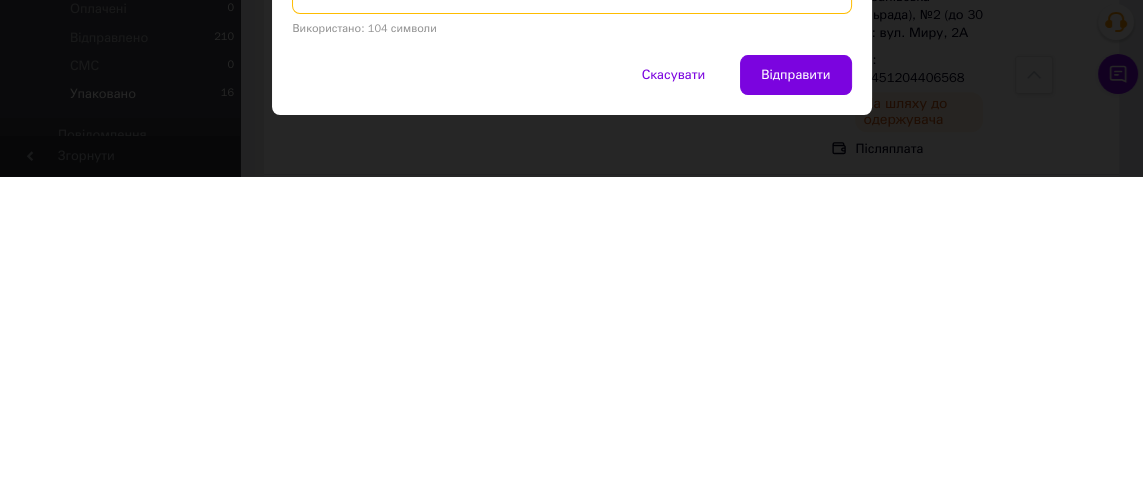 type on "Ваше замовлення відправлено Новою поштою ТТН [PHONE_NUMBER]. Наш телефон:[PHONE_NUMBER] [DOMAIN_NAME]" 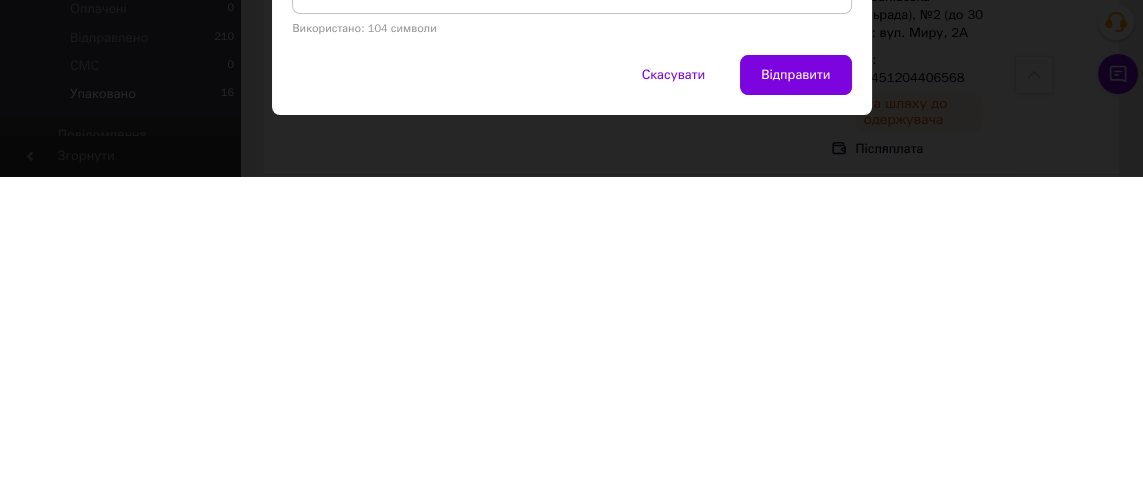 click on "Відправити" at bounding box center [795, 395] 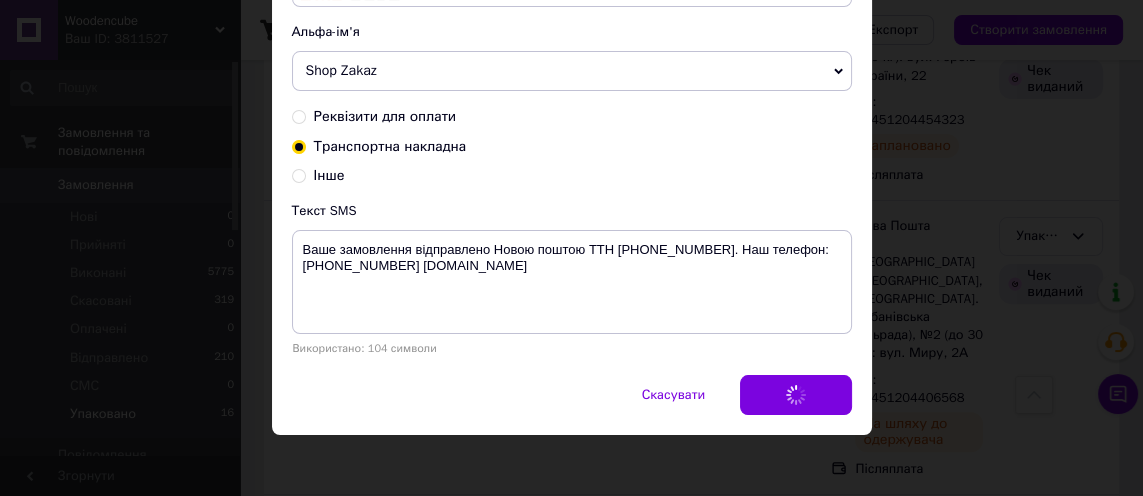 scroll, scrollTop: 0, scrollLeft: 0, axis: both 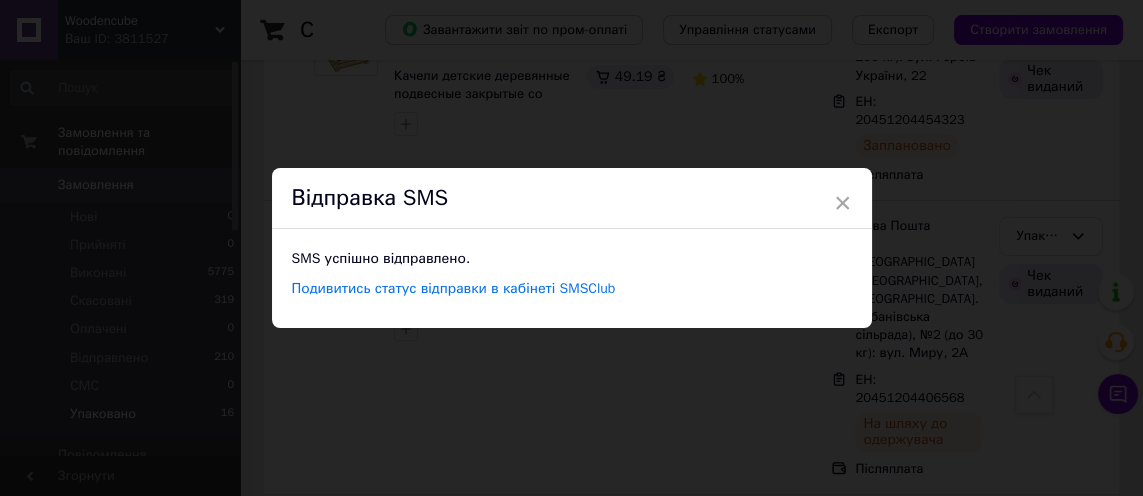 click on "×" at bounding box center (843, 203) 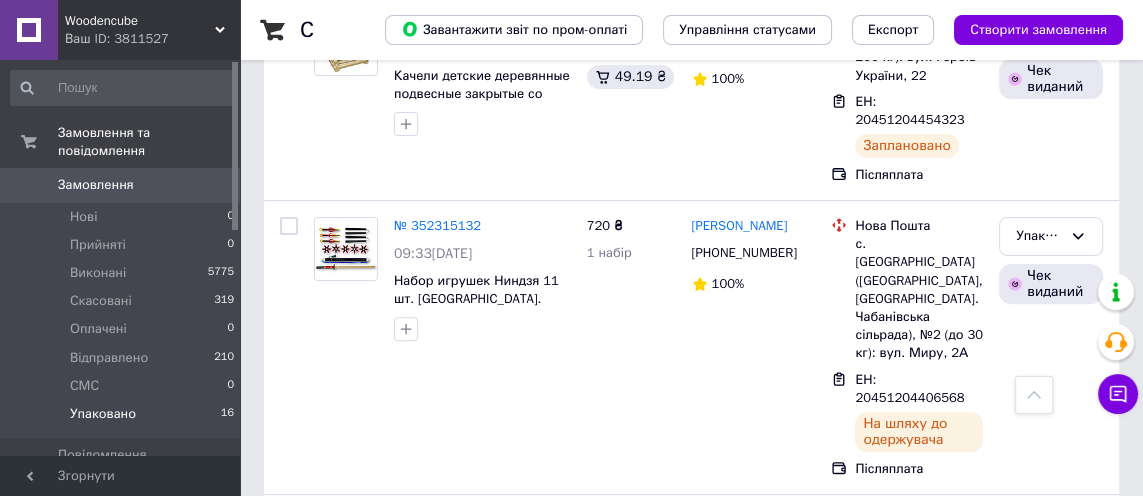 click on "Упаковано" at bounding box center (1039, 236) 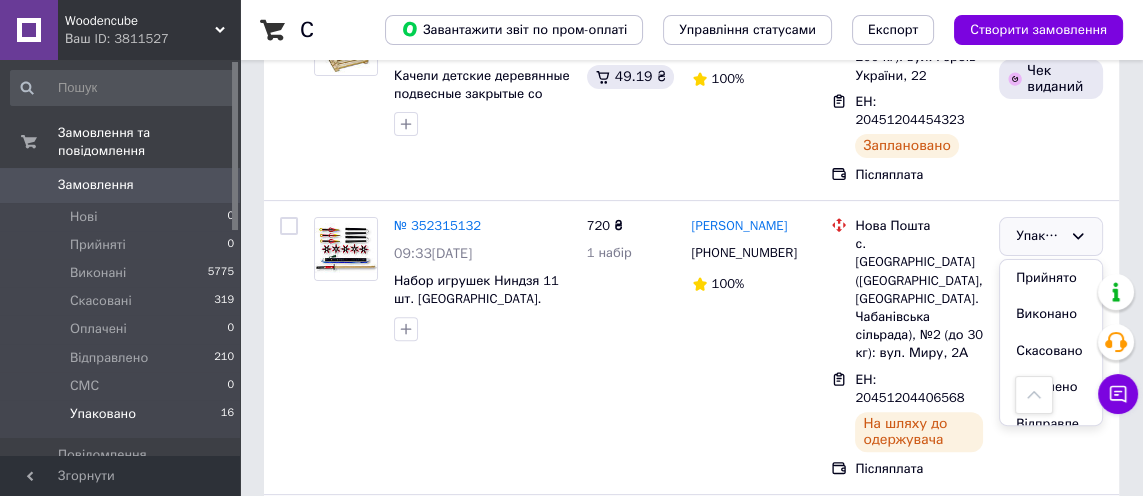 scroll, scrollTop: 74, scrollLeft: 0, axis: vertical 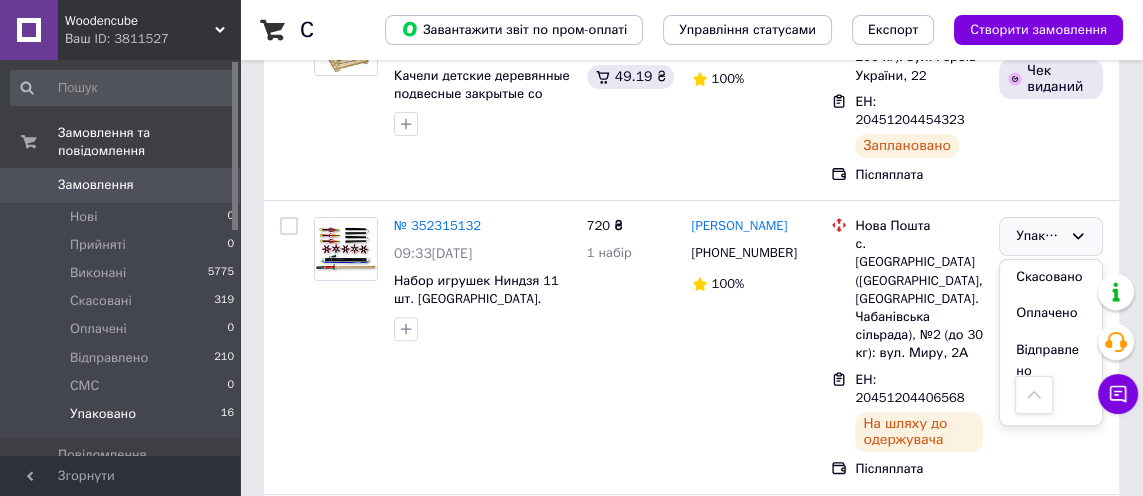 click on "Відправлено" at bounding box center (1051, 360) 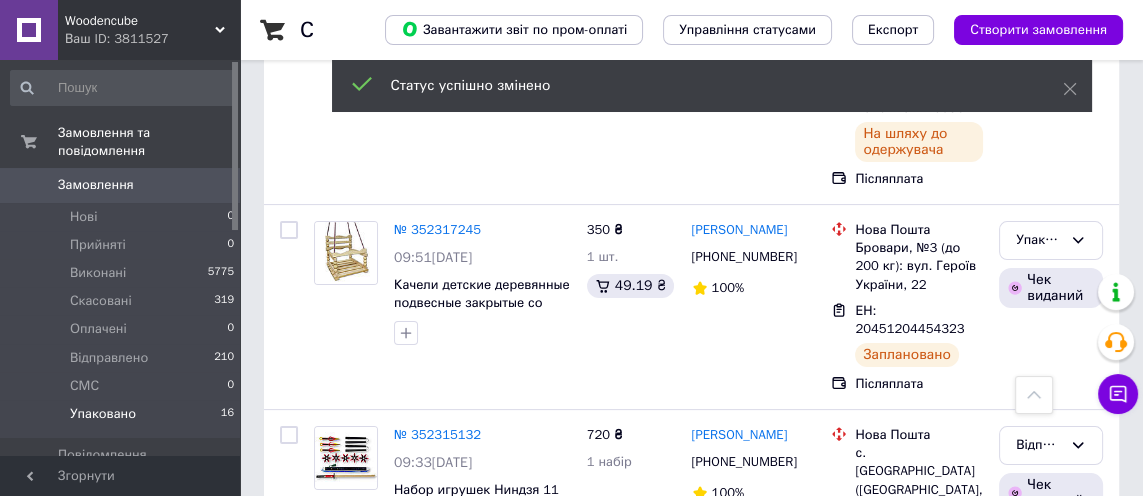 scroll, scrollTop: 497, scrollLeft: 0, axis: vertical 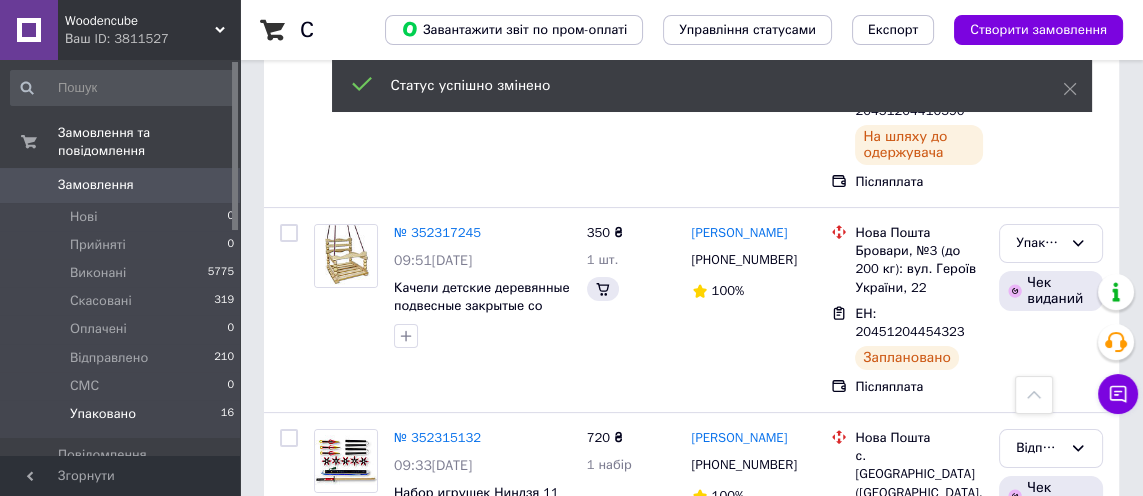 click on "ЕН: 20451204454323" at bounding box center (910, 323) 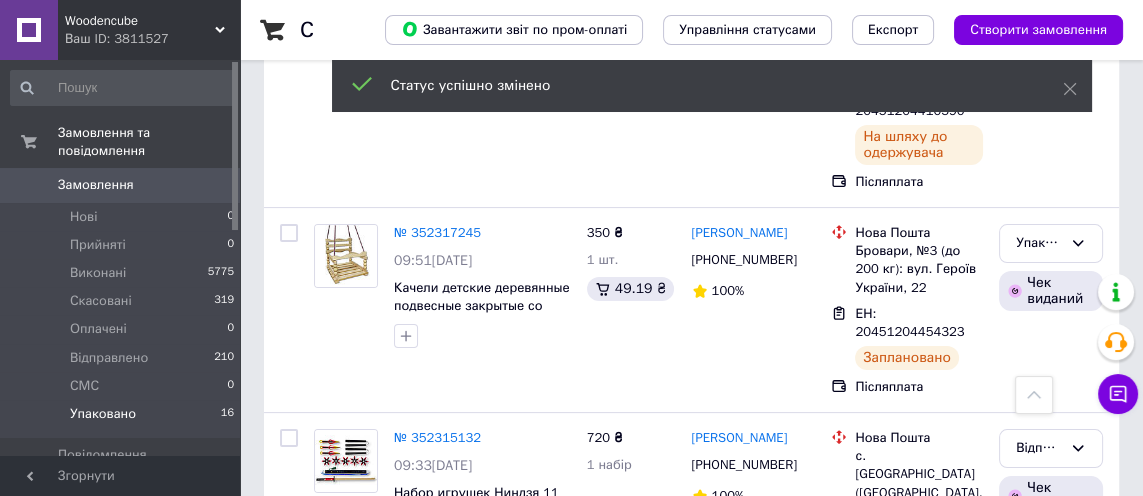 click 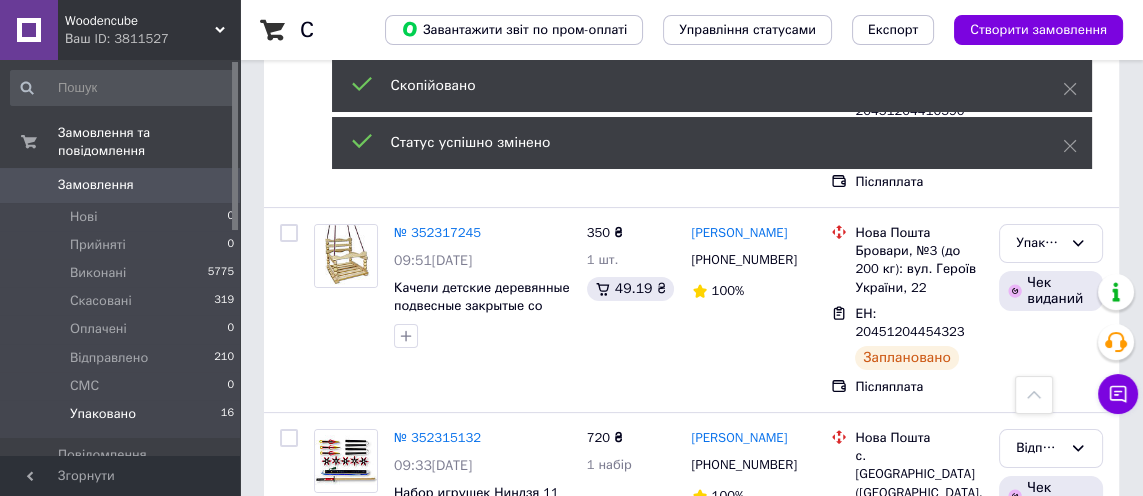 click on "[PHONE_NUMBER]" at bounding box center [744, 259] 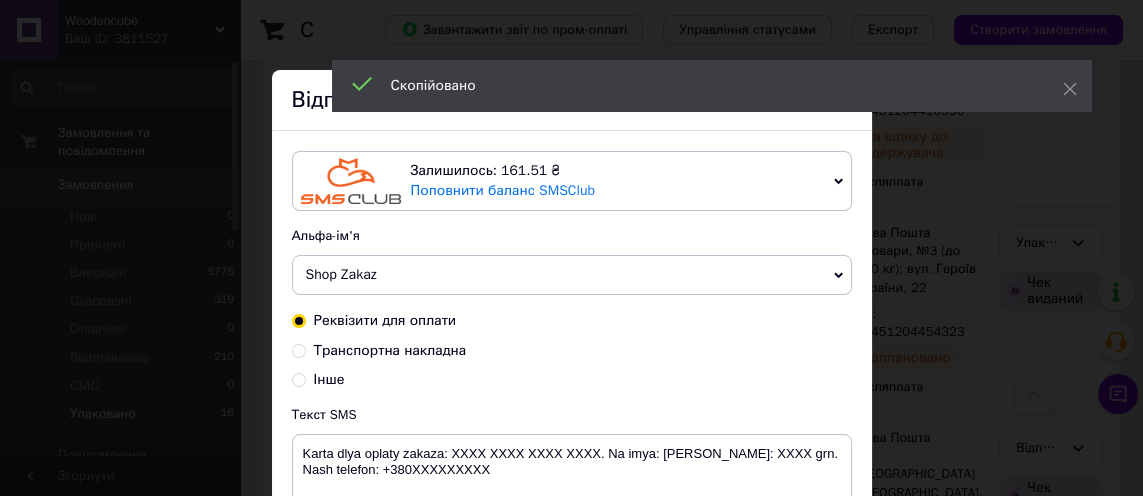click on "Транспортна накладна" at bounding box center [390, 350] 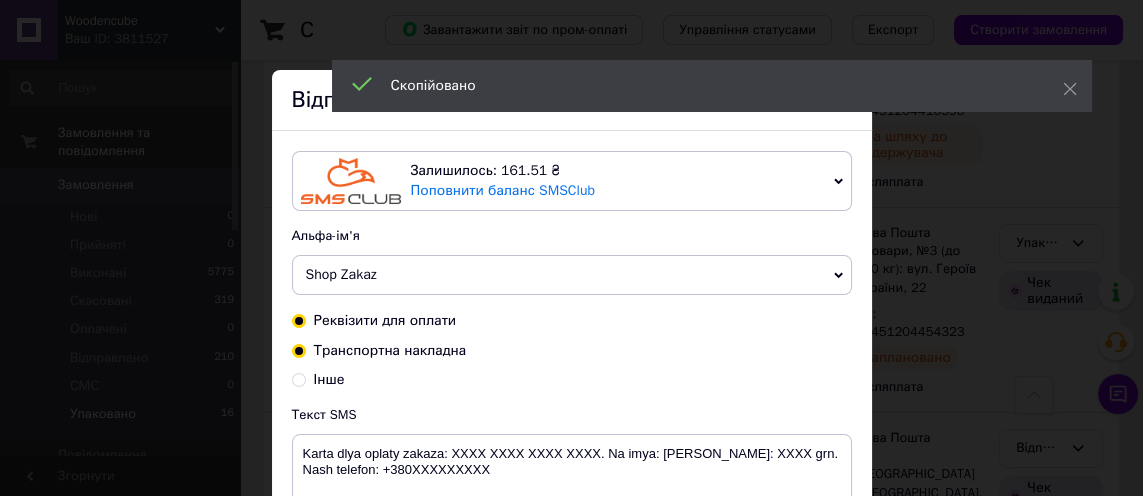 radio on "true" 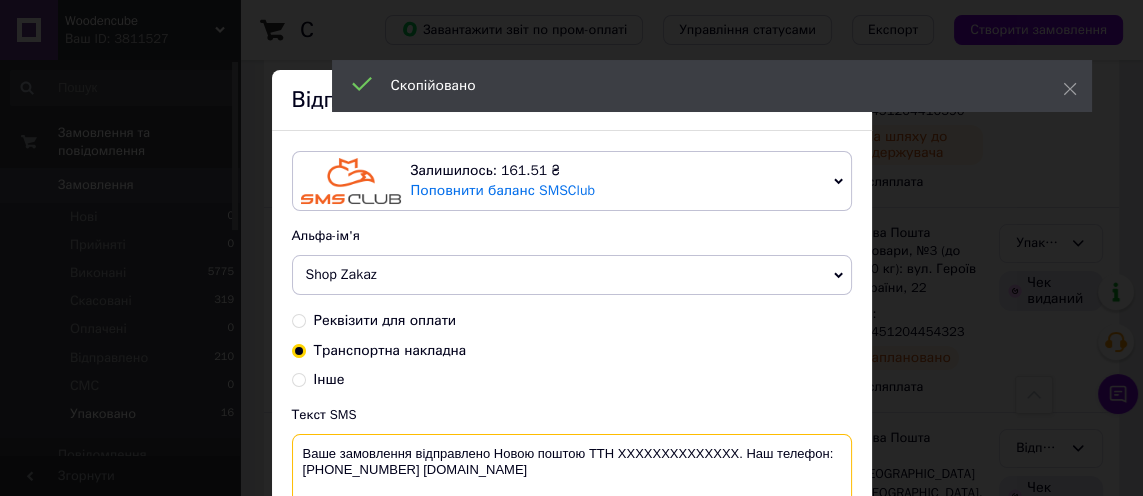scroll, scrollTop: 497, scrollLeft: 0, axis: vertical 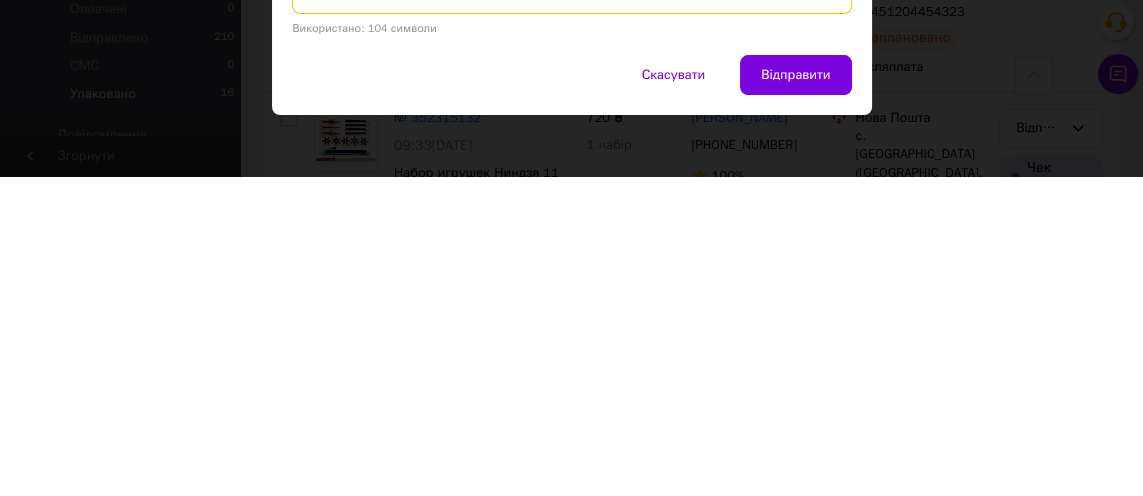 type on "Ваше замовлення відправлено Новою поштою ТТН [PHONE_NUMBER]. Наш телефон:[PHONE_NUMBER] [DOMAIN_NAME]" 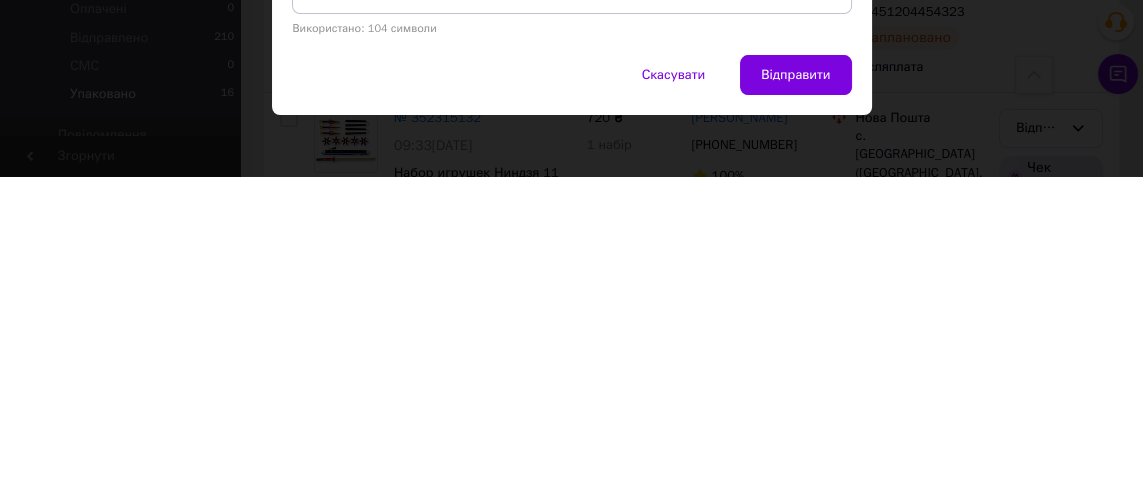 click on "Відправити" at bounding box center [795, 395] 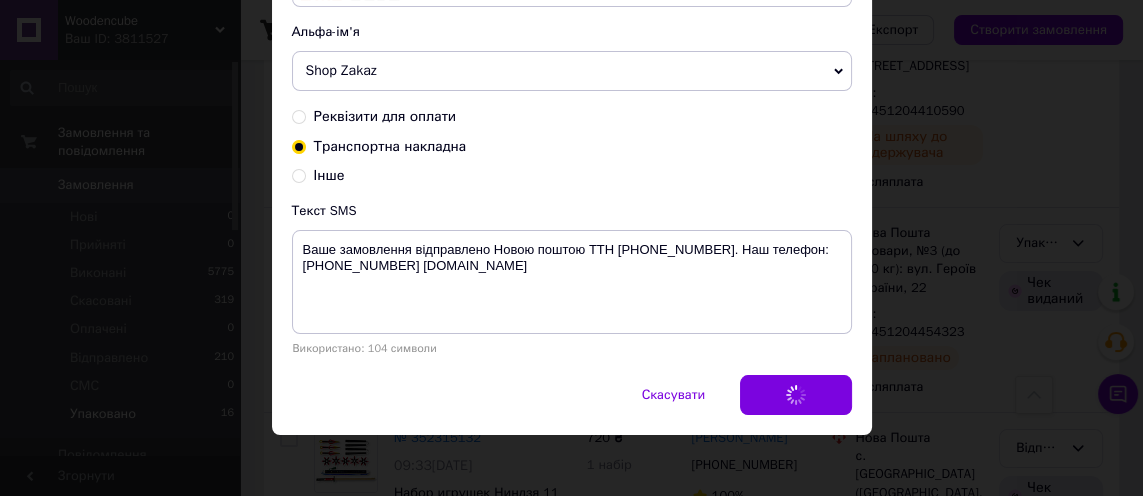 scroll, scrollTop: 0, scrollLeft: 0, axis: both 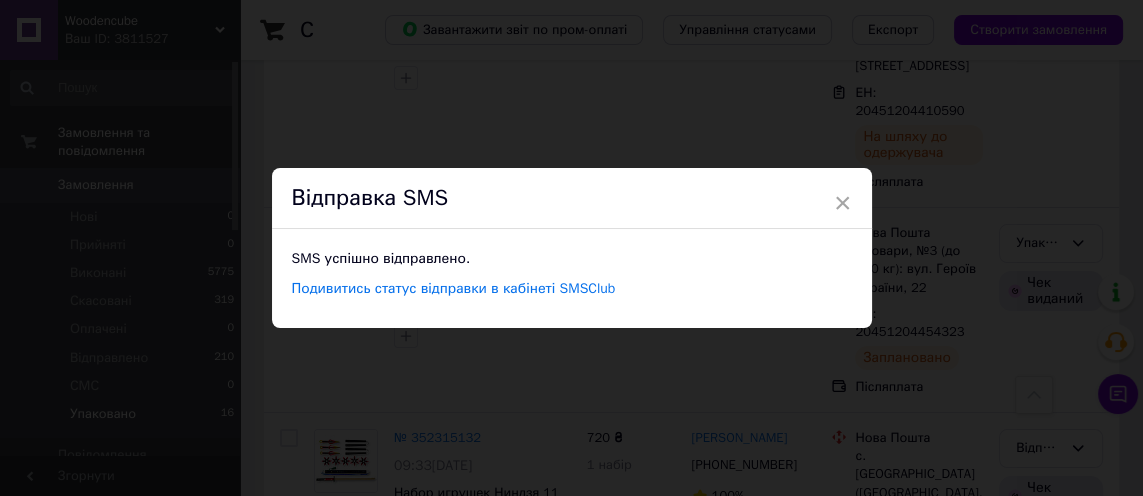 click on "×" at bounding box center (843, 203) 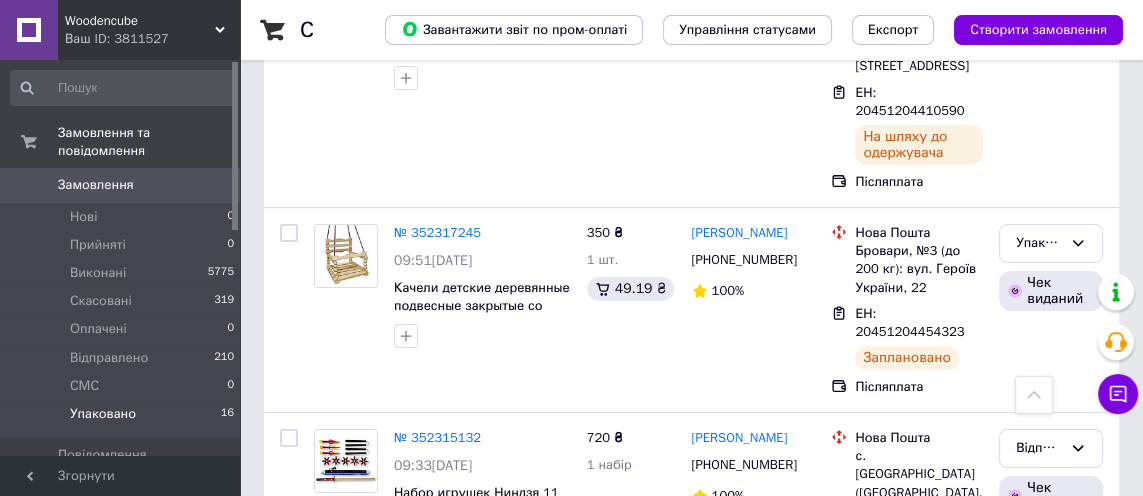 click on "Упаковано" at bounding box center (1039, 243) 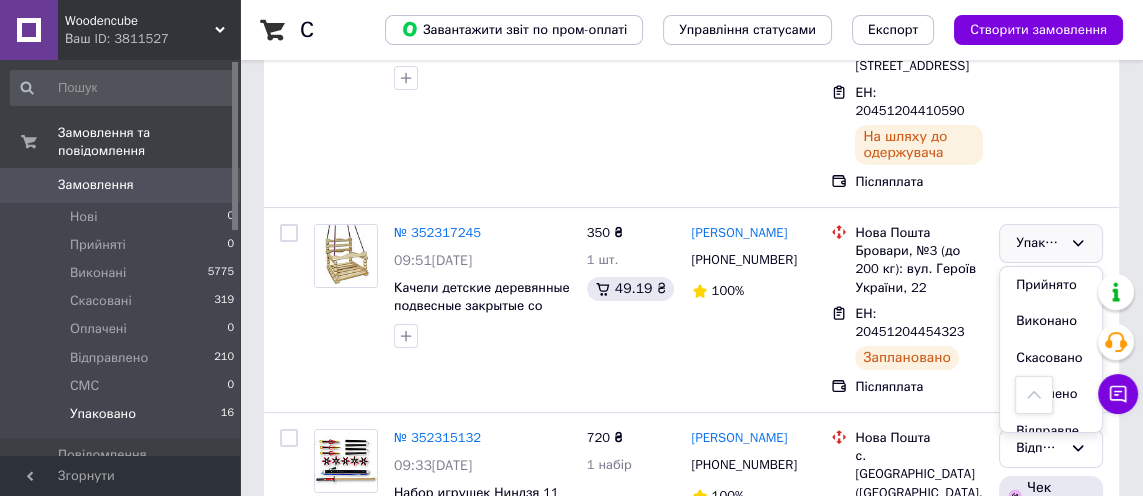 scroll, scrollTop: 74, scrollLeft: 0, axis: vertical 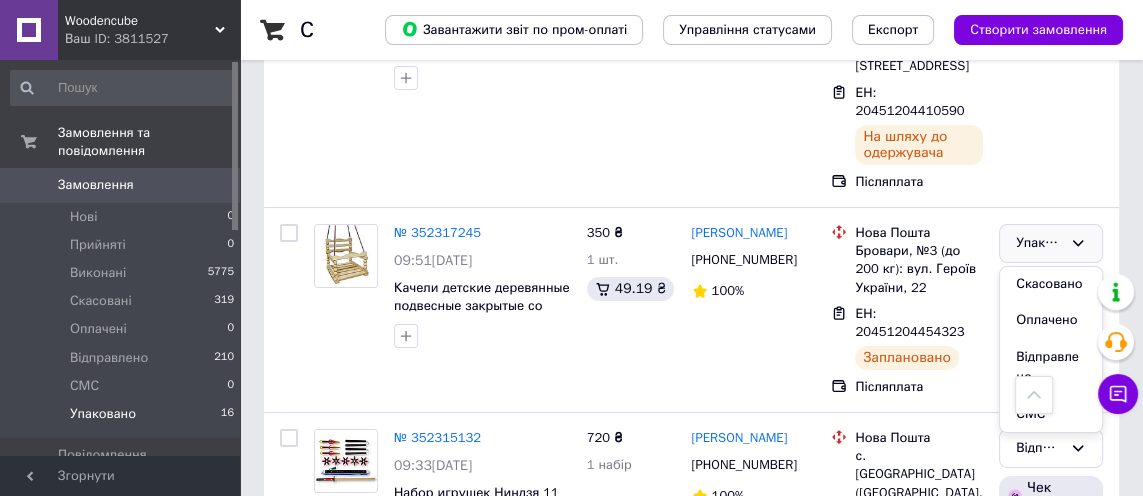 click on "Відправлено" at bounding box center [1051, 367] 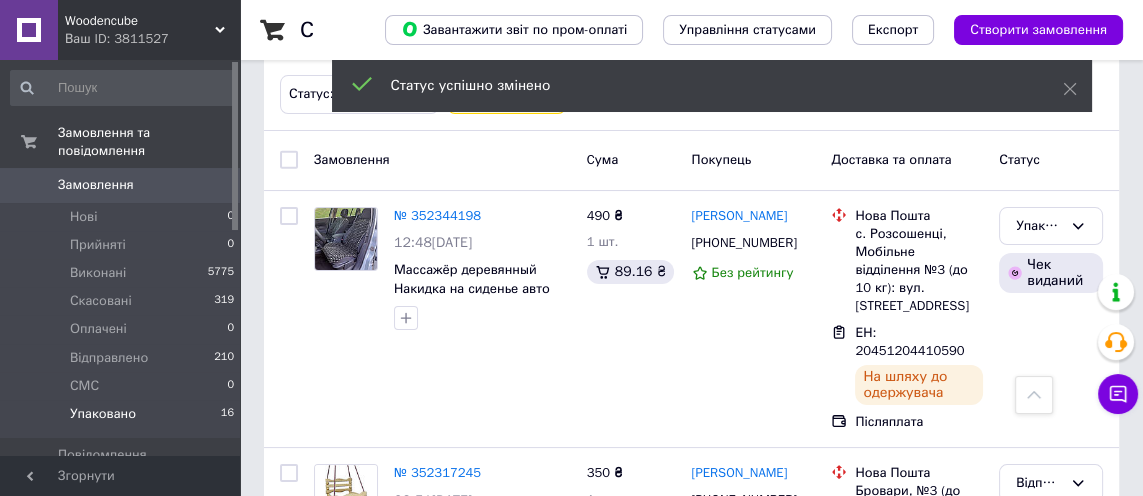 scroll, scrollTop: 250, scrollLeft: 0, axis: vertical 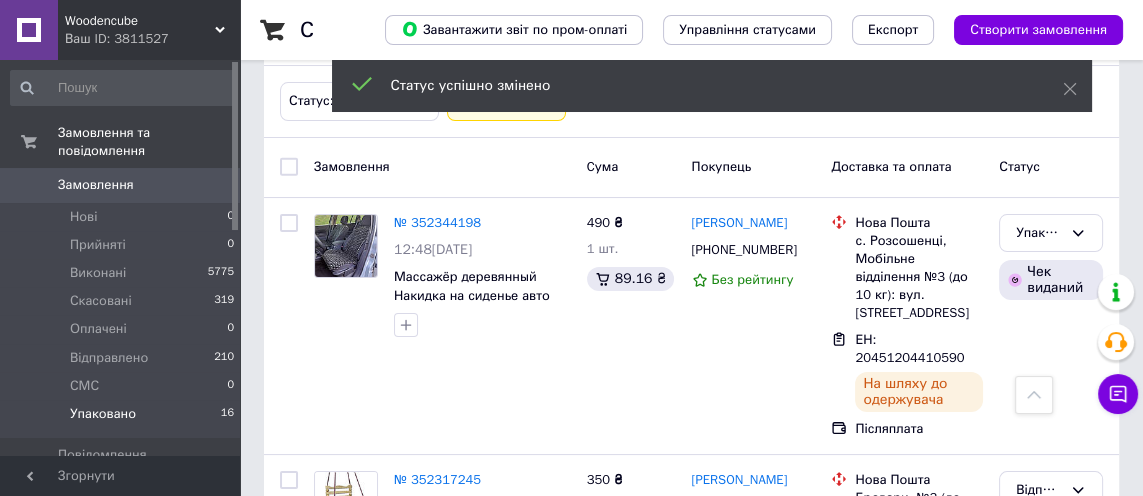 click on "ЕН: 20451204410590" at bounding box center (910, 349) 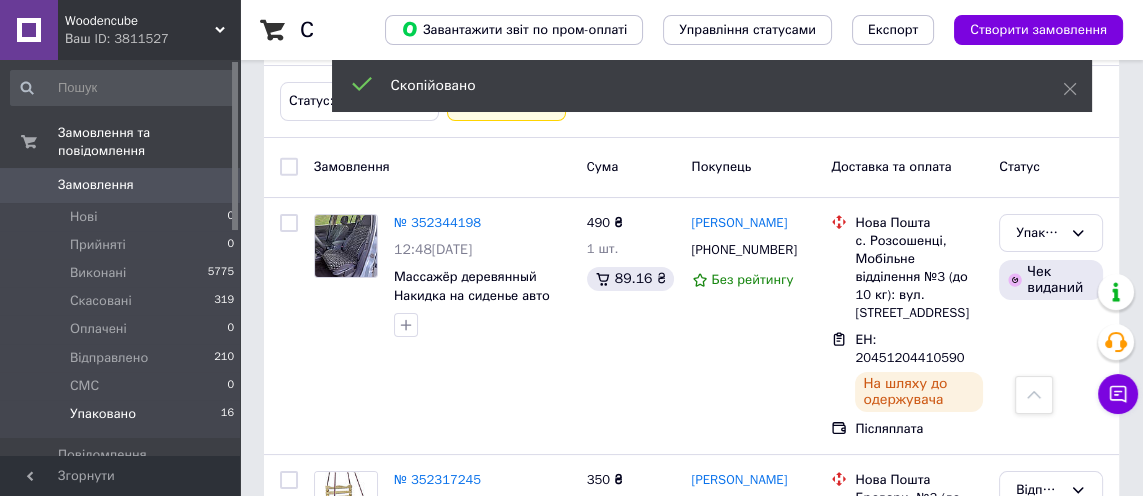 click on "[PHONE_NUMBER]" at bounding box center (744, 249) 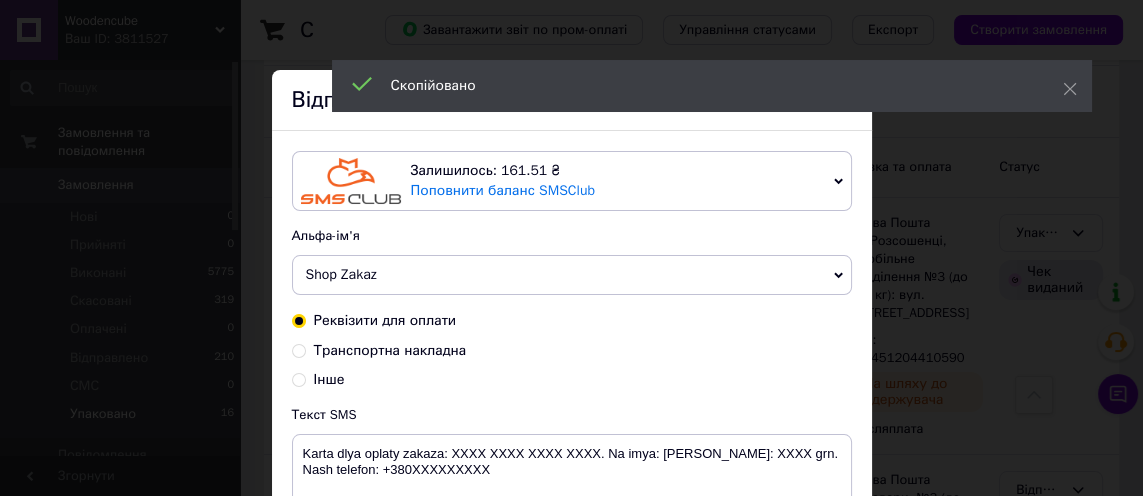 click on "Транспортна накладна" at bounding box center [390, 350] 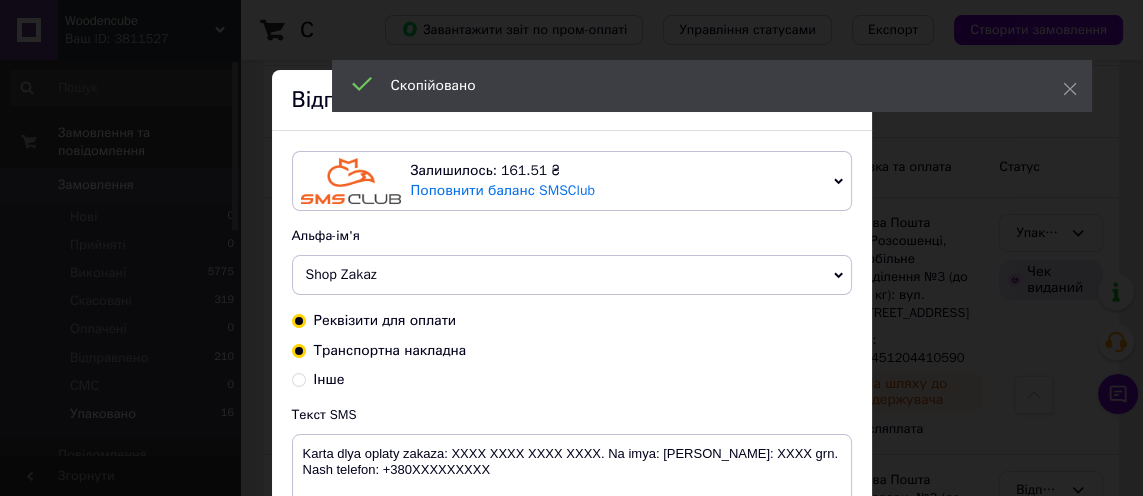 radio on "true" 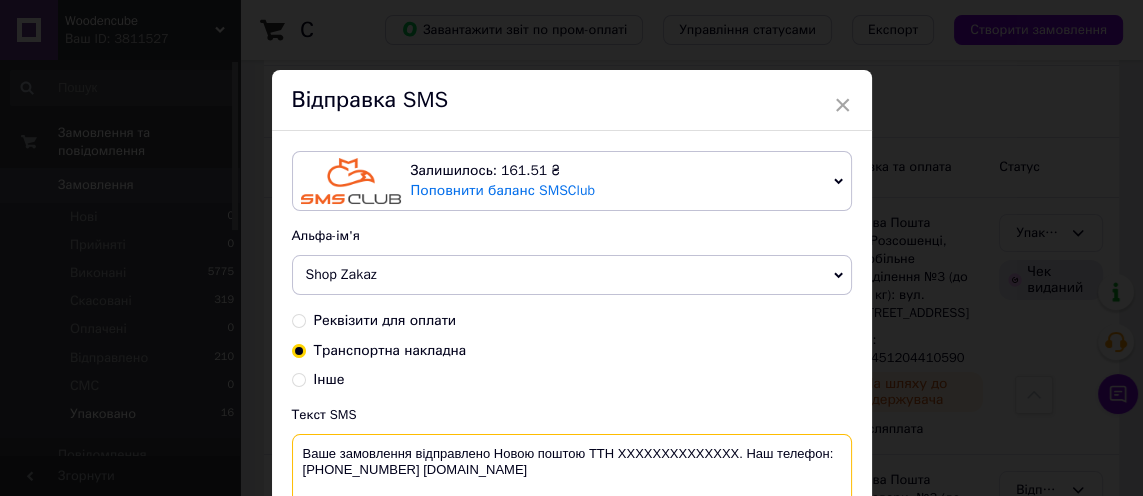 scroll, scrollTop: 250, scrollLeft: 0, axis: vertical 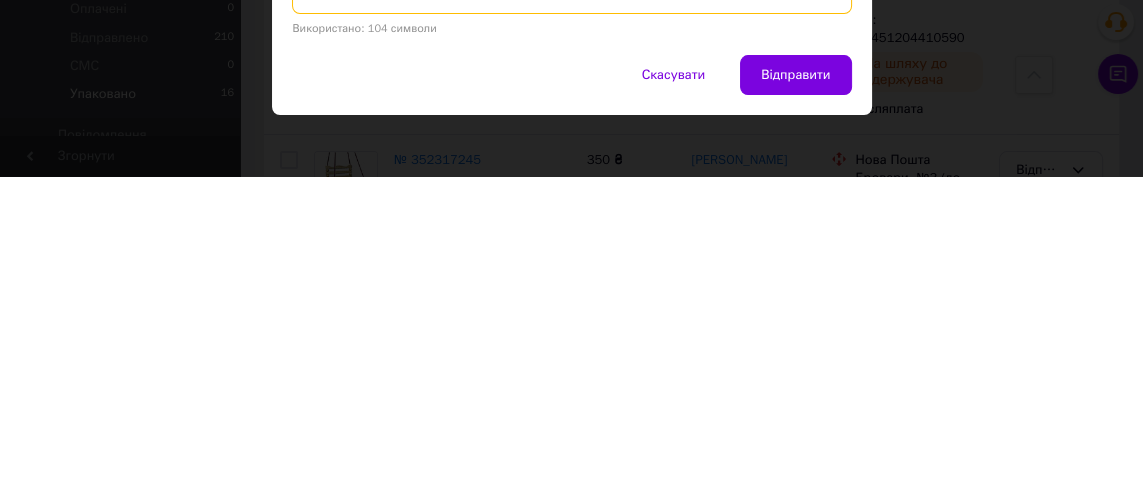 type on "Ваше замовлення відправлено Новою поштою ТТН [PHONE_NUMBER]. Наш телефон:[PHONE_NUMBER] [DOMAIN_NAME]" 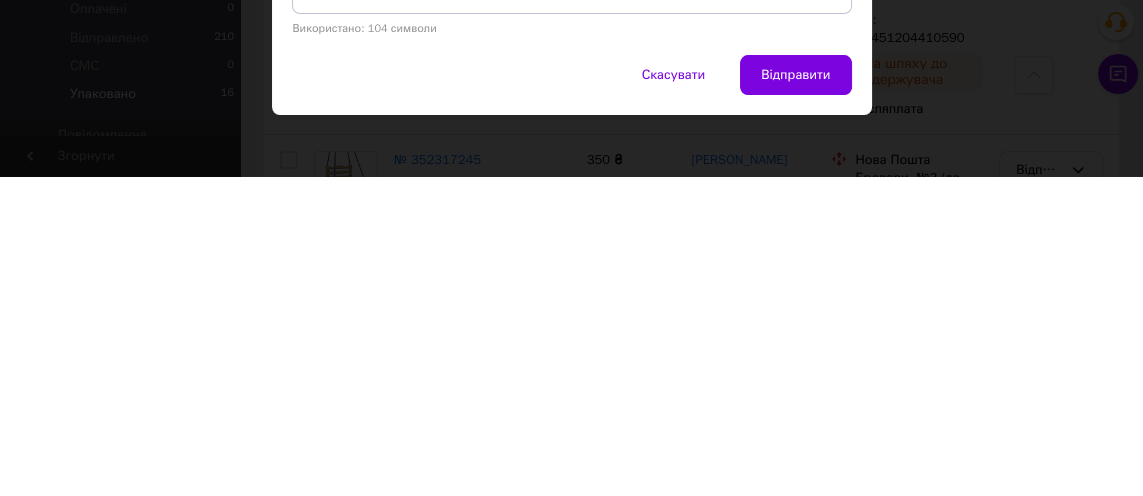 click on "Відправити" at bounding box center [795, 395] 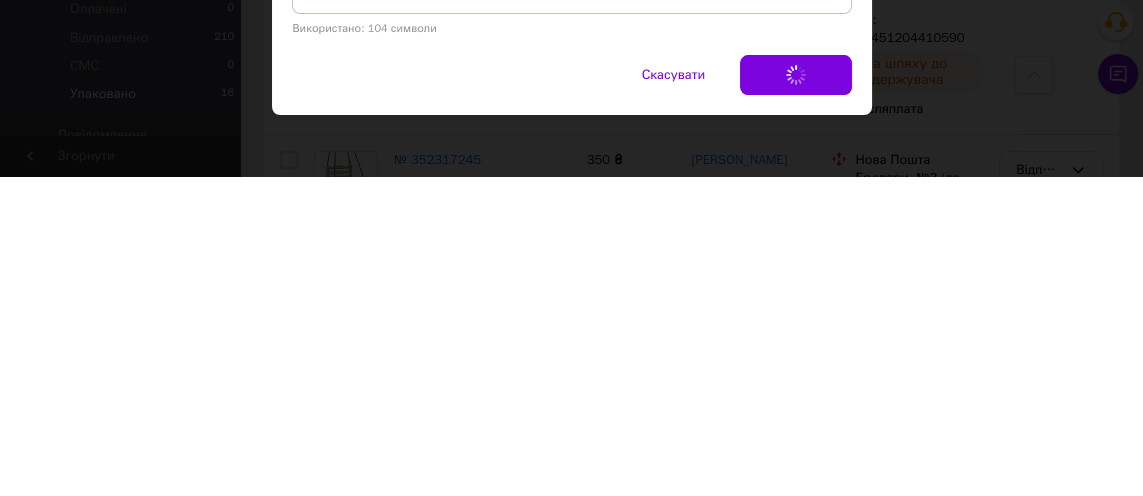 scroll, scrollTop: 250, scrollLeft: 0, axis: vertical 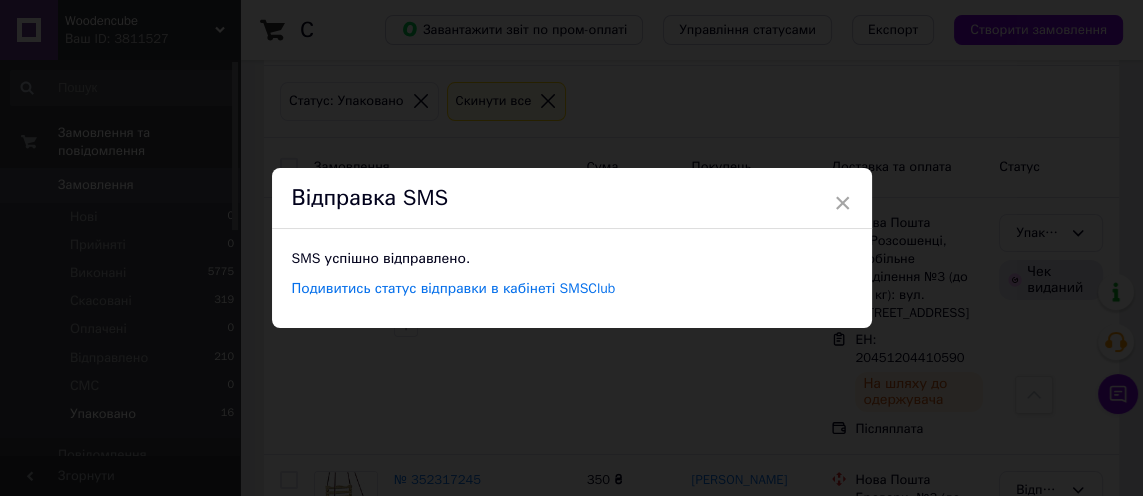 click on "×" at bounding box center [843, 203] 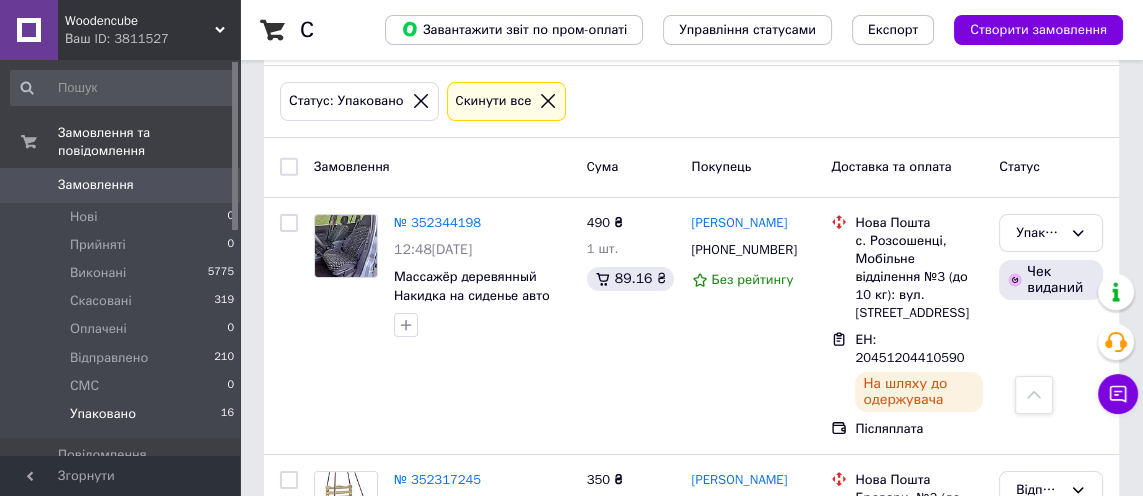 click on "Упаковано" at bounding box center [1039, 233] 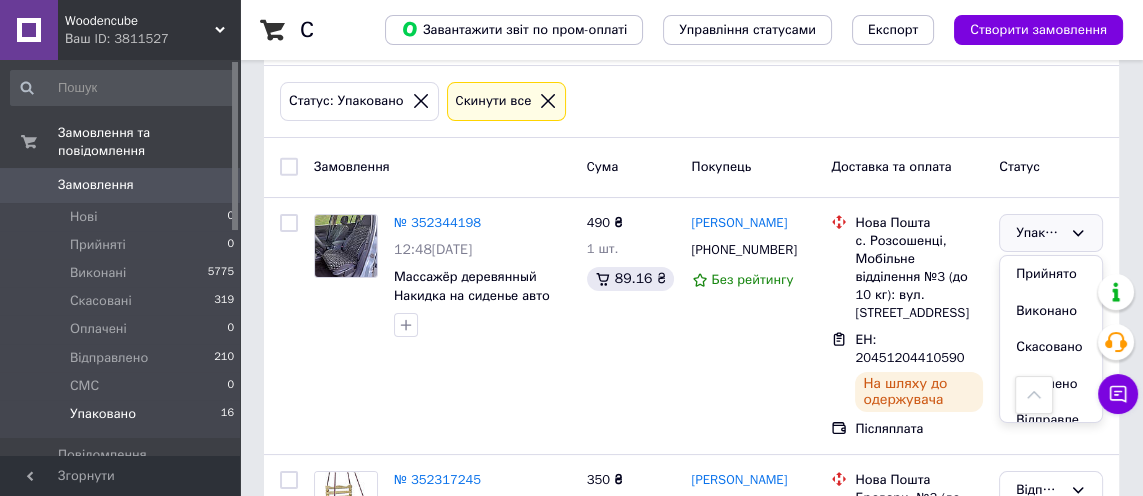 scroll, scrollTop: 74, scrollLeft: 0, axis: vertical 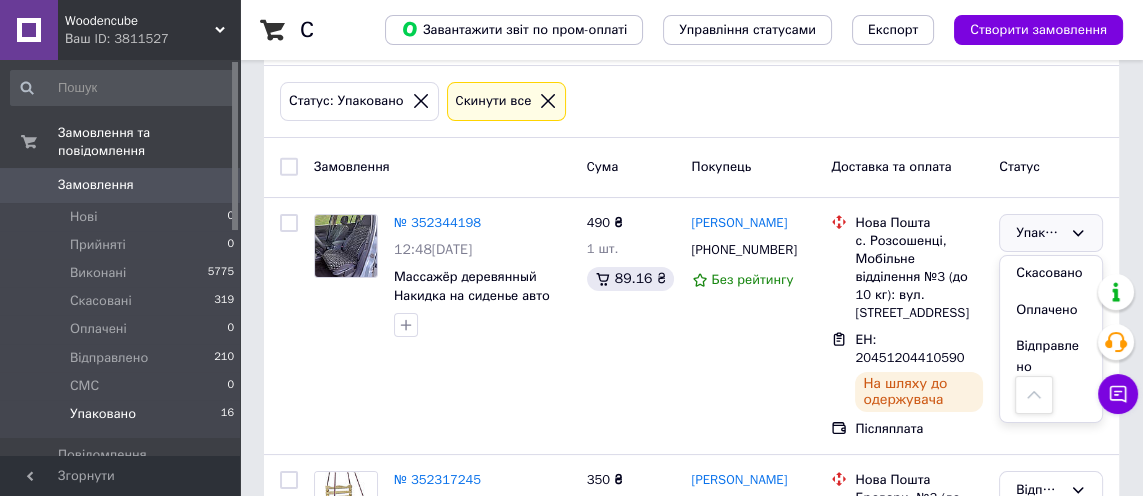 click on "Відправлено" at bounding box center [1051, 356] 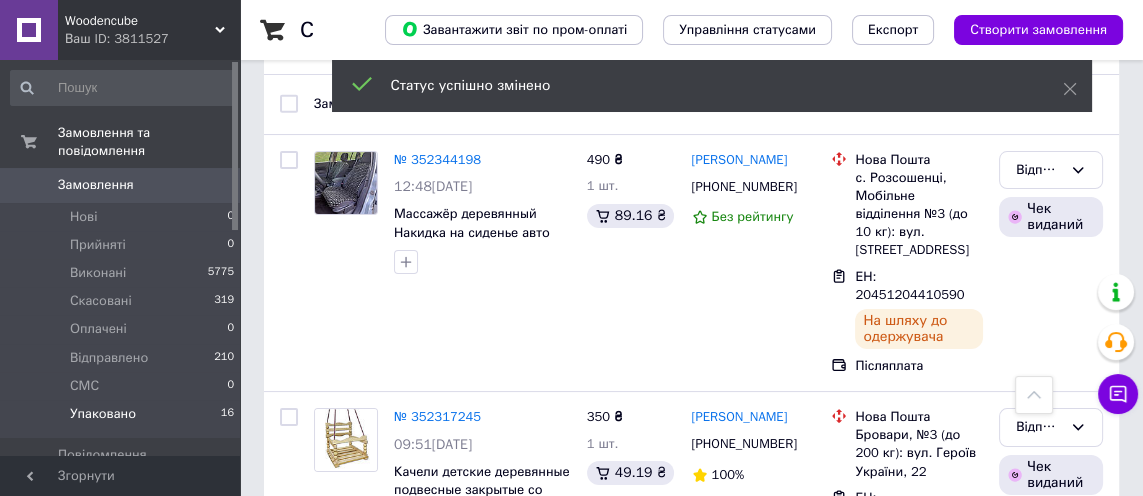 scroll, scrollTop: 583, scrollLeft: 0, axis: vertical 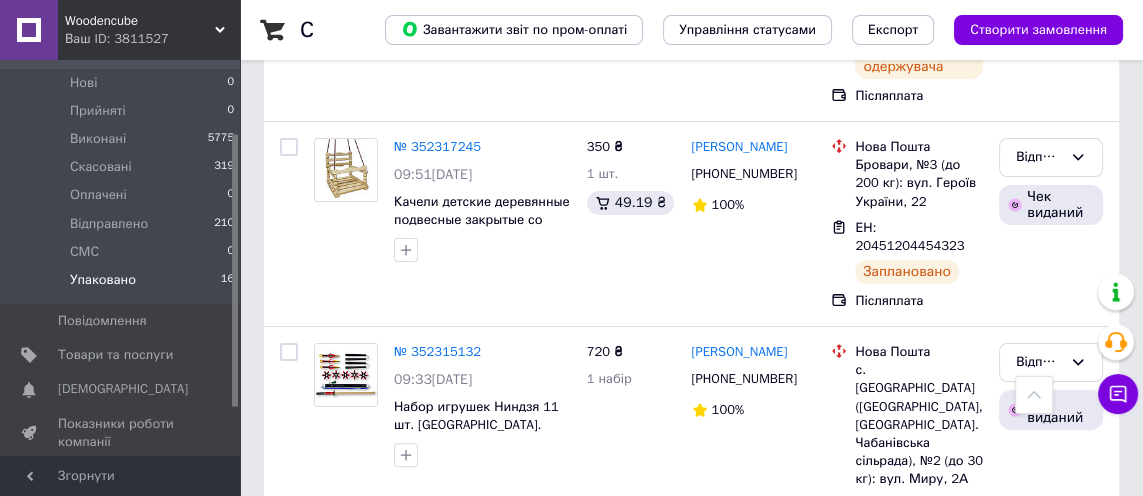 click at bounding box center [212, 476] 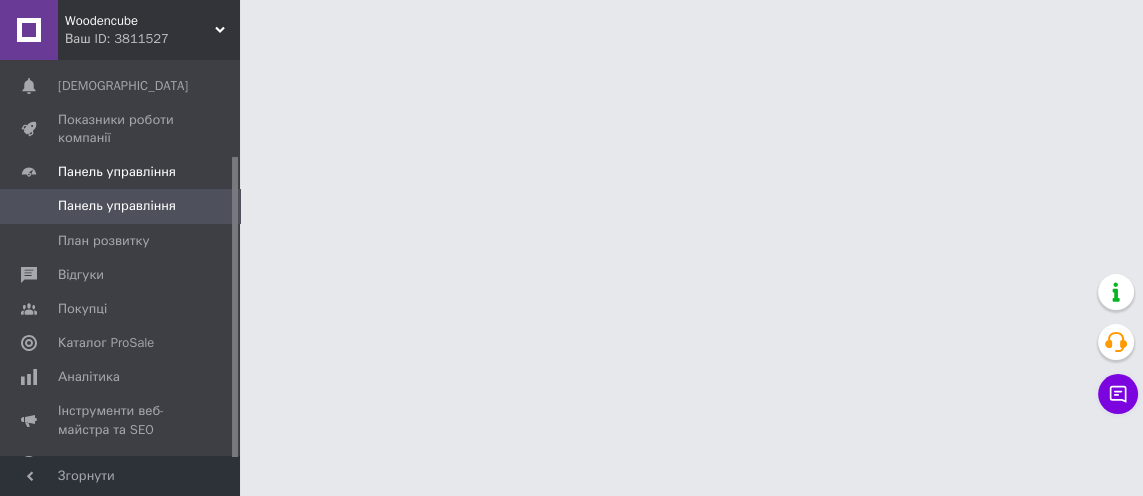 scroll, scrollTop: 0, scrollLeft: 0, axis: both 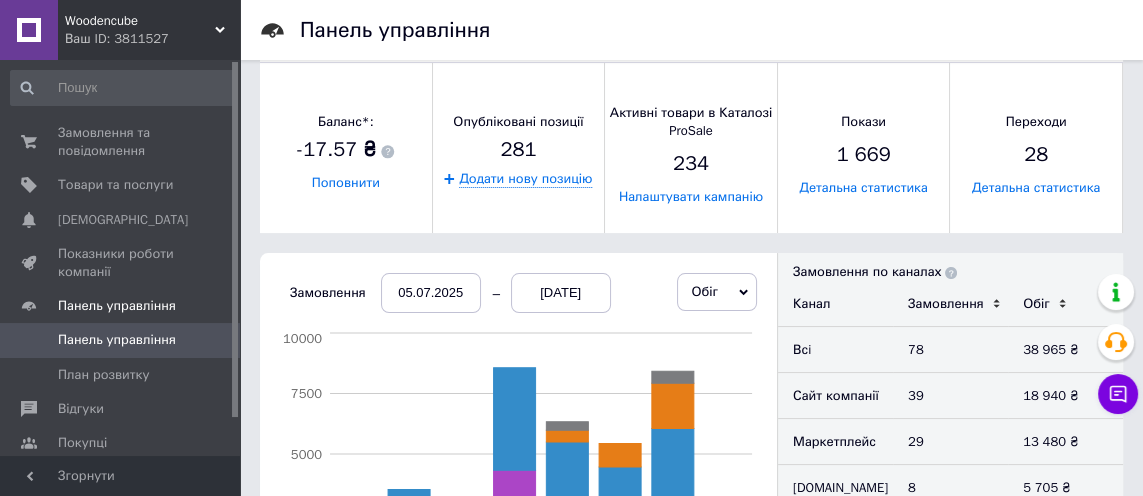 click on "Показники роботи компанії" at bounding box center [121, 263] 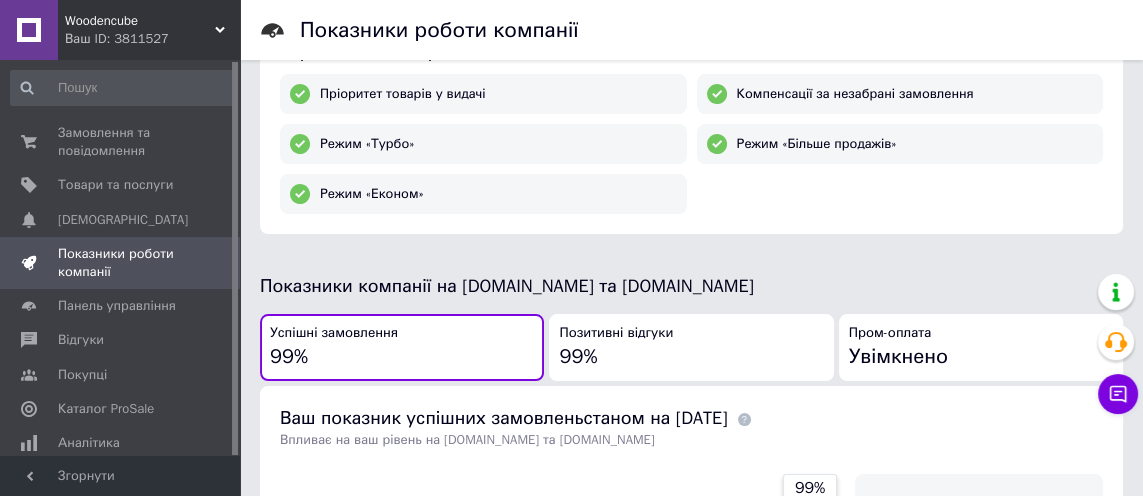 scroll, scrollTop: 0, scrollLeft: 0, axis: both 